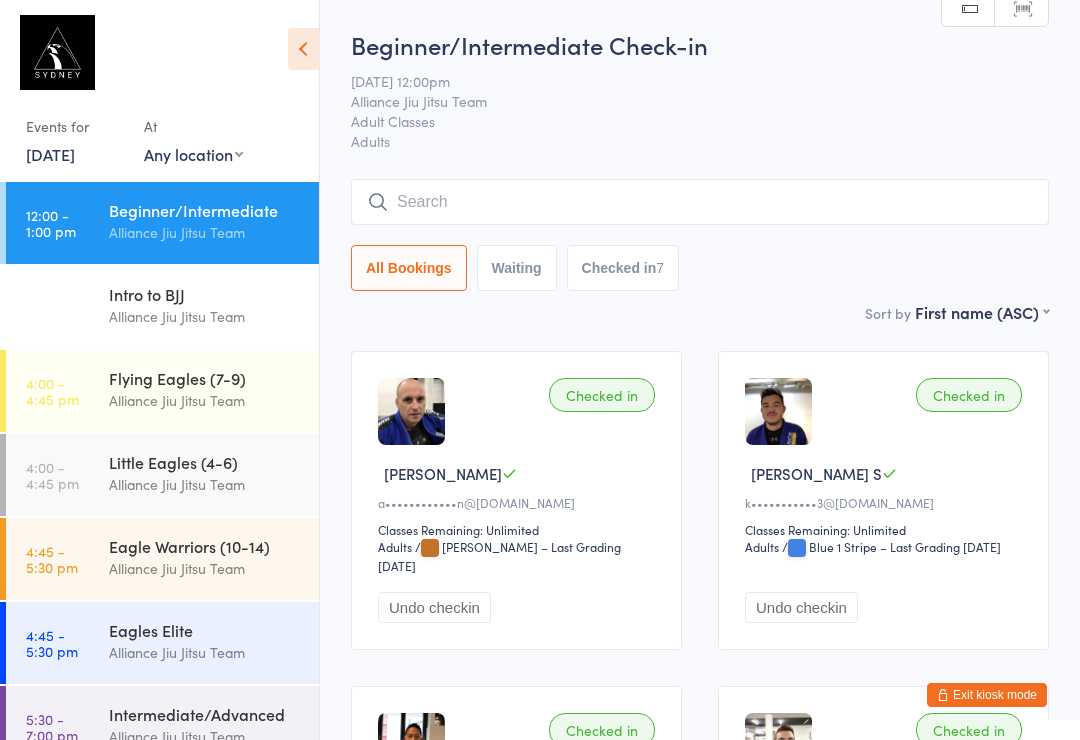 scroll, scrollTop: 622, scrollLeft: 0, axis: vertical 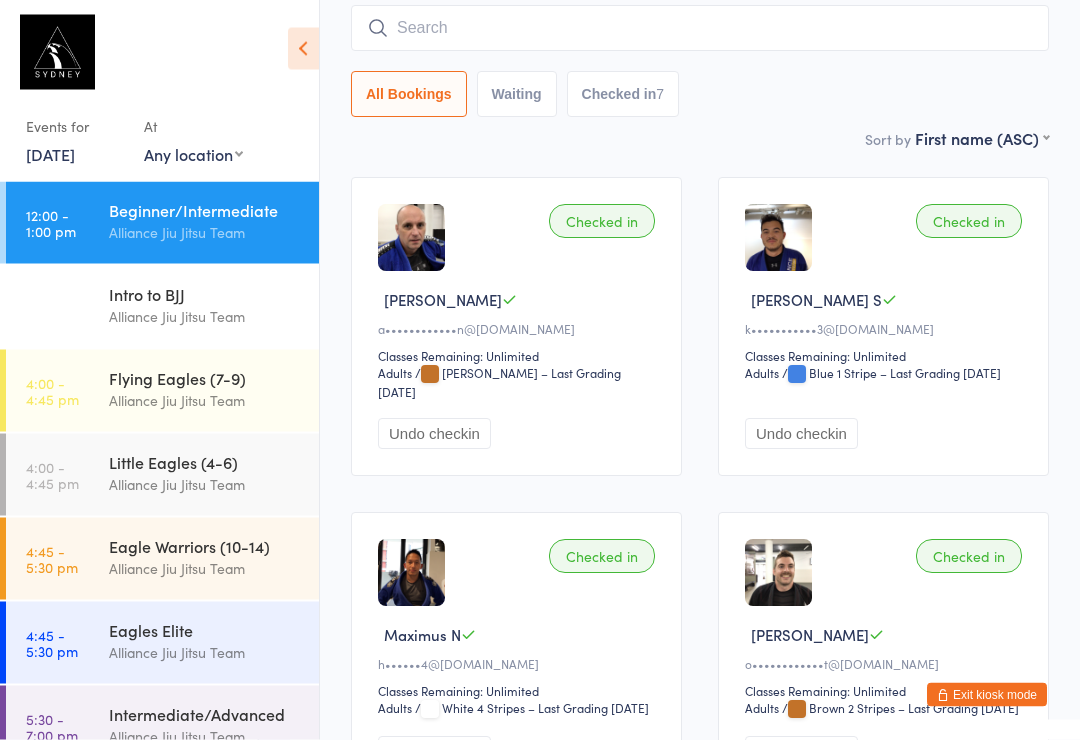 click on "Intro to BJJ Alliance Jiu Jitsu Team" at bounding box center [214, 305] 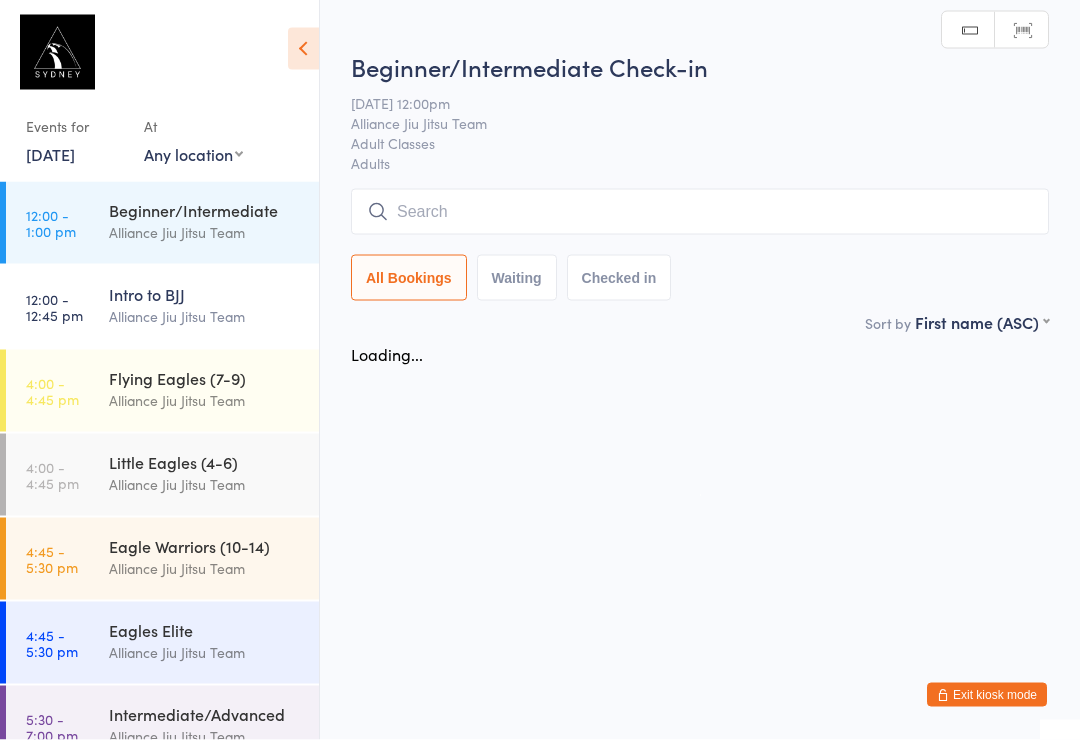 scroll, scrollTop: 0, scrollLeft: 0, axis: both 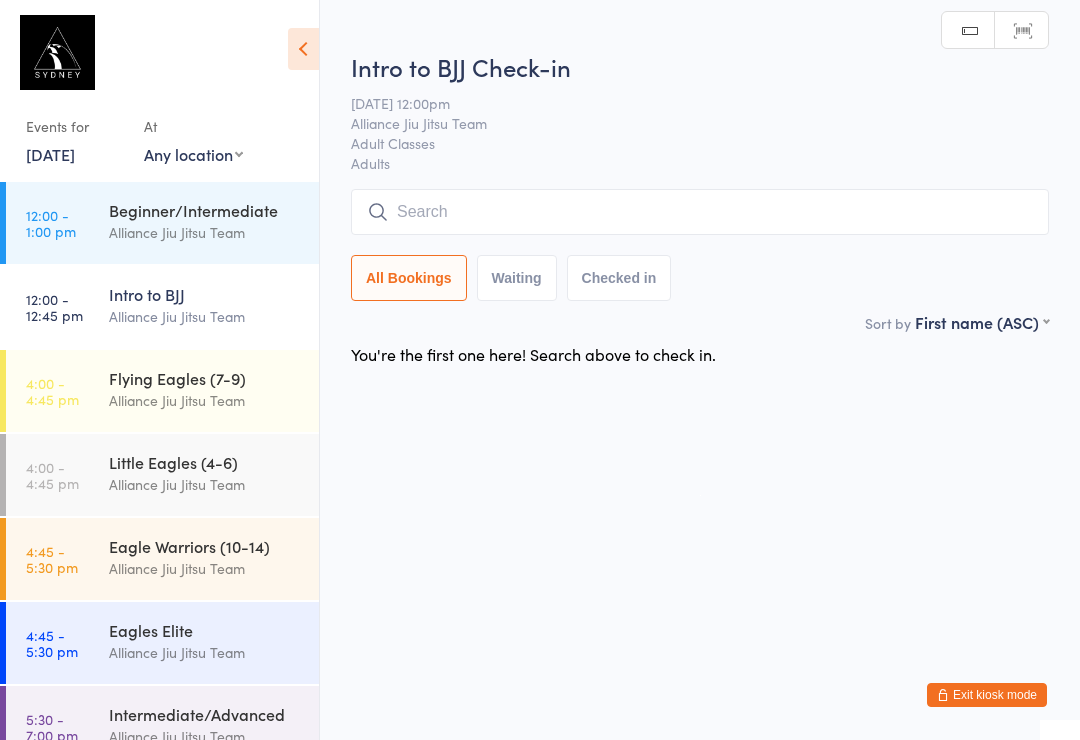 click on "Alliance Jiu Jitsu Team" at bounding box center [205, 400] 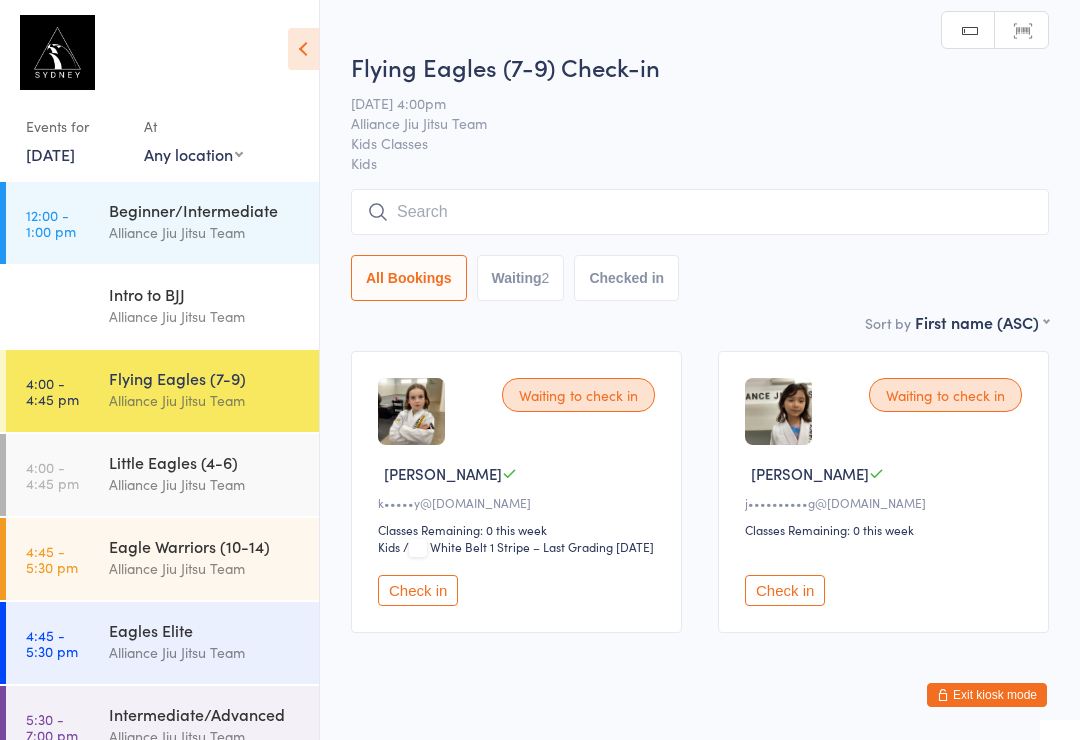 click on "Little Eagles (4-6)" at bounding box center (205, 462) 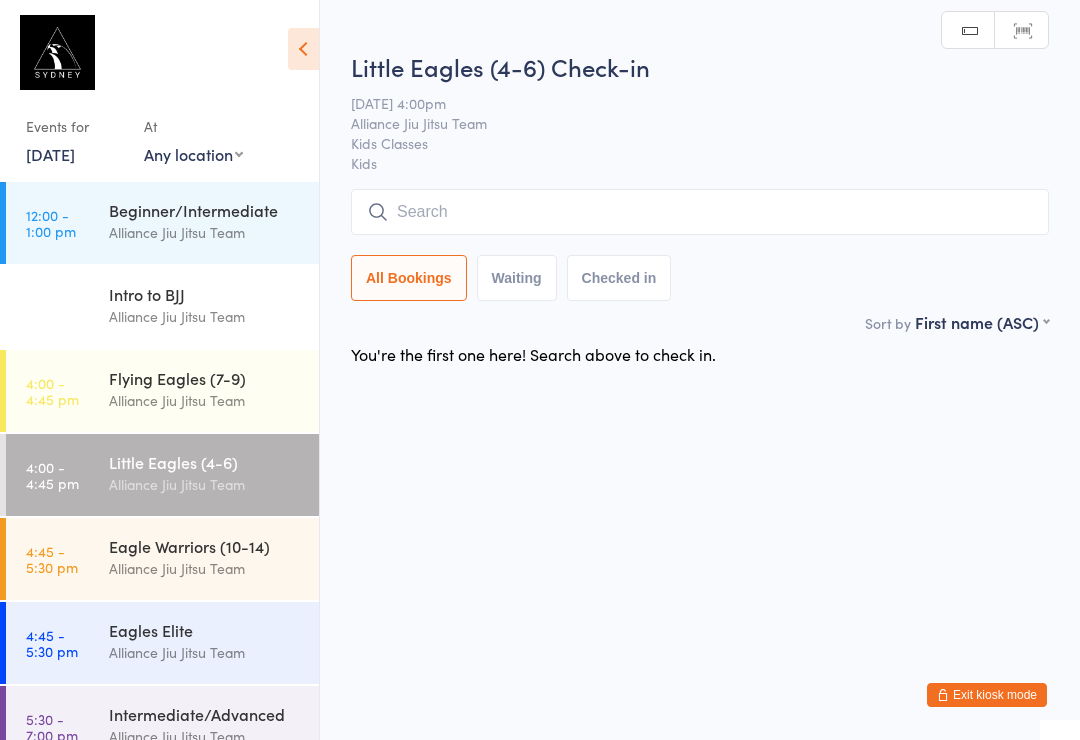 click on "Eagle Warriors (10-14)" at bounding box center (205, 546) 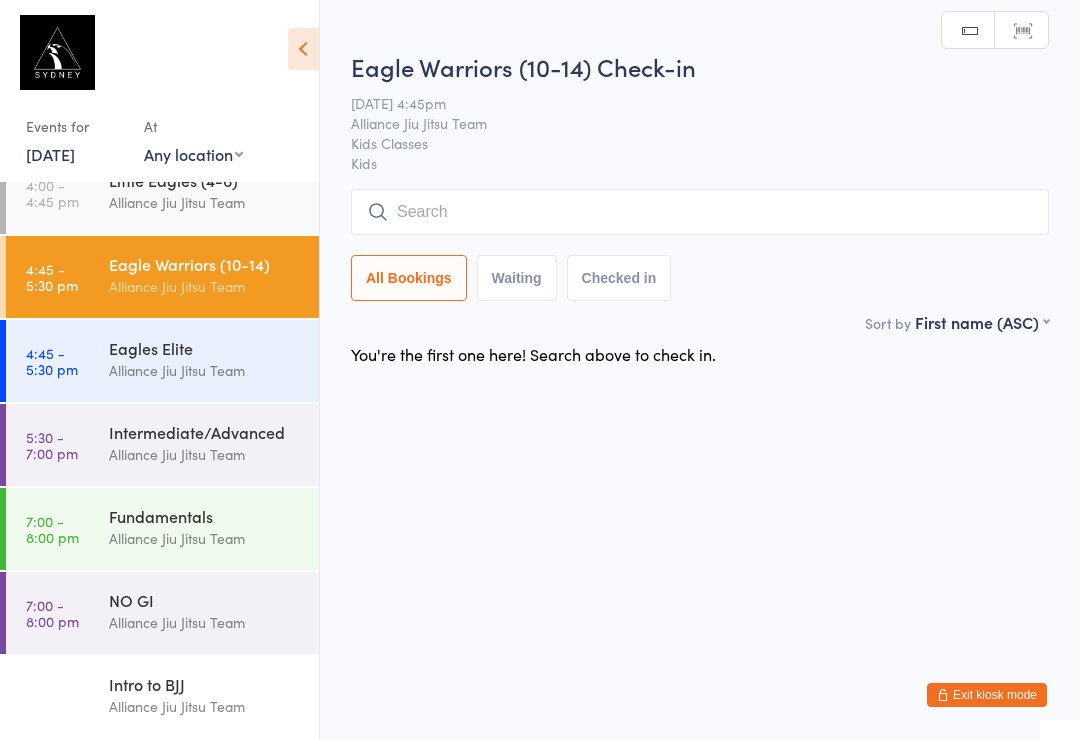 scroll, scrollTop: 282, scrollLeft: 0, axis: vertical 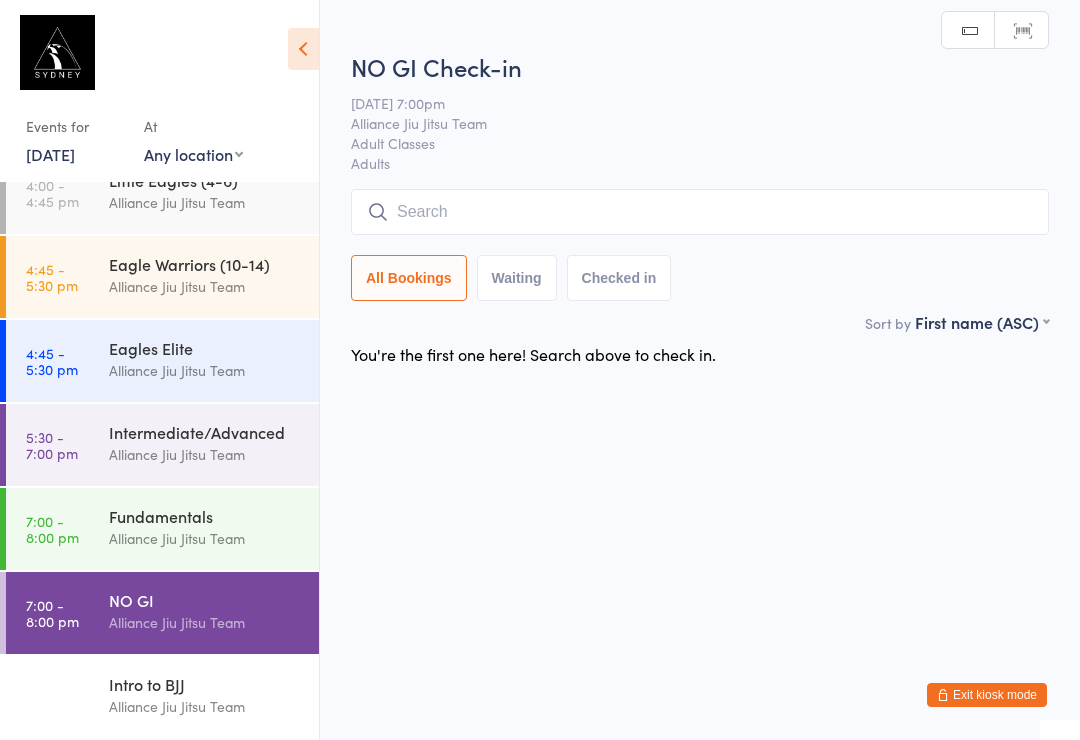 click on "Intro to BJJ" at bounding box center (205, 684) 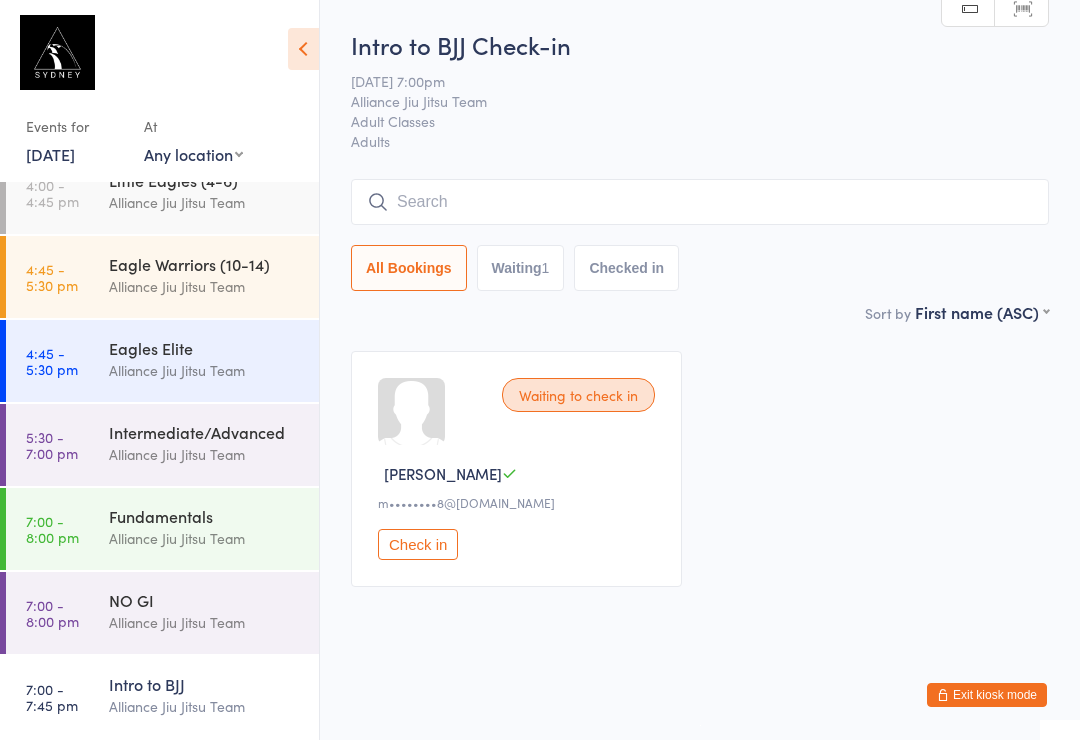 scroll, scrollTop: 282, scrollLeft: 0, axis: vertical 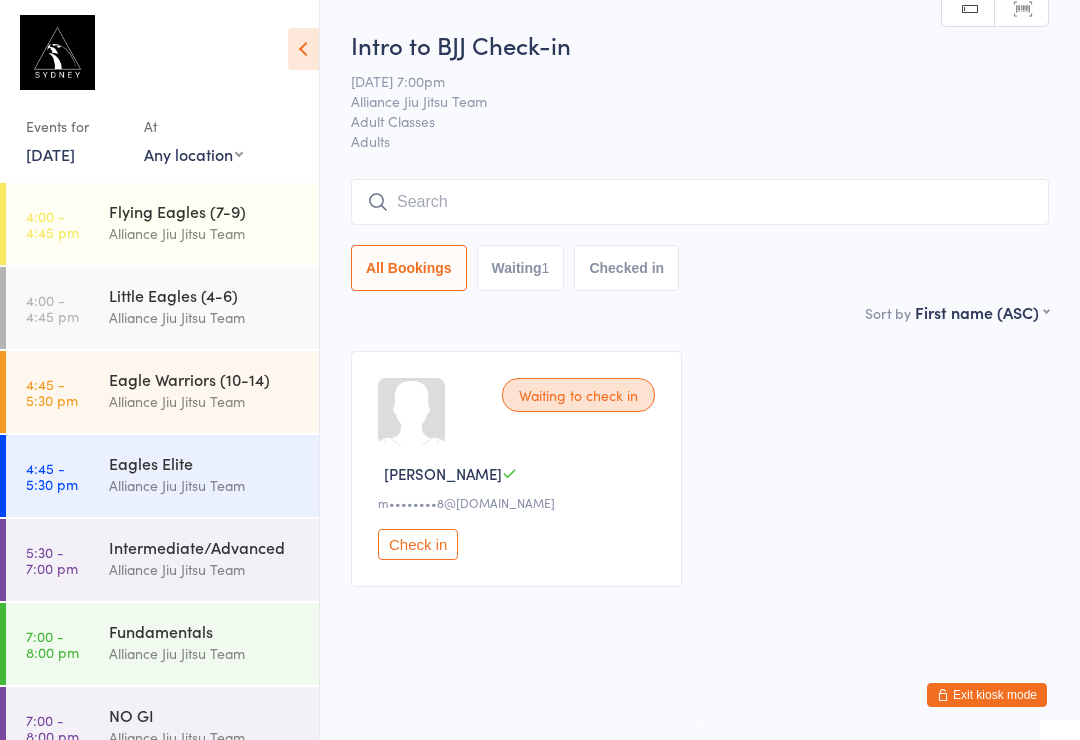 click on "Little Eagles (4-6) Alliance Jiu Jitsu Team" at bounding box center (214, 306) 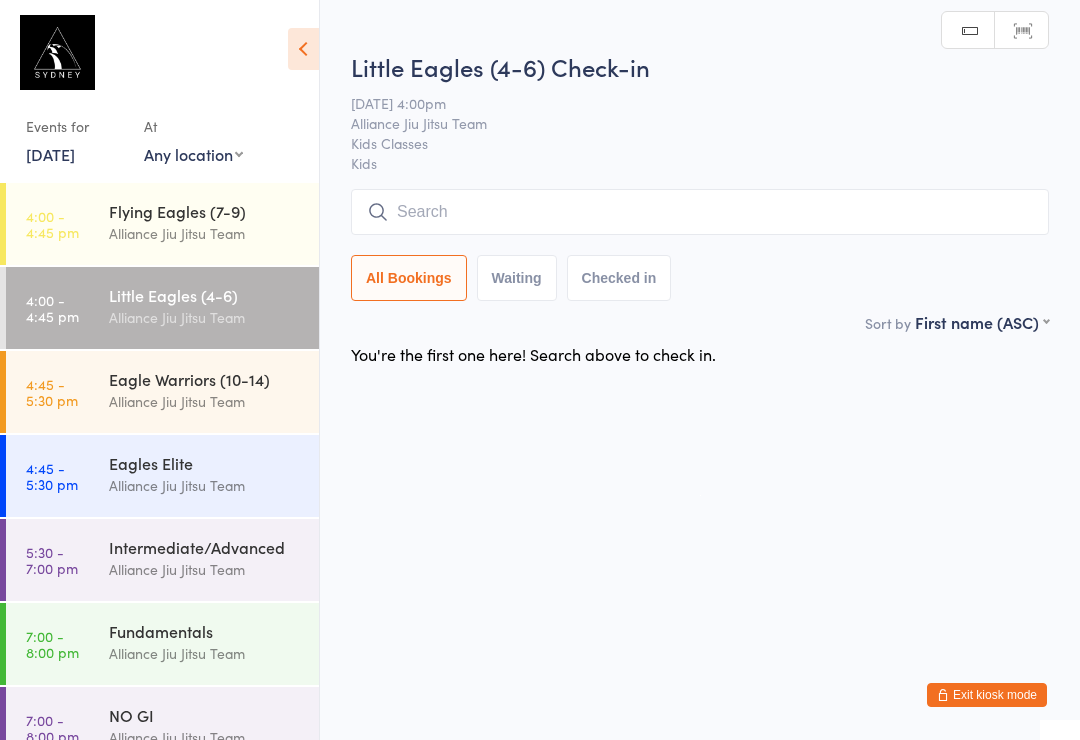 click on "Flying Eagles (7-9)" at bounding box center [205, 211] 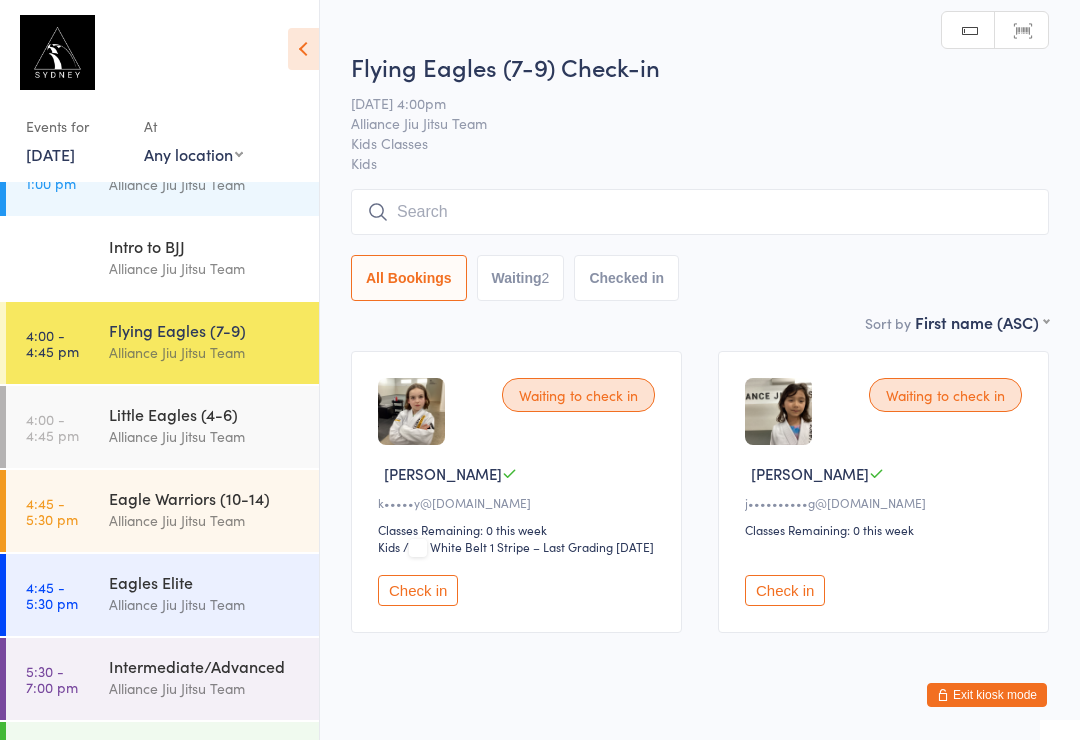 scroll, scrollTop: 30, scrollLeft: 0, axis: vertical 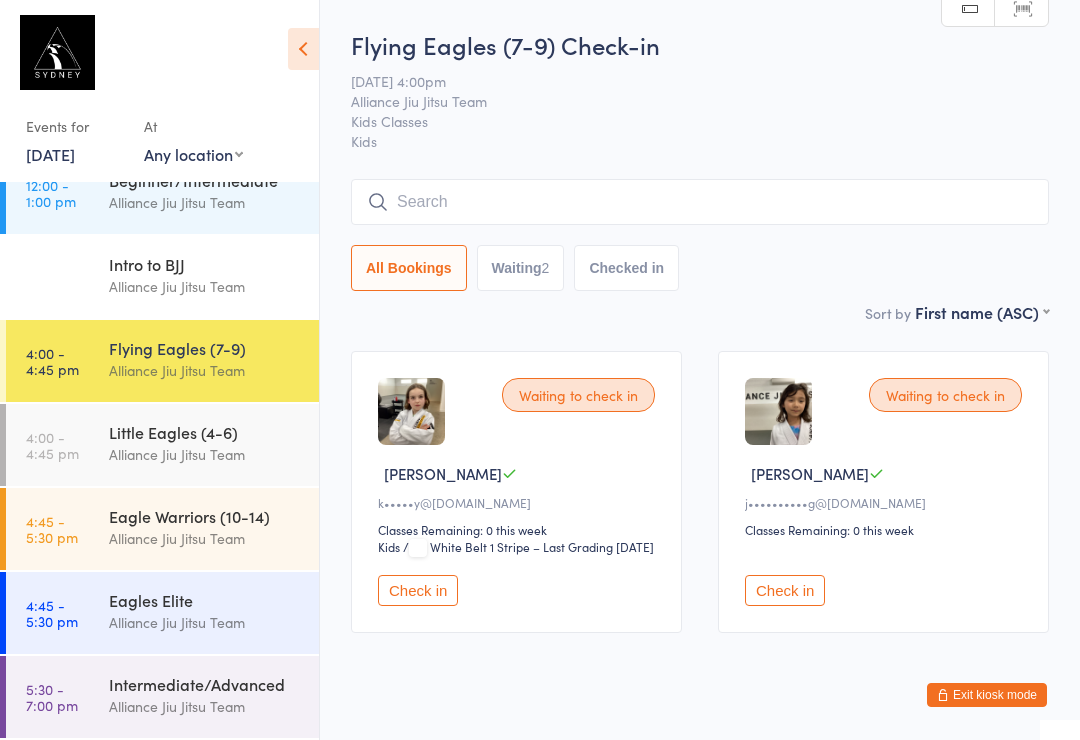 click at bounding box center (700, 202) 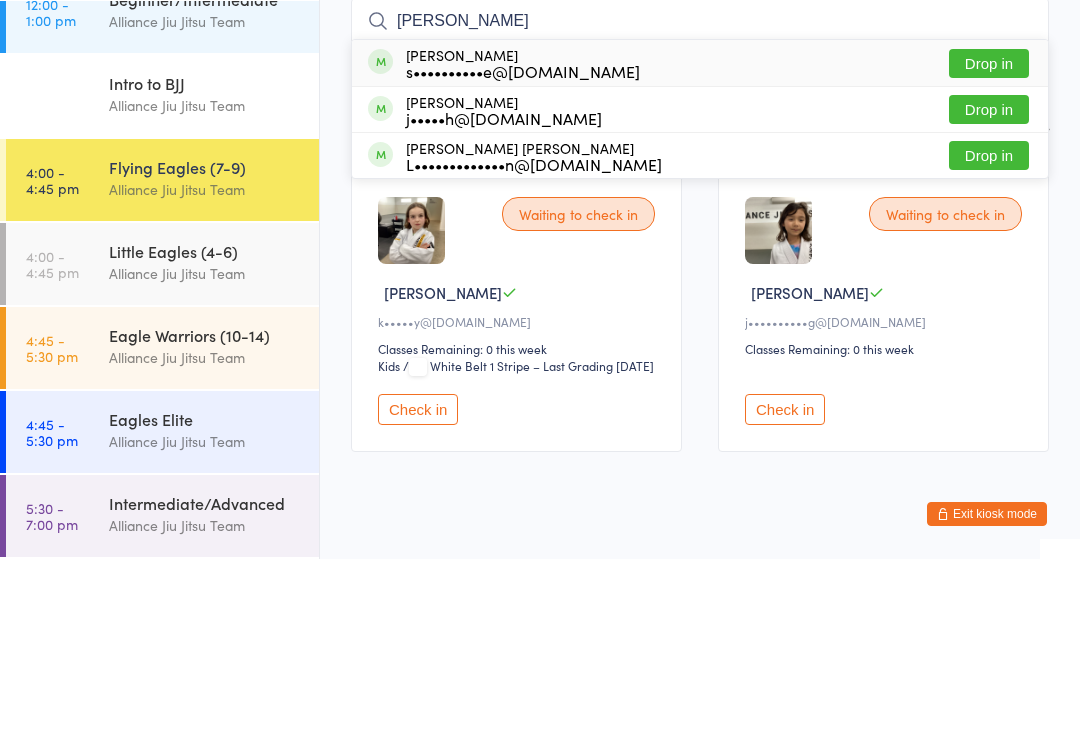 type on "[PERSON_NAME]" 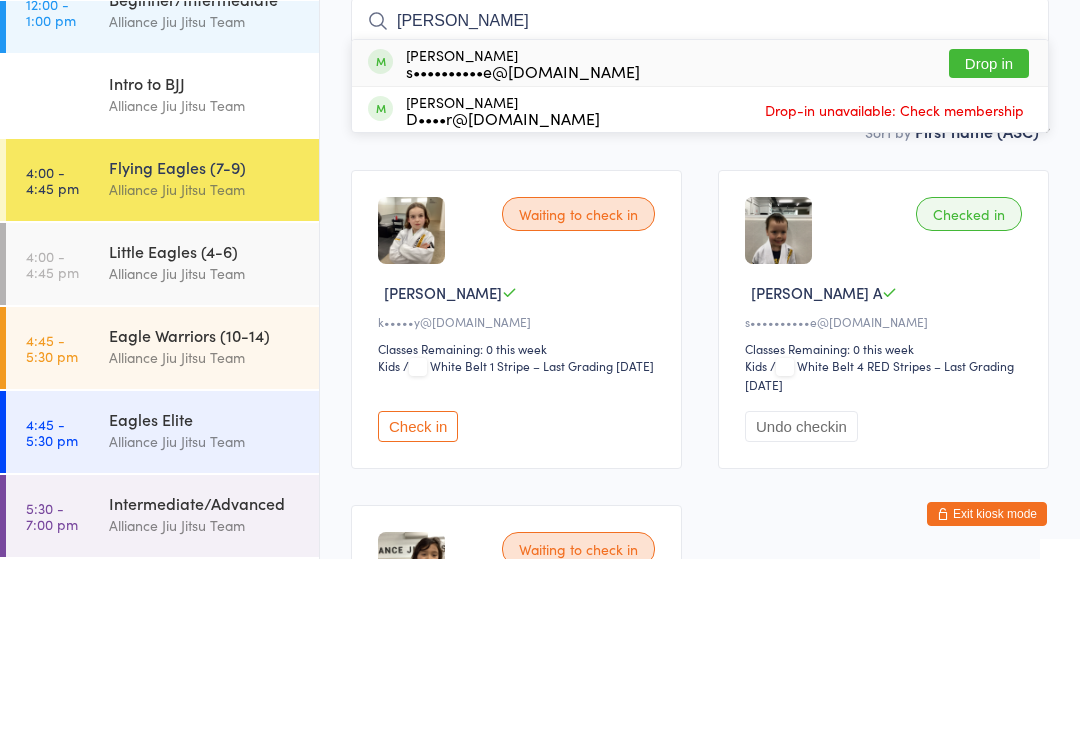 type on "[PERSON_NAME]" 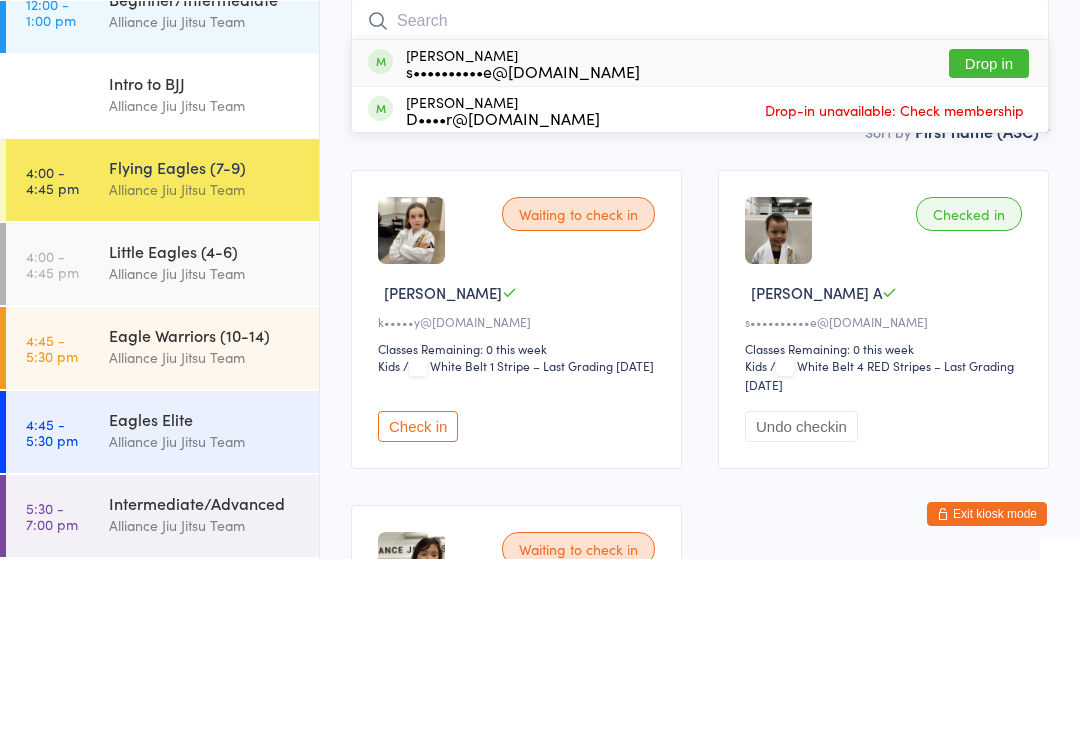 scroll, scrollTop: 181, scrollLeft: 0, axis: vertical 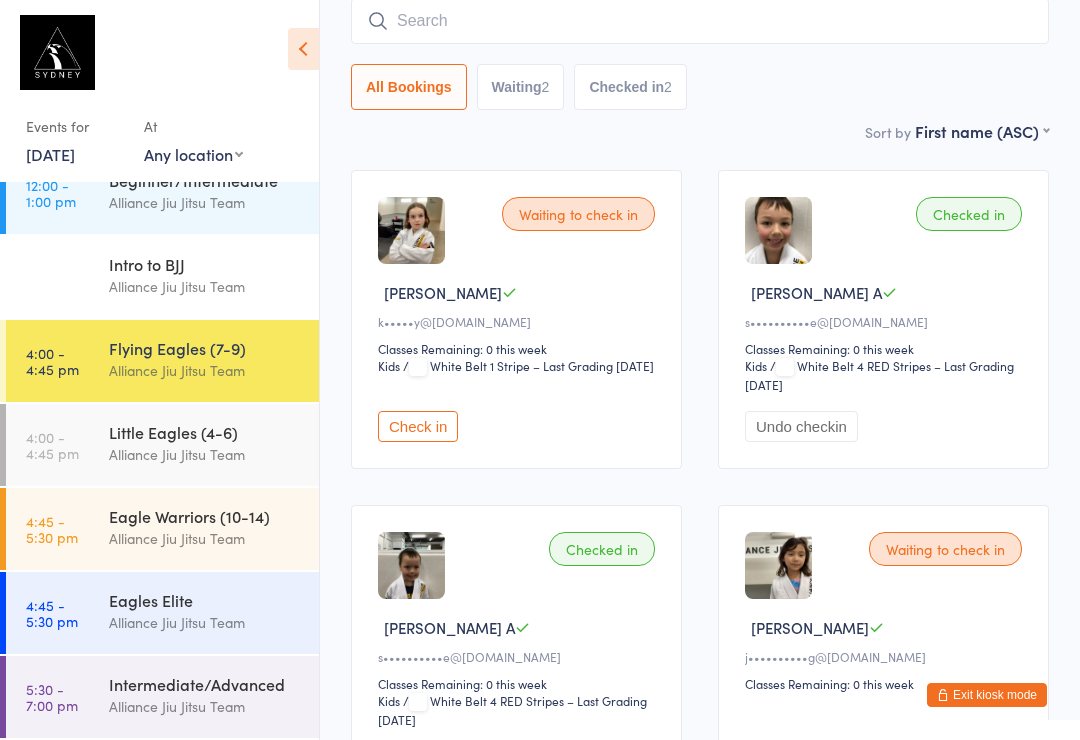 click at bounding box center (700, 21) 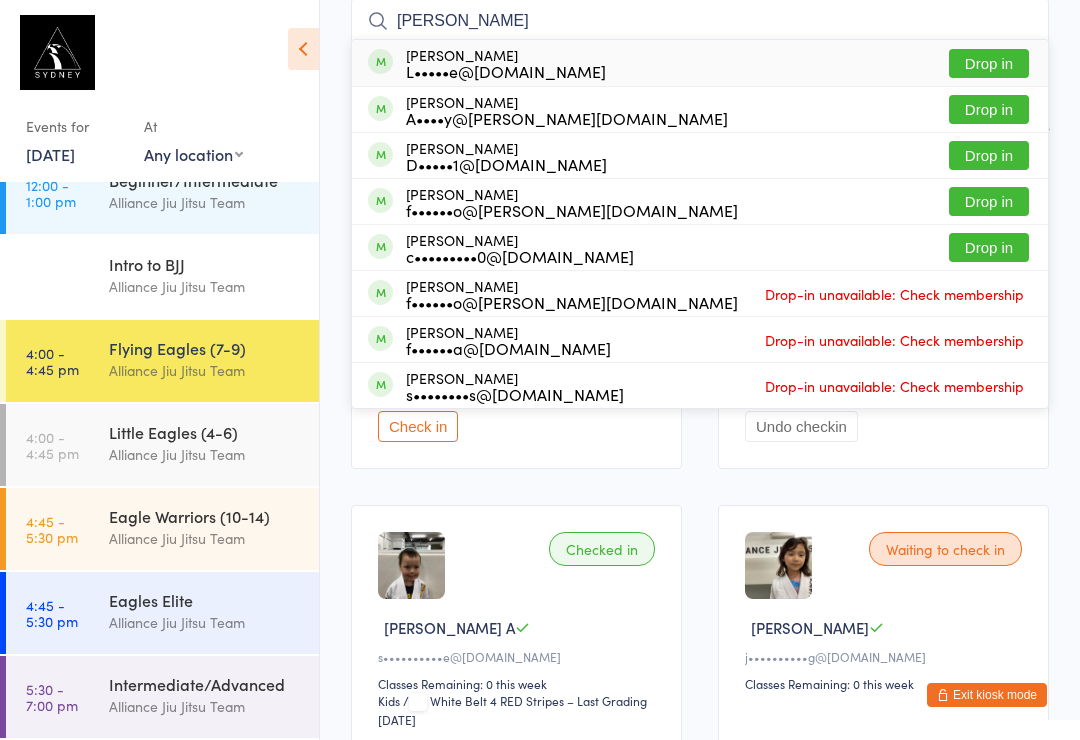 type on "[PERSON_NAME]" 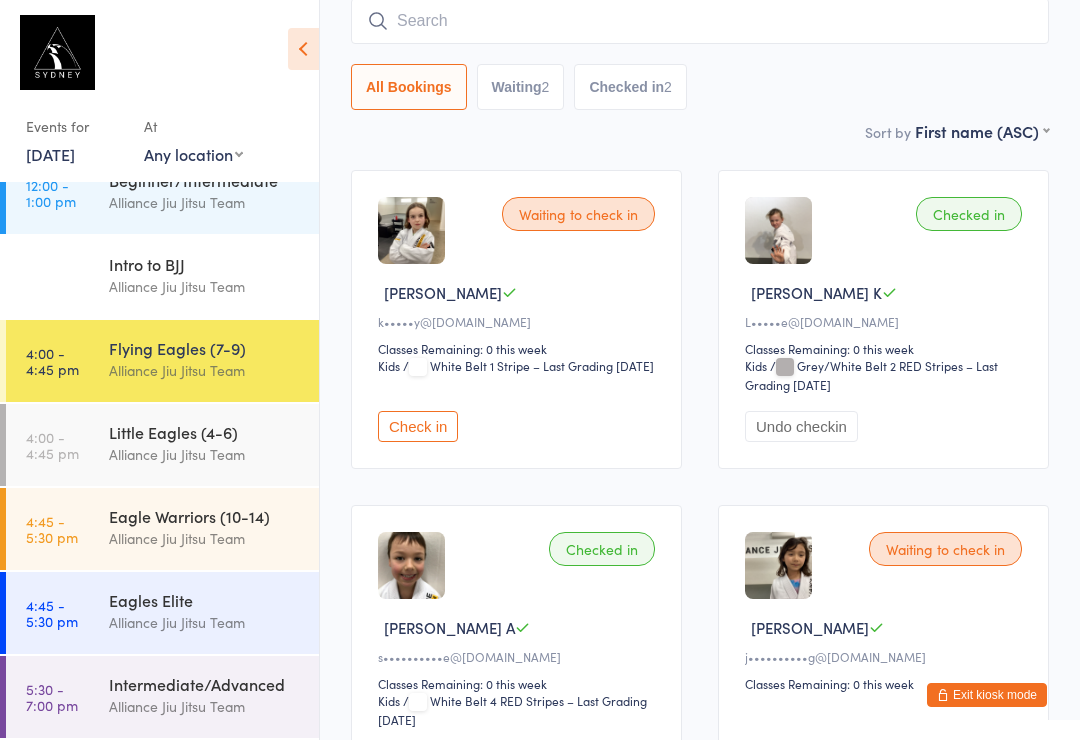 click at bounding box center [700, 21] 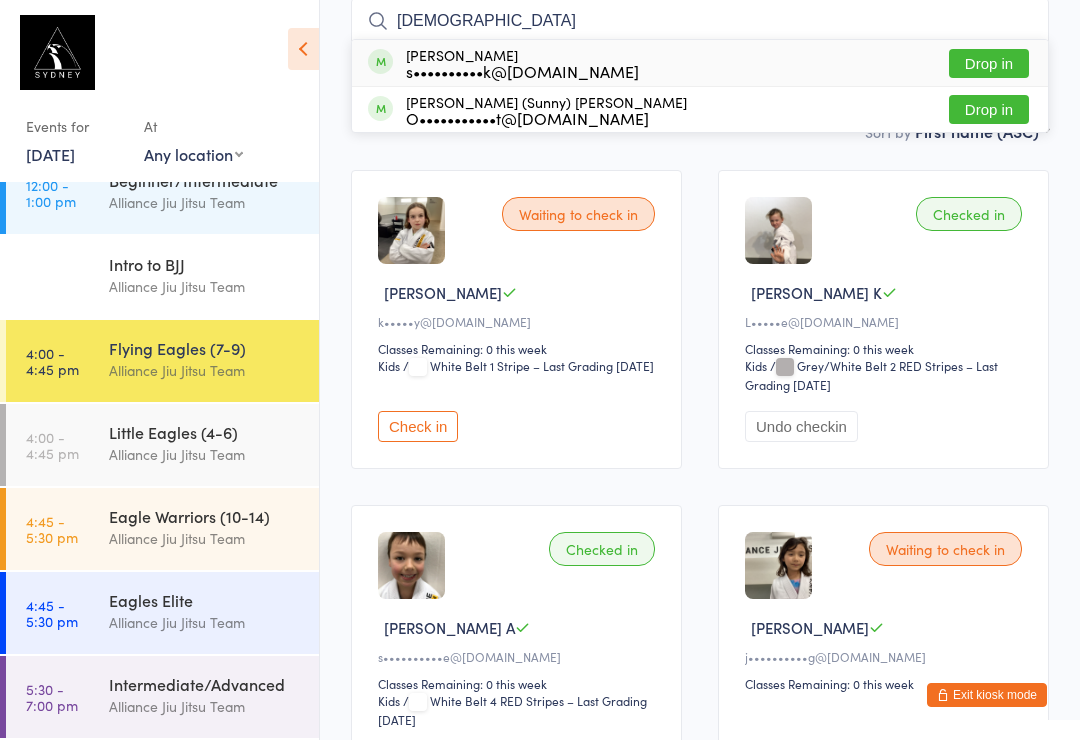 type on "[DEMOGRAPHIC_DATA]" 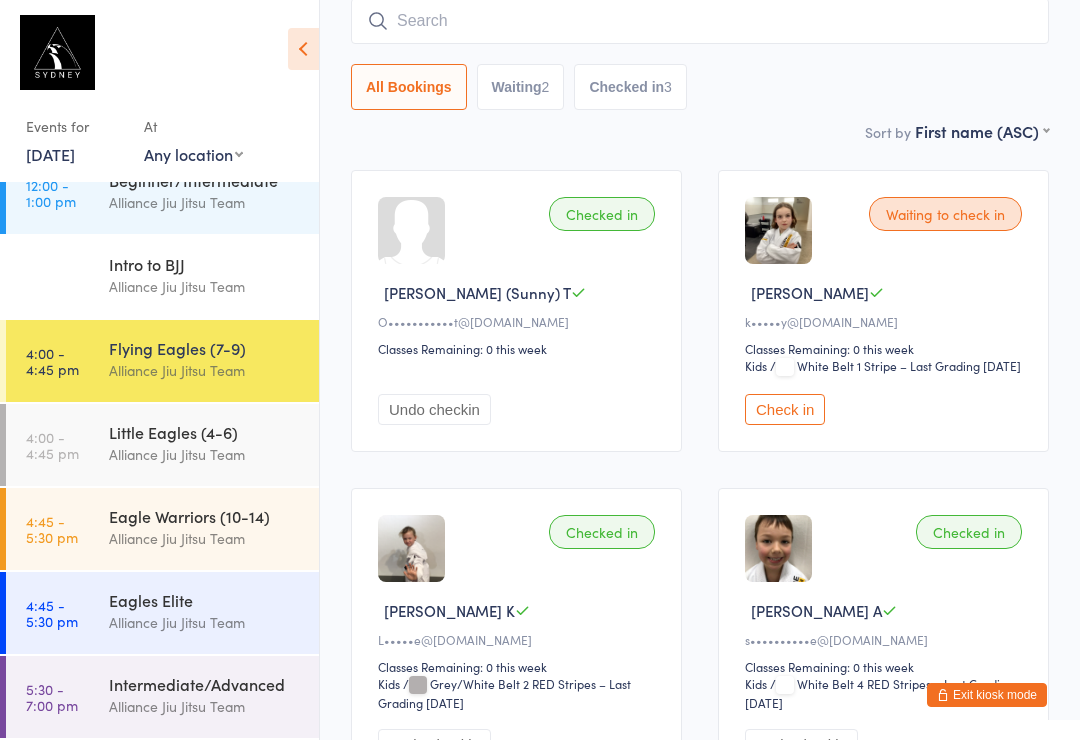click at bounding box center (700, 21) 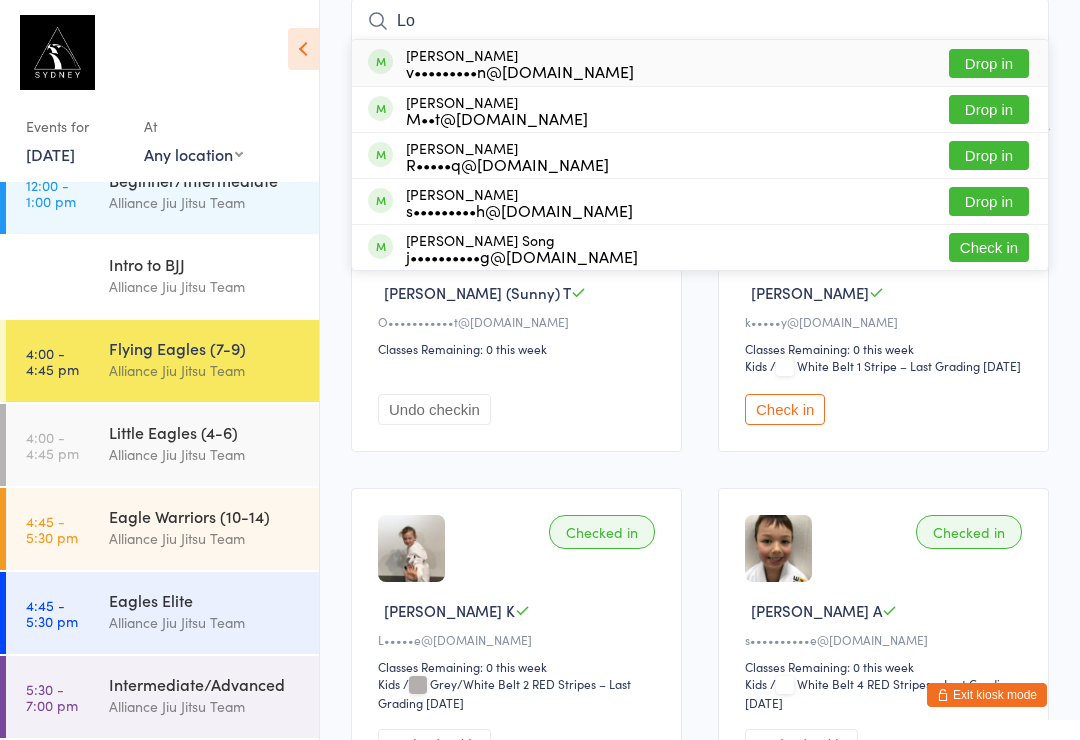 type on "Lo" 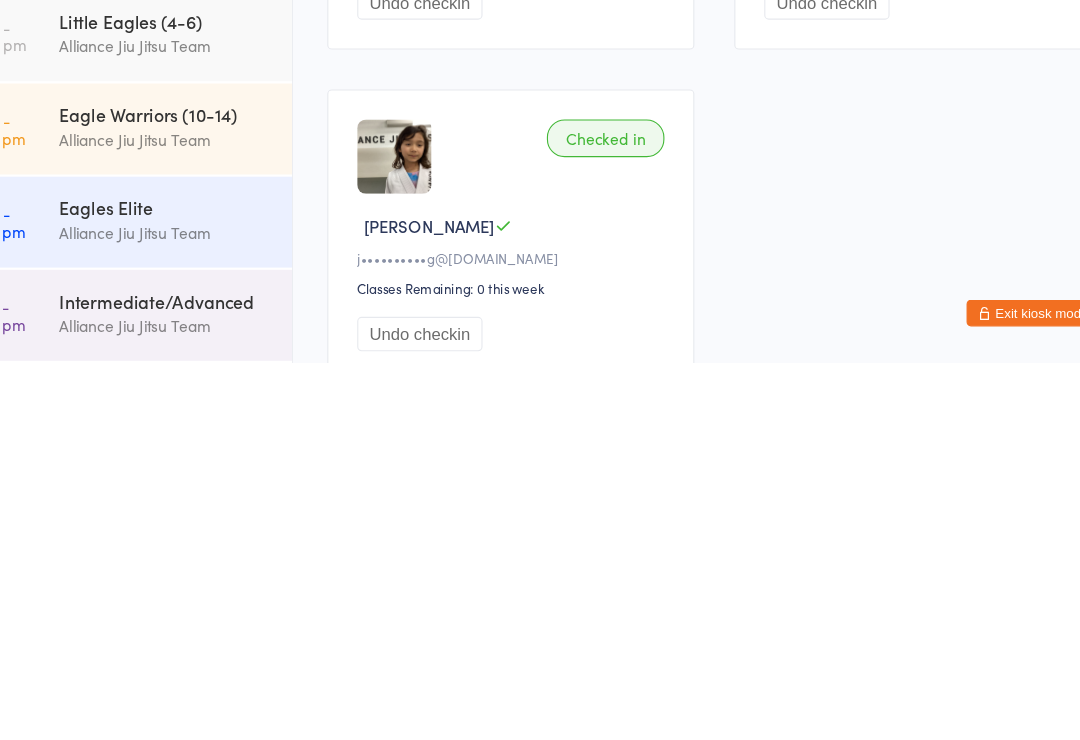 scroll, scrollTop: 721, scrollLeft: 0, axis: vertical 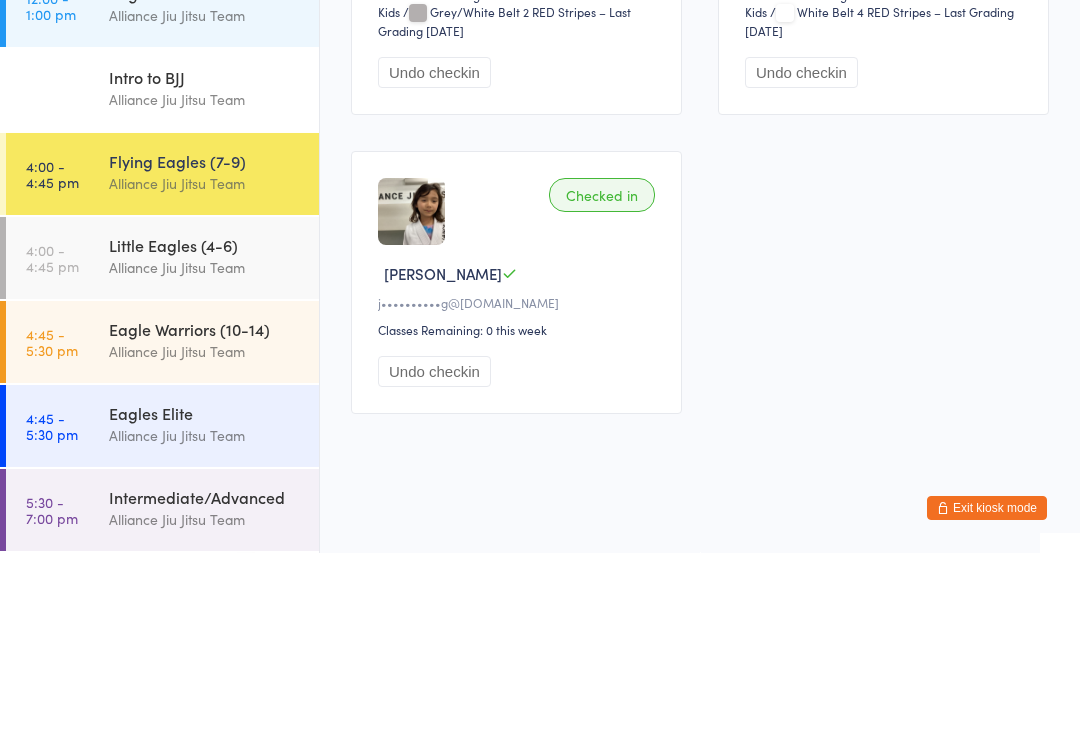 click on "Checked in Alexander (Sunny) T  O•••••••••••t@[DOMAIN_NAME] Classes Remaining: 0 this week   Undo checkin Waiting to check in [PERSON_NAME] S  k•••••y@[DOMAIN_NAME] Classes Remaining: 0 this week Kids  Kids   /  White Belt 1 Stripe – Last Grading [DATE]   Check in Checked in [PERSON_NAME]•••••e@[DOMAIN_NAME] Classes Remaining: 0 this week Kids  Kids   /  Grey/White Belt 2 RED Stripes – Last Grading [DATE]   Undo checkin Checked in [PERSON_NAME] A  s••••••••••e@[DOMAIN_NAME] Classes Remaining: 0 this week Kids  Kids   /  White Belt 4 RED Stripes – Last Grading [DATE]   Undo checkin Checked in [PERSON_NAME] S  j••••••••••g@[DOMAIN_NAME] Classes Remaining: 0 this week   Undo checkin" at bounding box center [700, 143] 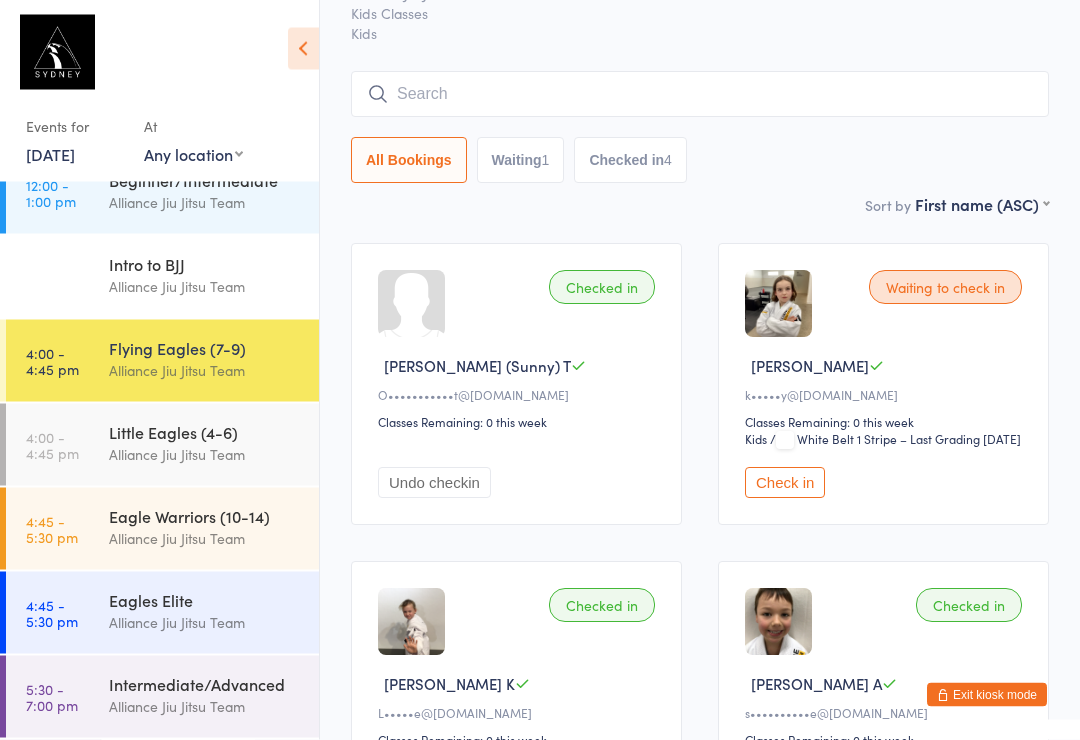 scroll, scrollTop: 0, scrollLeft: 0, axis: both 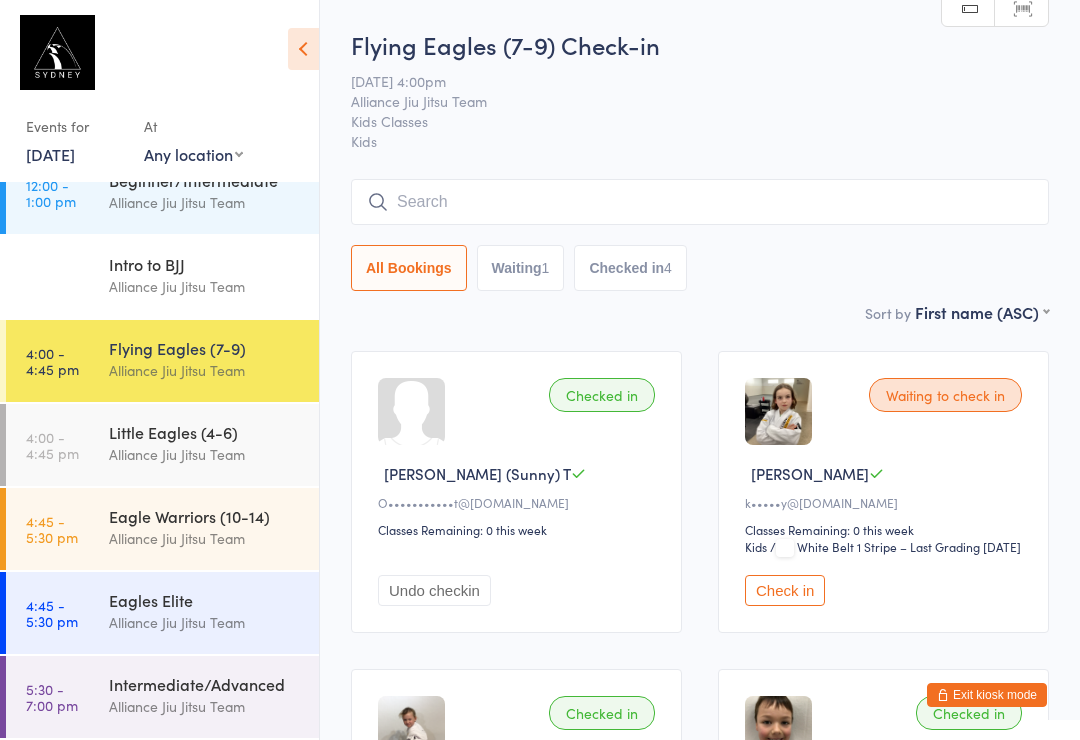 click at bounding box center (700, 202) 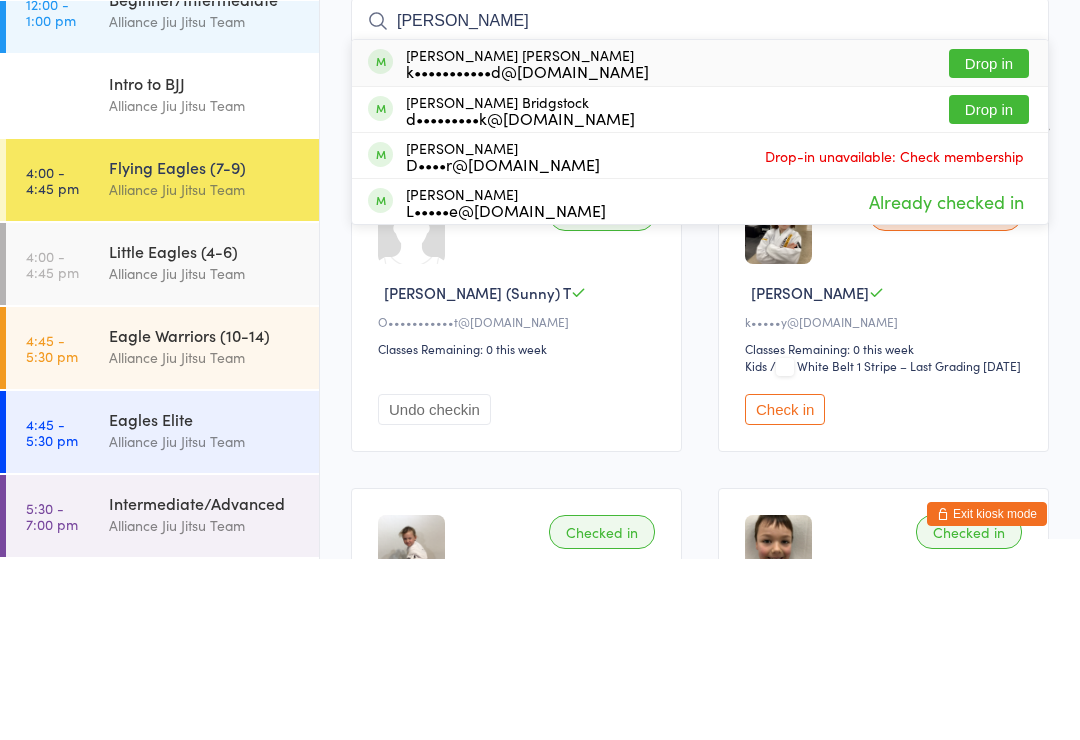 type on "[PERSON_NAME]" 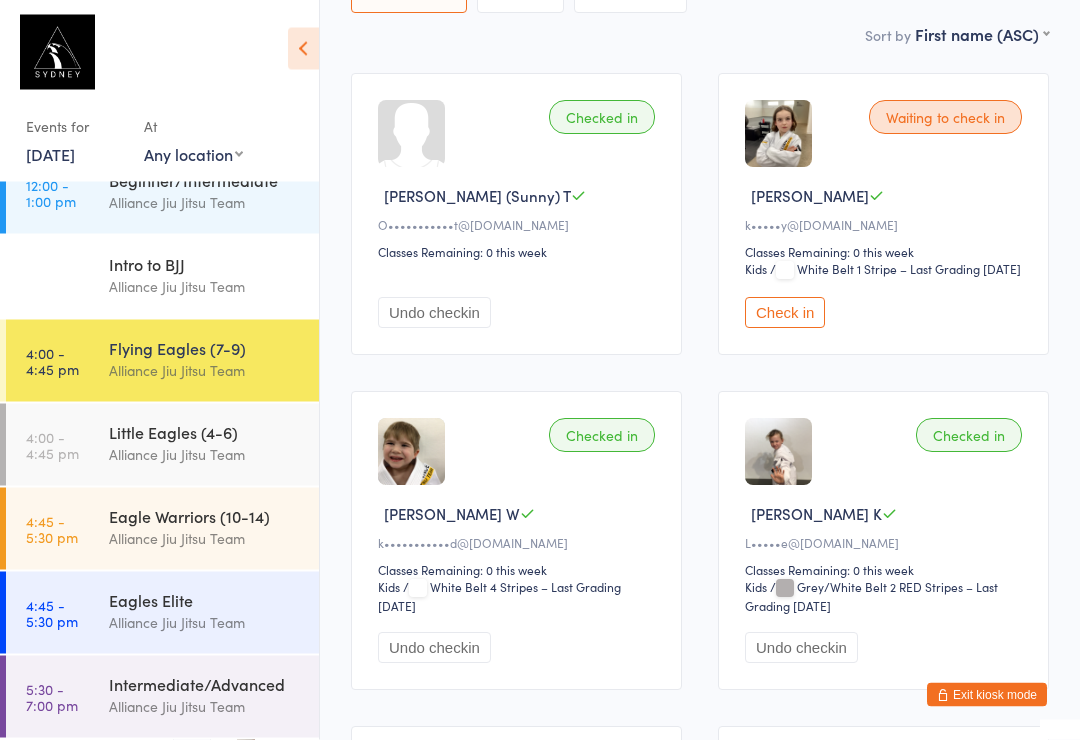 scroll, scrollTop: 0, scrollLeft: 0, axis: both 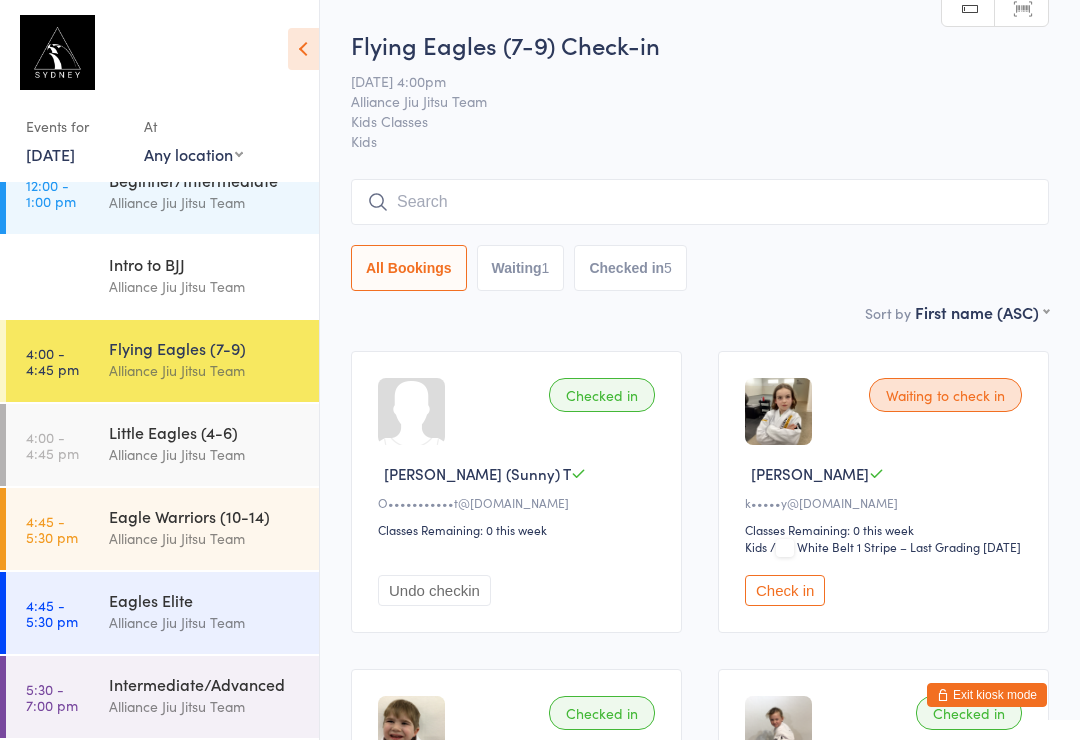 click at bounding box center (700, 202) 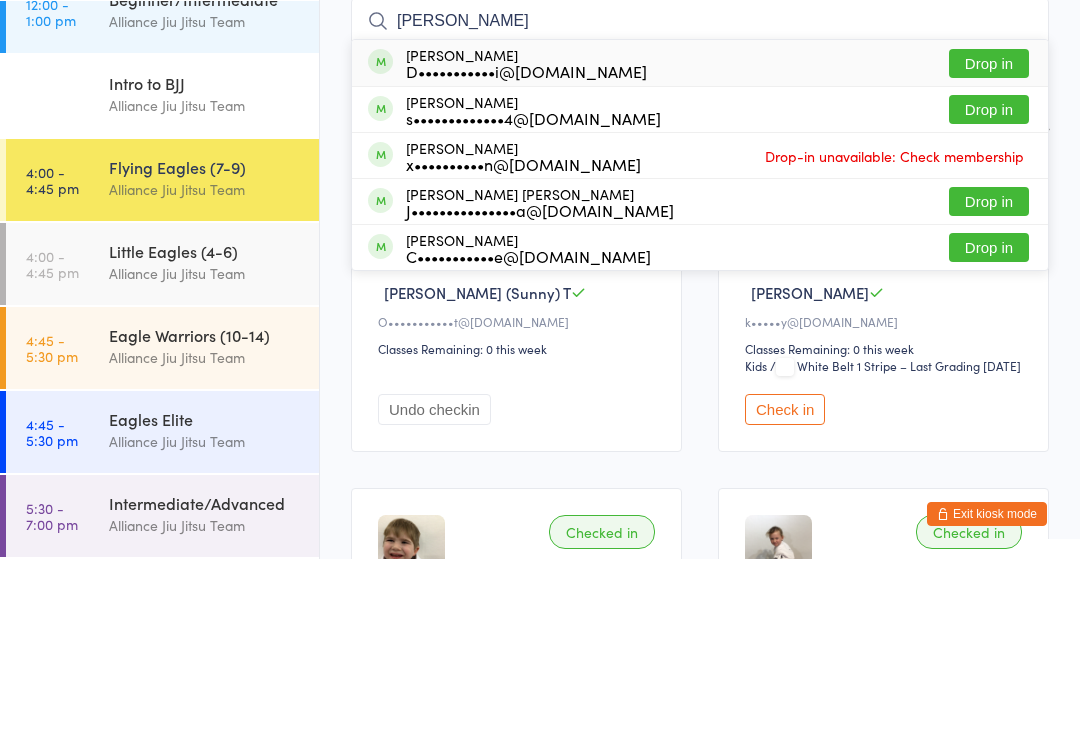 type on "[PERSON_NAME]" 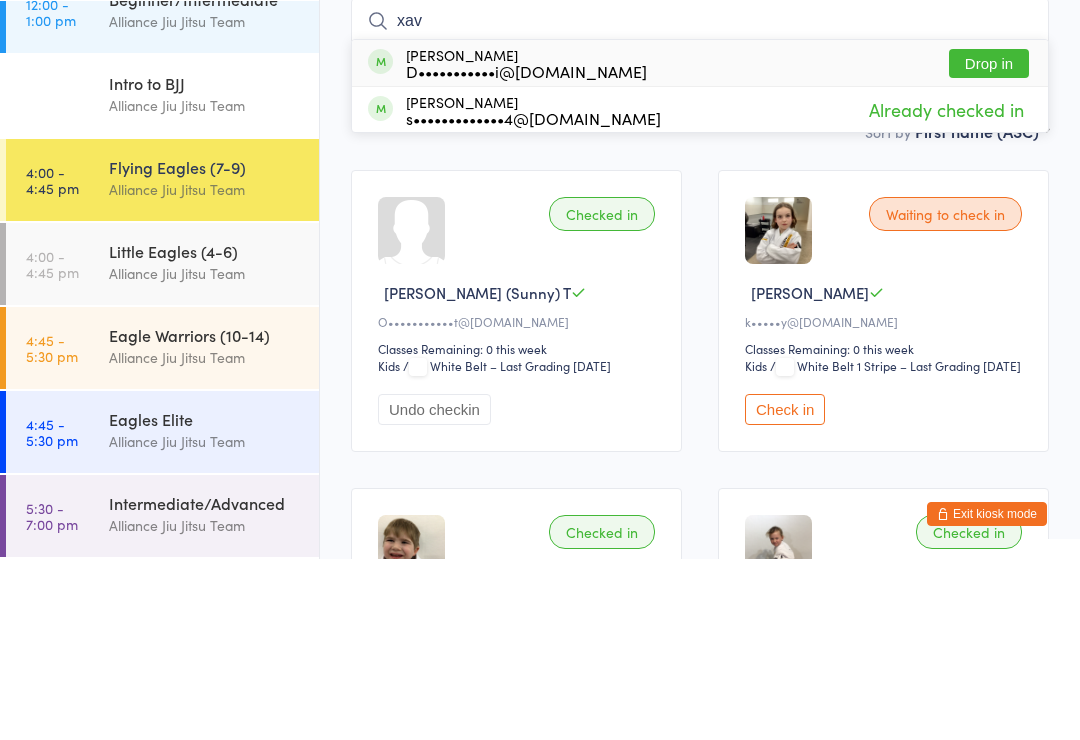 type on "xavi" 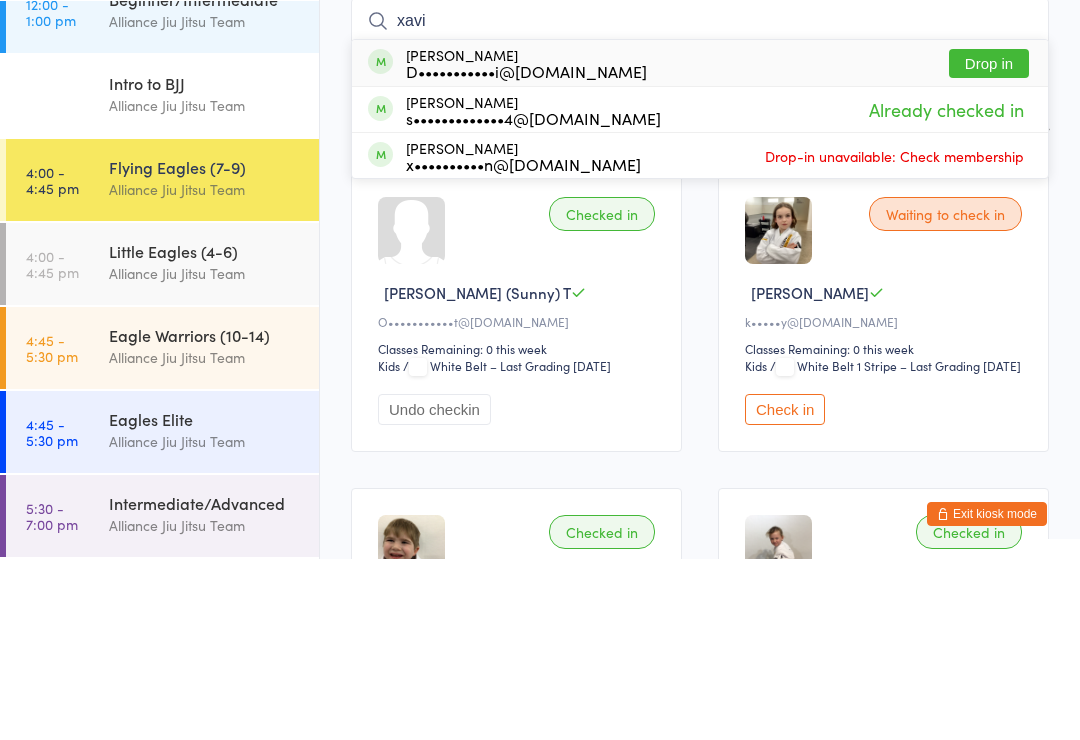 click on "Little Eagles (4-6) Alliance Jiu Jitsu Team" at bounding box center (214, 443) 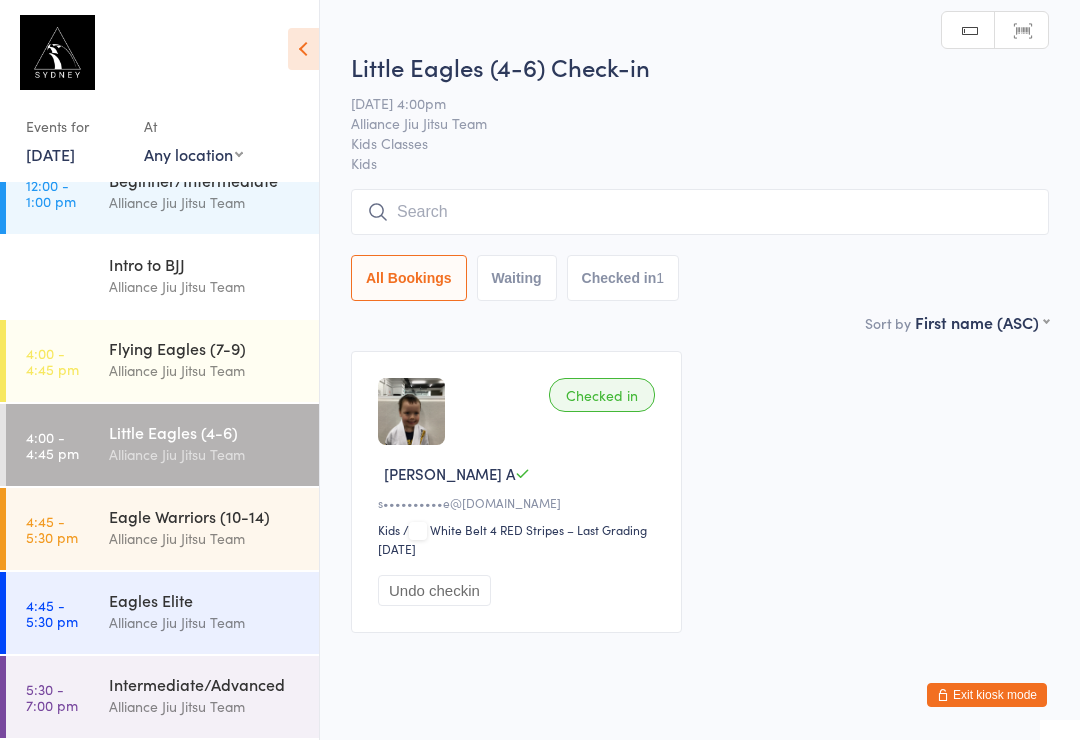 click on "Flying Eagles (7-9)" at bounding box center (205, 348) 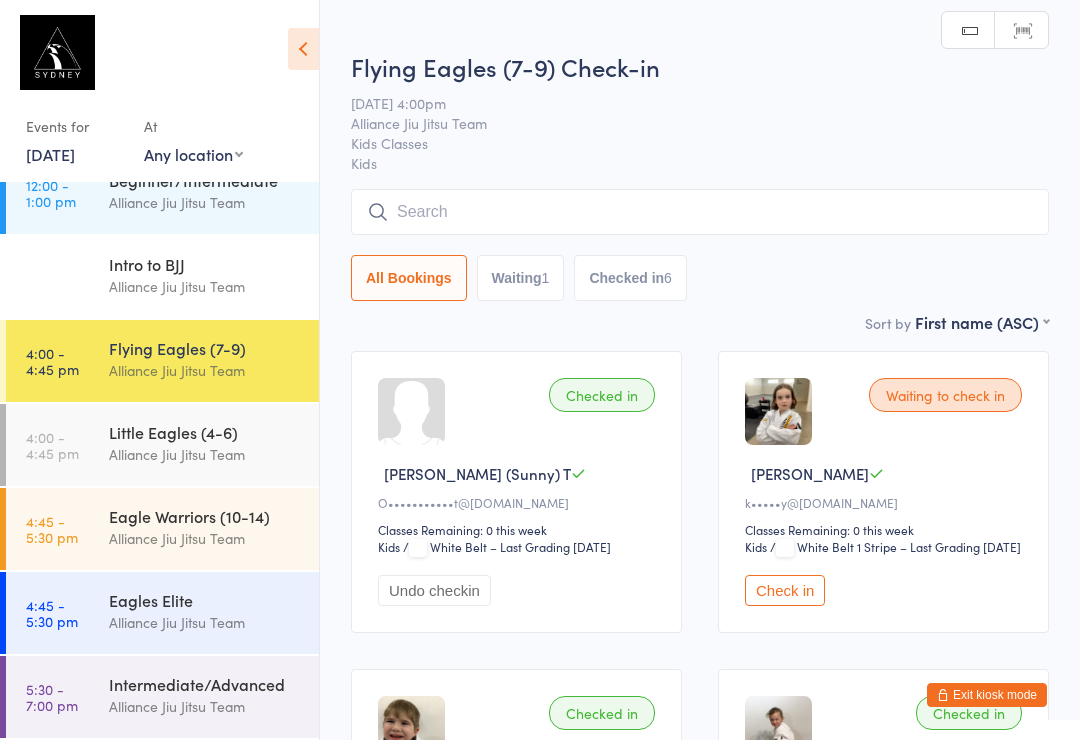 click at bounding box center [700, 212] 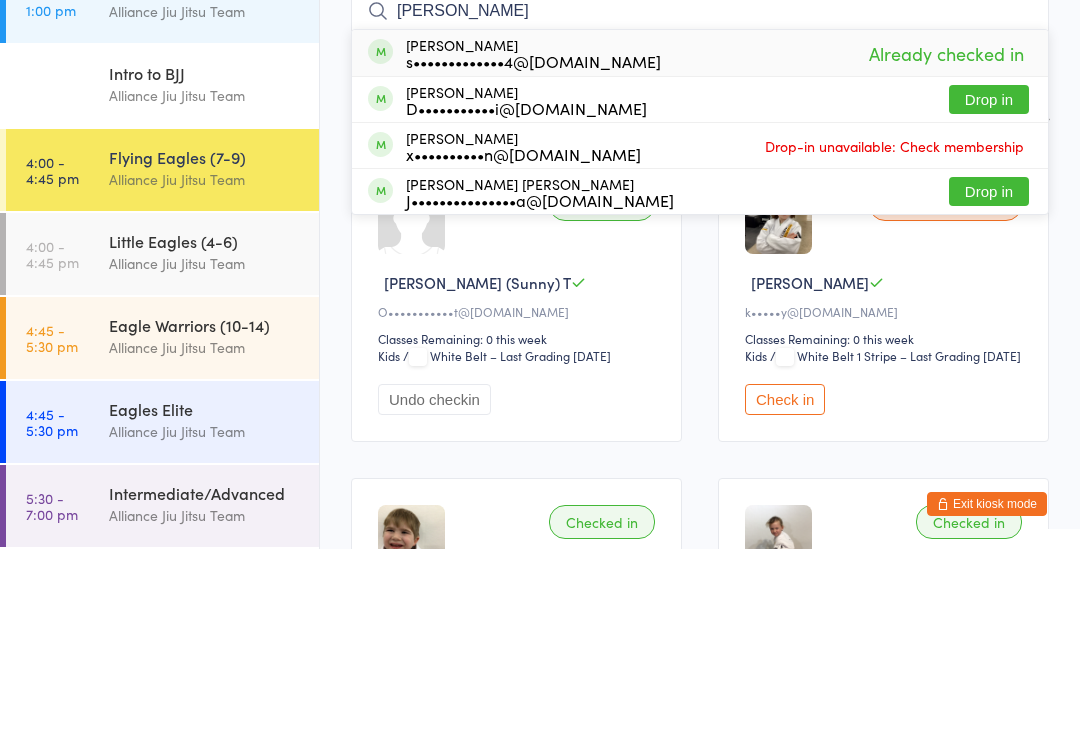 click on "Checked in Alexander (Sunny) T  O•••••••••••t@[DOMAIN_NAME] Classes Remaining: 0 this week Kids  Kids   /  White Belt – Last Grading [DATE]   Undo checkin Waiting to check in [PERSON_NAME] S  k•••••y@[DOMAIN_NAME] Classes Remaining: 0 this week Kids  Kids   /  White Belt 1 Stripe – Last Grading [DATE]   Check in Checked in [PERSON_NAME] W  k•••••••••••d@[DOMAIN_NAME] Classes Remaining: 0 this week Kids  Kids   /  White Belt 4 Stripes – Last Grading [DATE]   Undo checkin Checked in [PERSON_NAME]•••••e@[DOMAIN_NAME] Classes Remaining: 0 this week Kids  Kids   /  Grey/White Belt 2 RED Stripes – Last Grading [DATE]   Undo checkin Checked in [PERSON_NAME] A  s••••••••••e@[DOMAIN_NAME] Classes Remaining: 0 this week Kids  Kids   /  White Belt 4 RED Stripes – Last Grading [DATE]   Undo checkin Checked in [PERSON_NAME] S  j••••••••••g@[DOMAIN_NAME] Classes Remaining: 0 this week Kids  Kids   /    Undo checkin Checked in Kids" at bounding box center (700, 986) 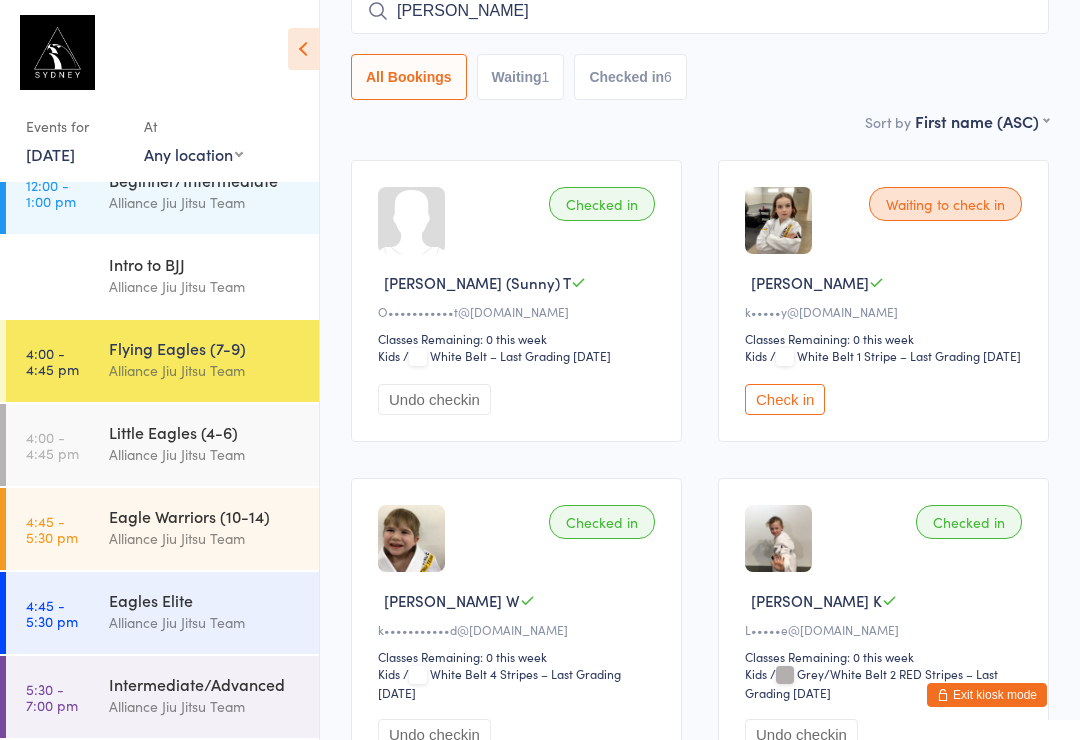 click on "[PERSON_NAME]" at bounding box center (700, 11) 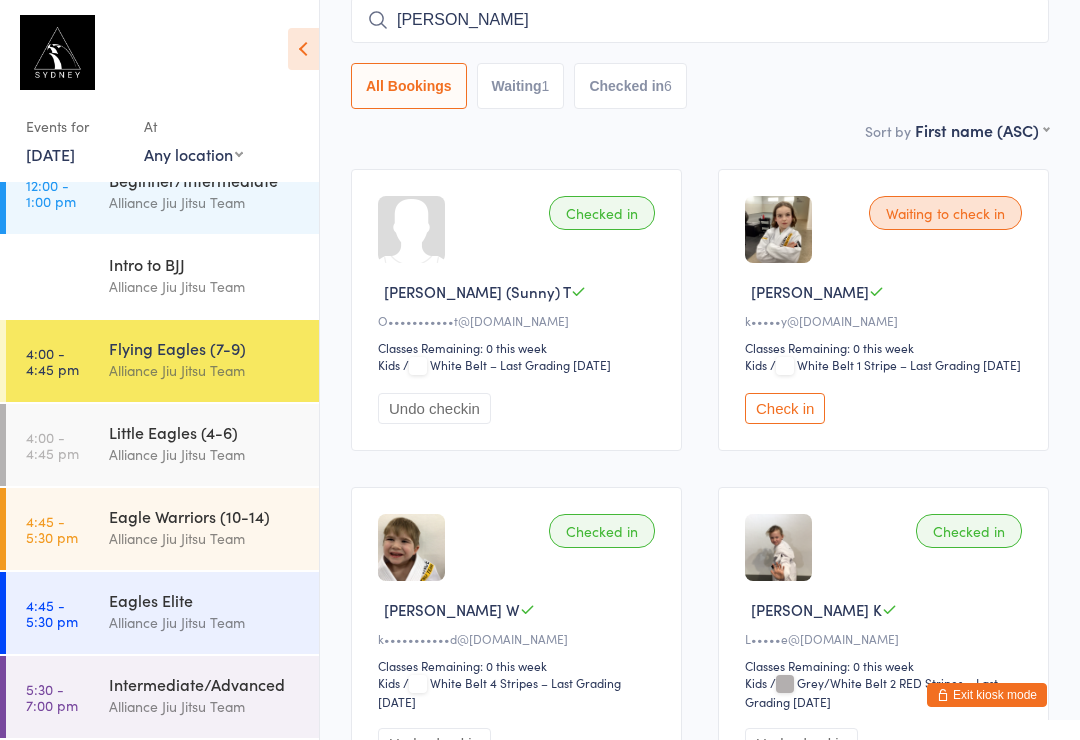 scroll, scrollTop: 181, scrollLeft: 0, axis: vertical 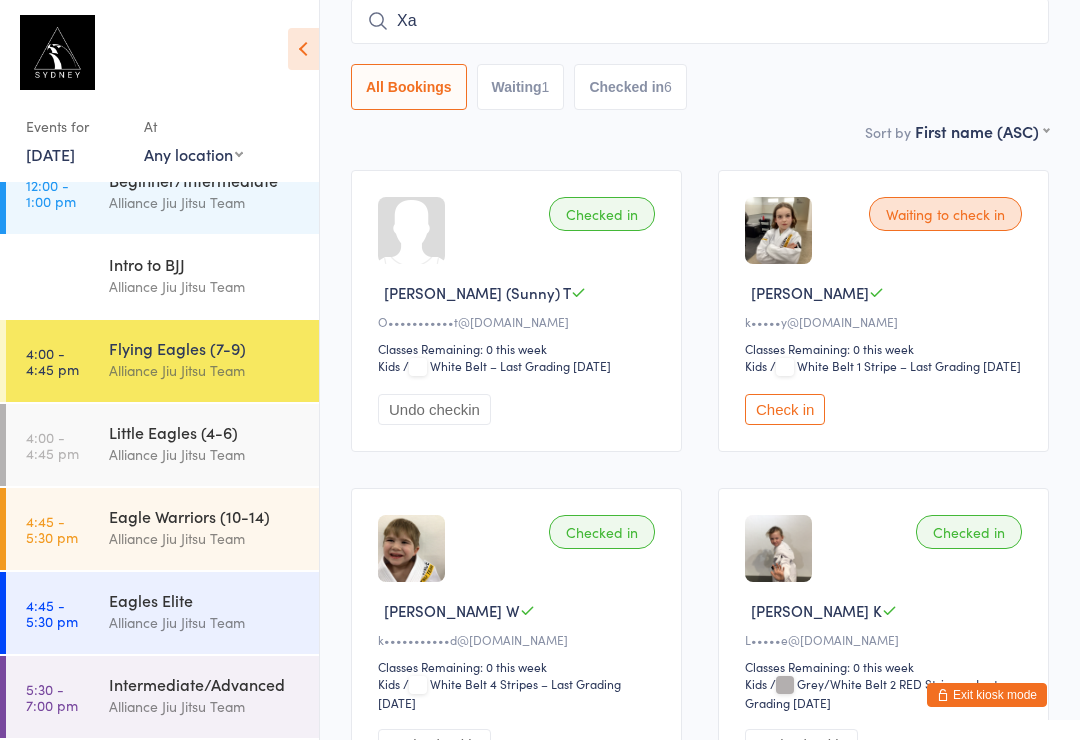 type on "X" 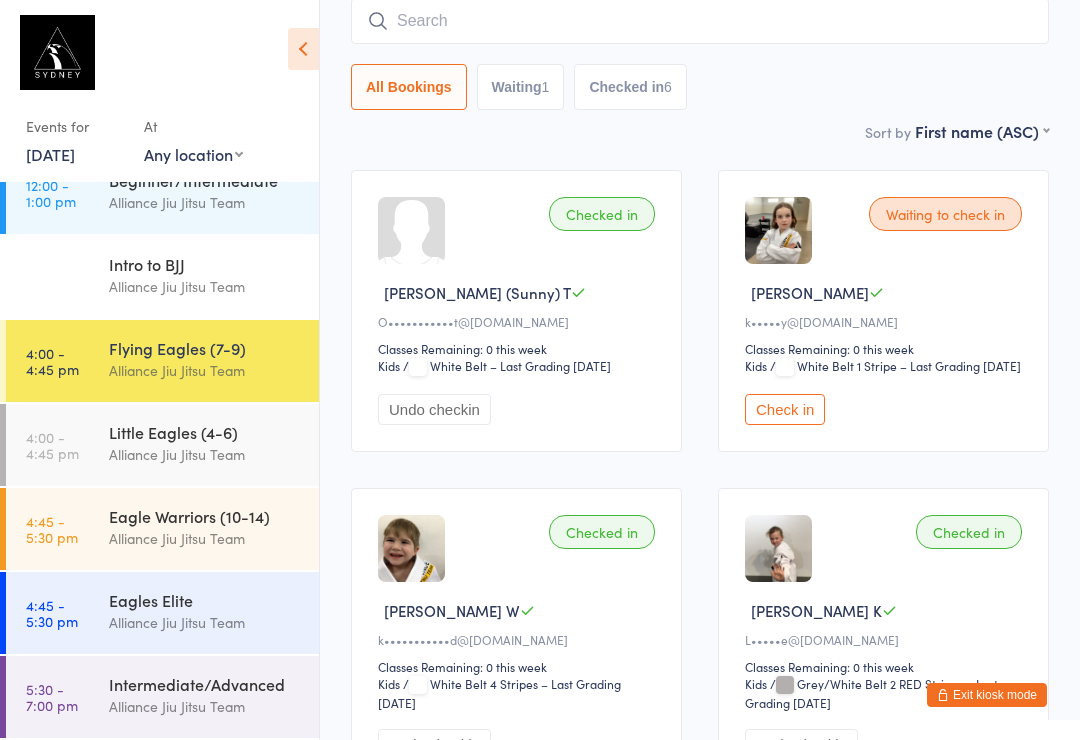 click on "Flying Eagles (7-9) Check-in [DATE] 4:00pm  Alliance Jiu Jitsu Team  Kids Classes  Kids  Manual search Scanner input All Bookings Waiting  1 Checked in  6 Sort by   First name (ASC) First name (ASC) First name (DESC) Last name (ASC) Last name (DESC) Check in time (ASC) Check in time (DESC) Rank (ASC) Rank (DESC) Checked in [PERSON_NAME] (Sunny) T  O•••••••••••t@[DOMAIN_NAME] Classes Remaining: 0 this week Kids  Kids   /  White Belt – Last Grading [DATE]   Undo checkin Waiting to check in [PERSON_NAME] S  k•••••y@[DOMAIN_NAME] Classes Remaining: 0 this week Kids  Kids   /  White Belt 1 Stripe – Last Grading [DATE]   Check in Checked in [PERSON_NAME] W  k•••••••••••d@[DOMAIN_NAME] Classes Remaining: 0 this week Kids  Kids   /  White Belt 4 Stripes – Last Grading [DATE]   Undo checkin Checked in [PERSON_NAME]•••••e@[DOMAIN_NAME] Classes Remaining: 0 this week Kids  Kids   /  Grey/White Belt 2 RED Stripes – Last Grading [DATE]   Undo checkin Checked in" at bounding box center (700, 653) 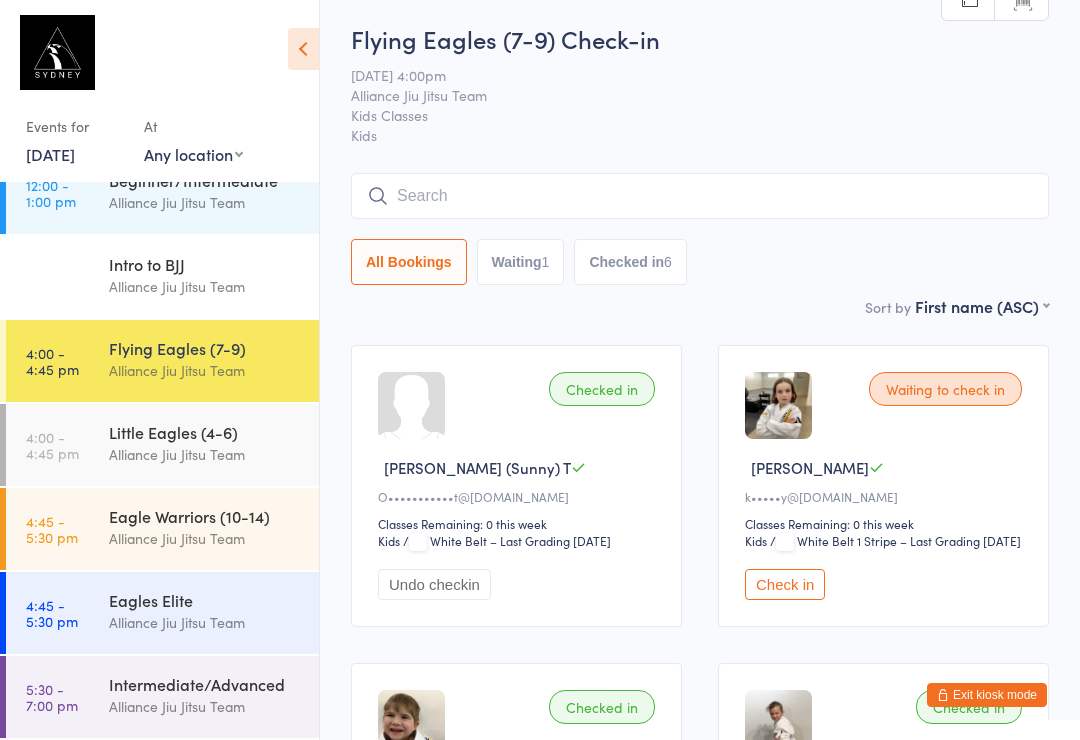 scroll, scrollTop: 0, scrollLeft: 0, axis: both 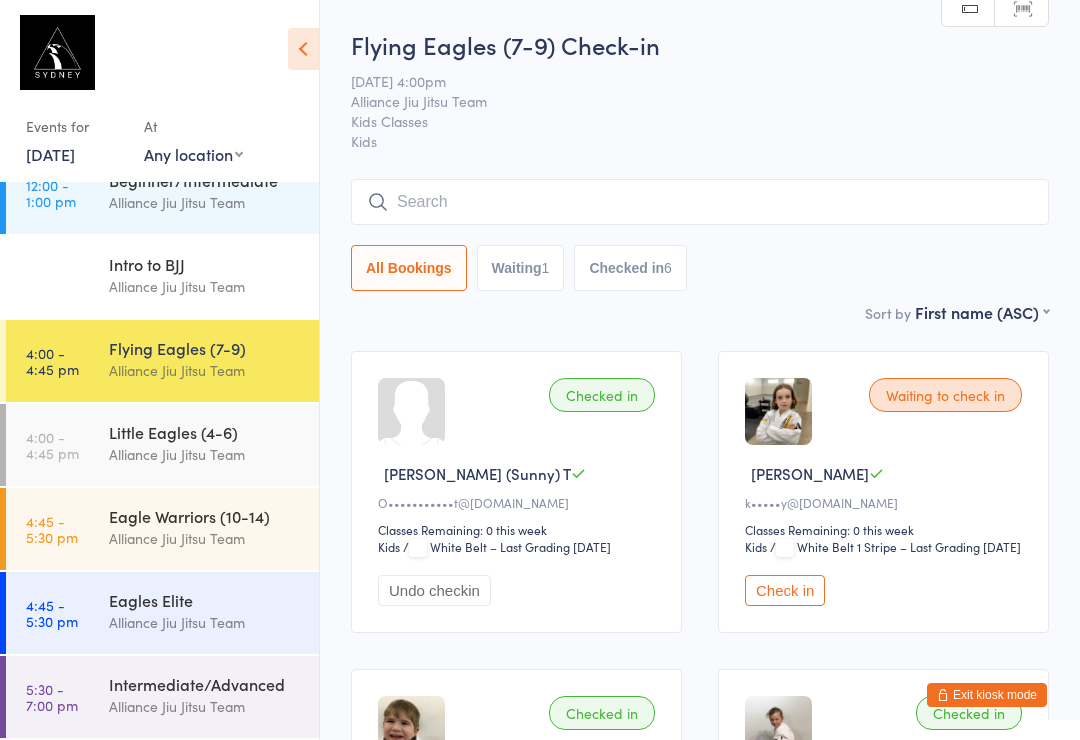 click on "Flying Eagles (7-9) Check-in [DATE] 4:00pm  Alliance Jiu Jitsu Team  Kids Classes  Kids  Manual search Scanner input All Bookings Waiting  1 Checked in  6" at bounding box center (700, 164) 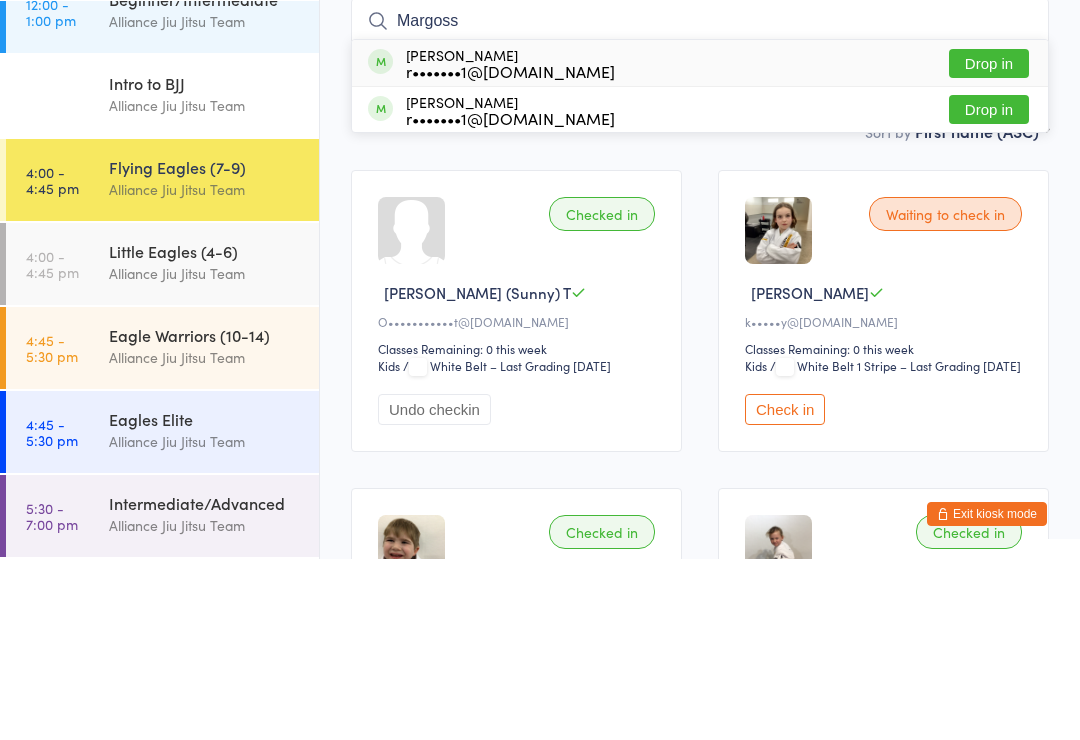 type on "Margoss" 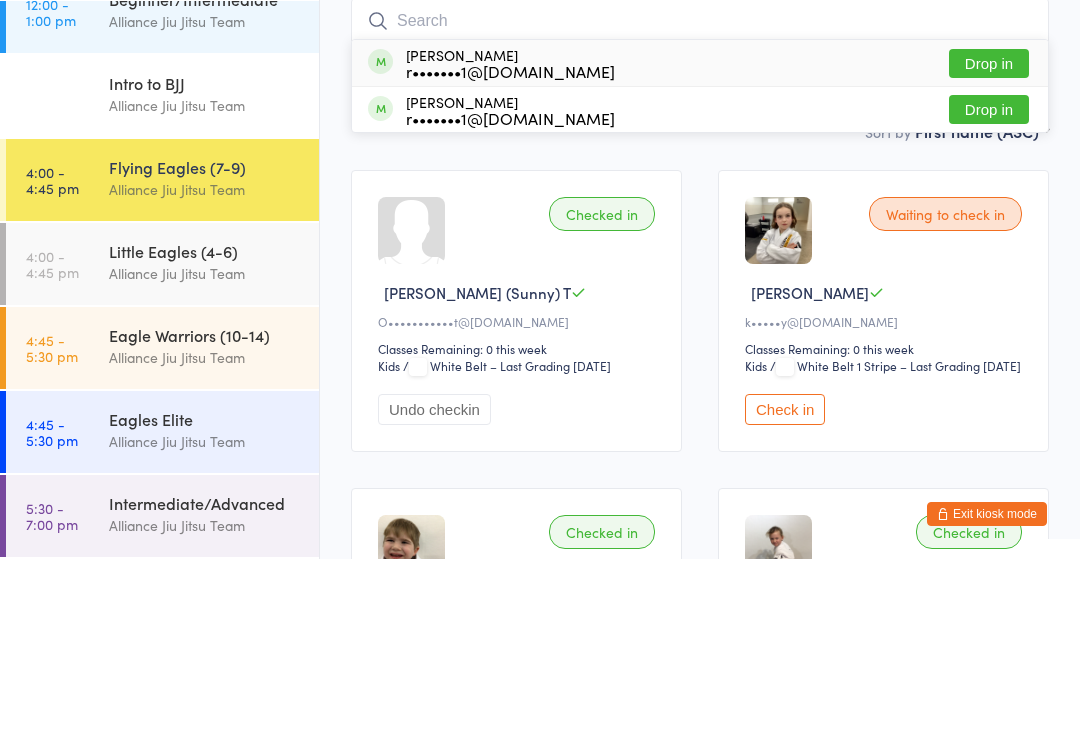 scroll, scrollTop: 181, scrollLeft: 0, axis: vertical 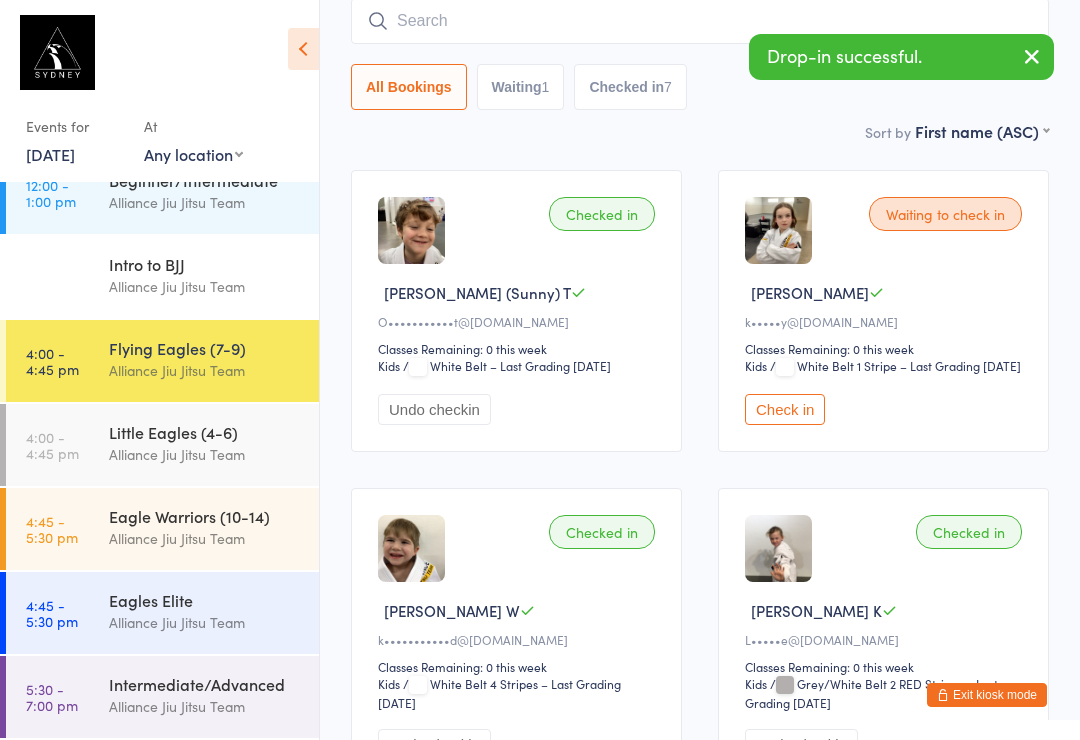 click at bounding box center [700, 21] 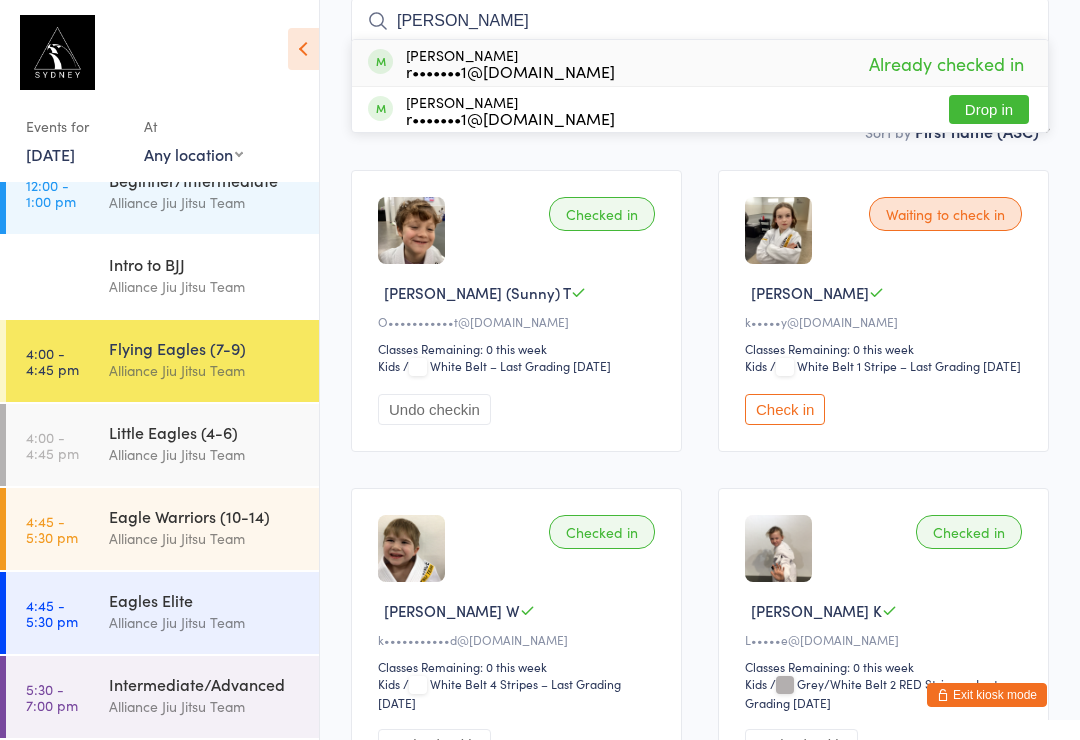 type on "[PERSON_NAME]" 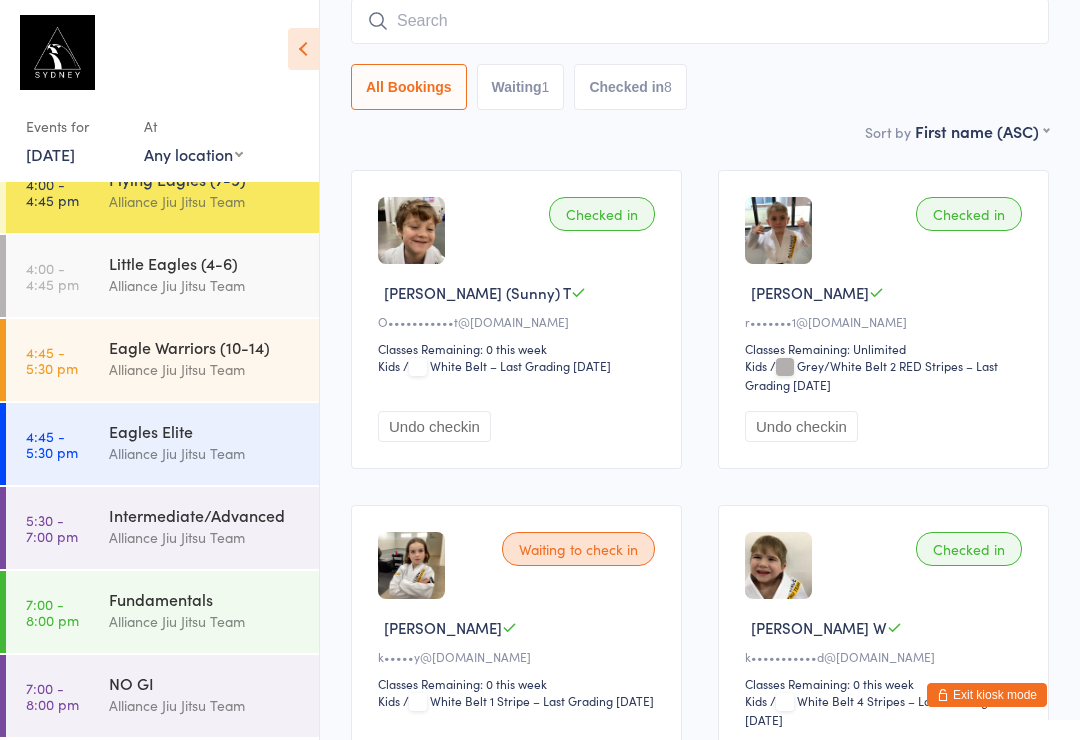 scroll, scrollTop: 218, scrollLeft: 0, axis: vertical 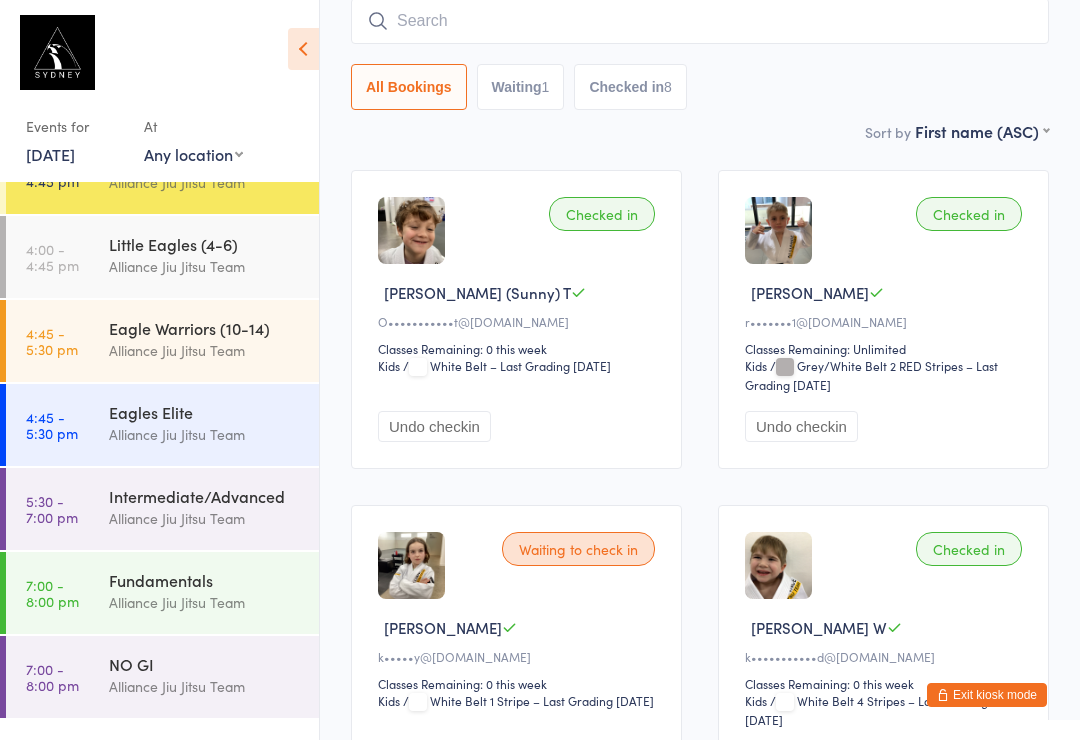 click on "Little Eagles (4-6)" at bounding box center [205, 244] 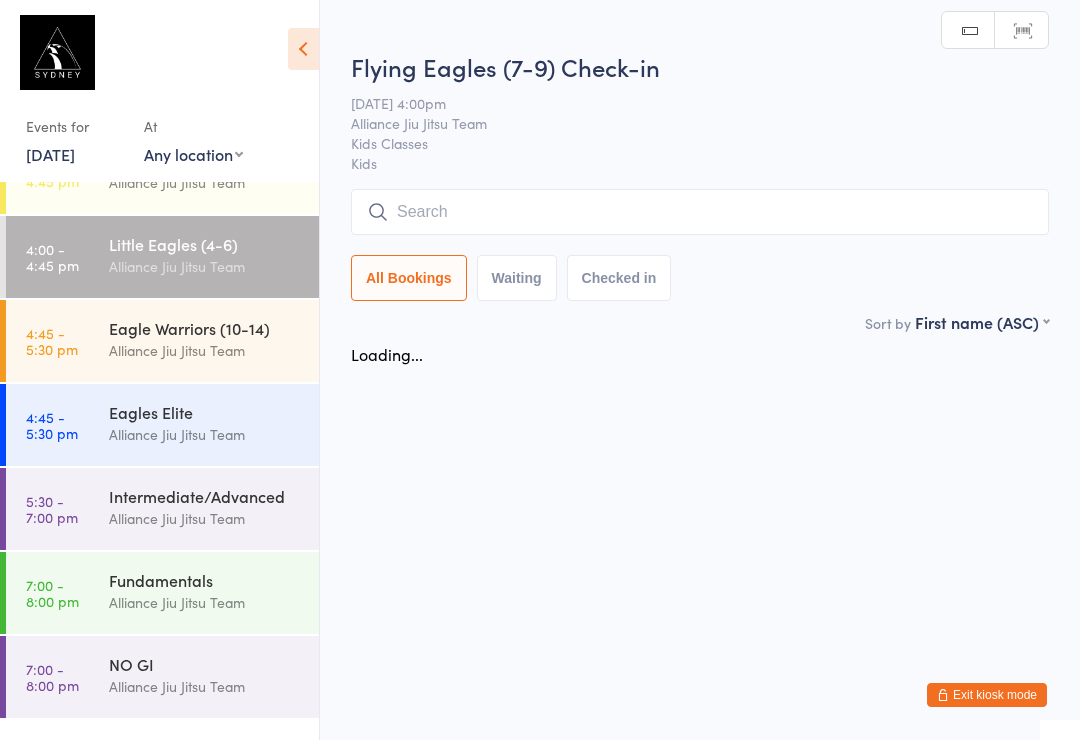 scroll, scrollTop: 0, scrollLeft: 0, axis: both 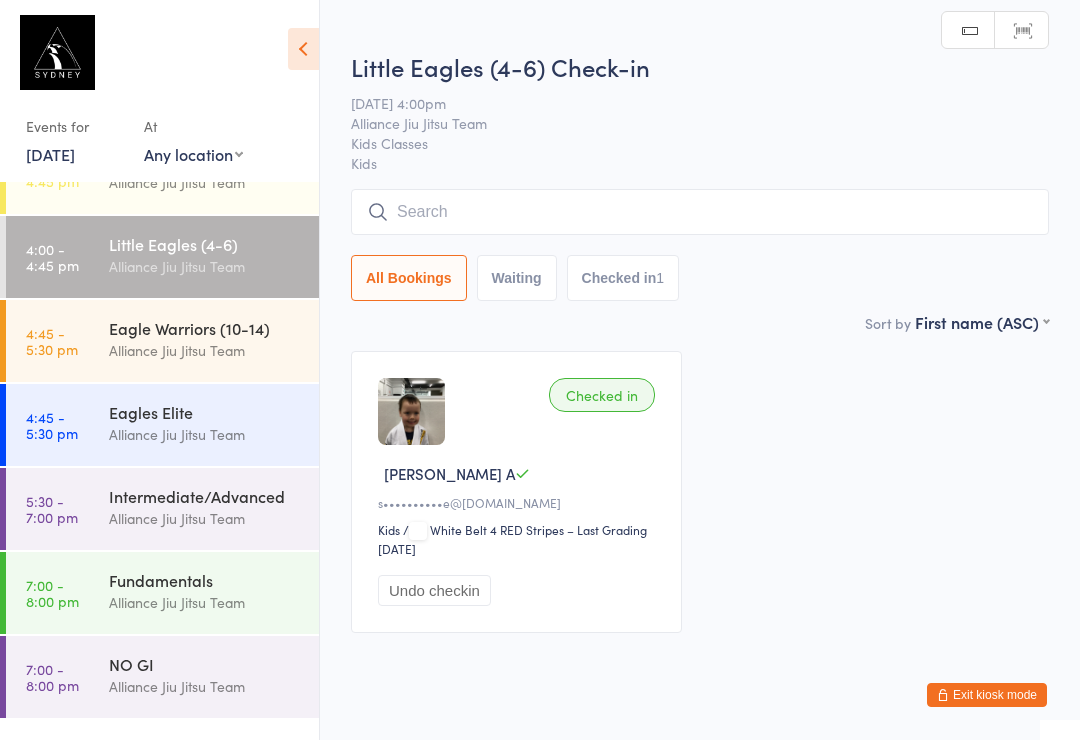 click at bounding box center [700, 212] 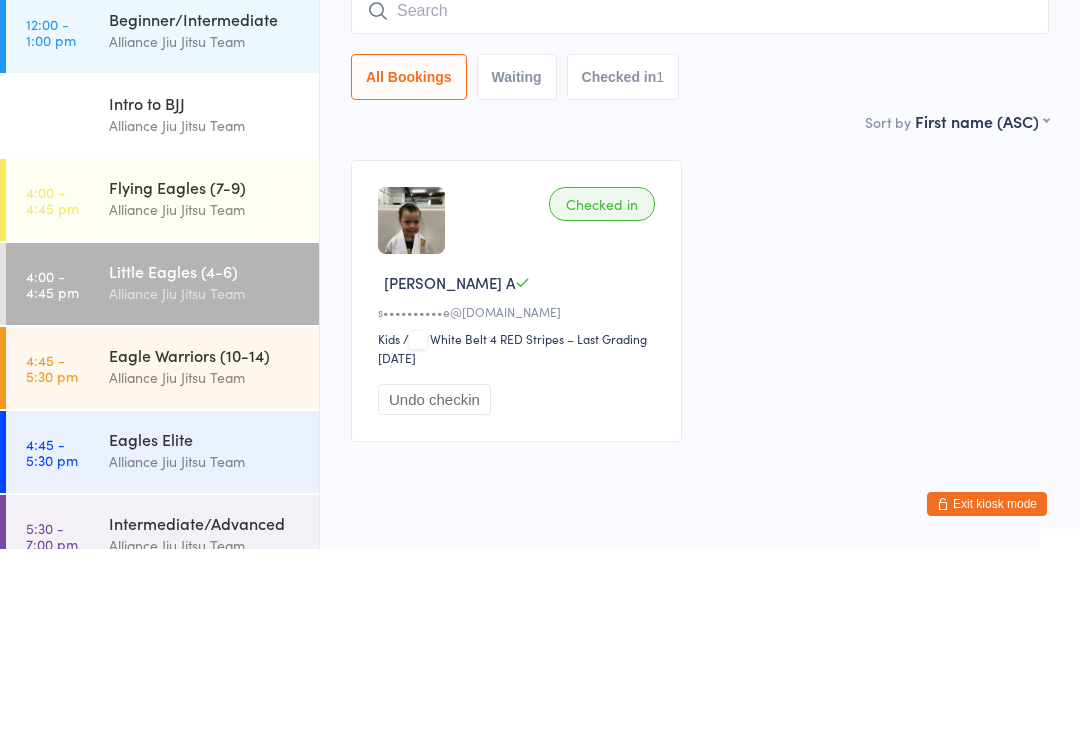 scroll, scrollTop: 0, scrollLeft: 0, axis: both 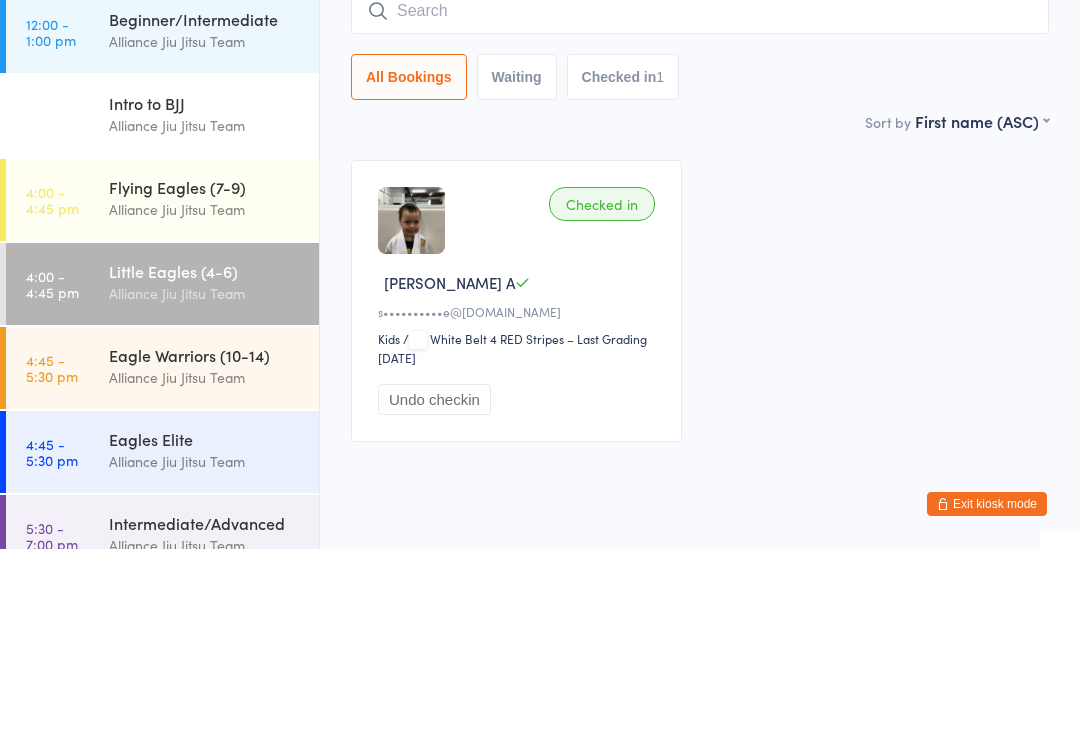 click on "Little Eagles (4-6)" at bounding box center [205, 462] 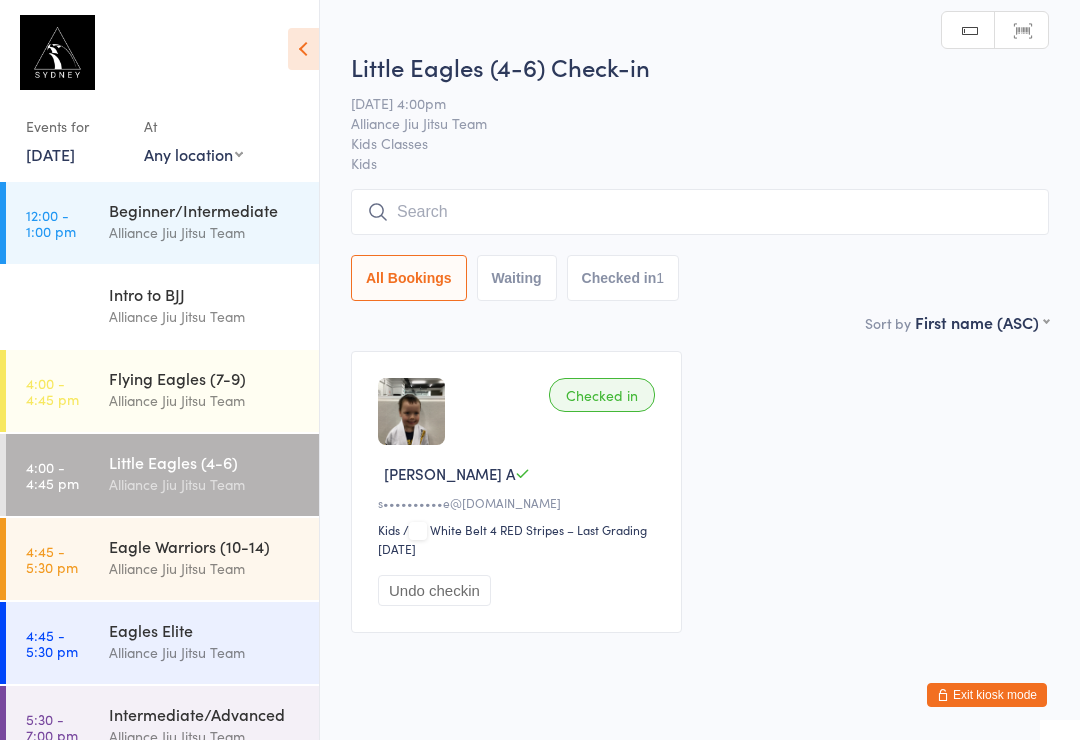 click at bounding box center [700, 212] 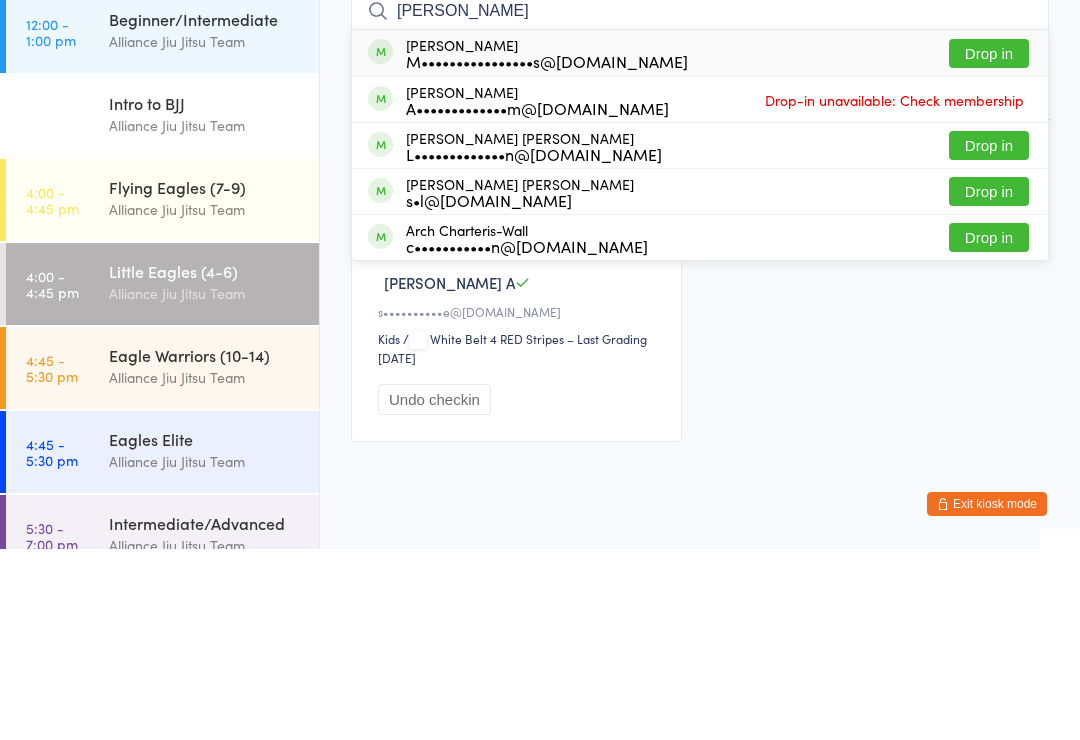 type on "[PERSON_NAME]" 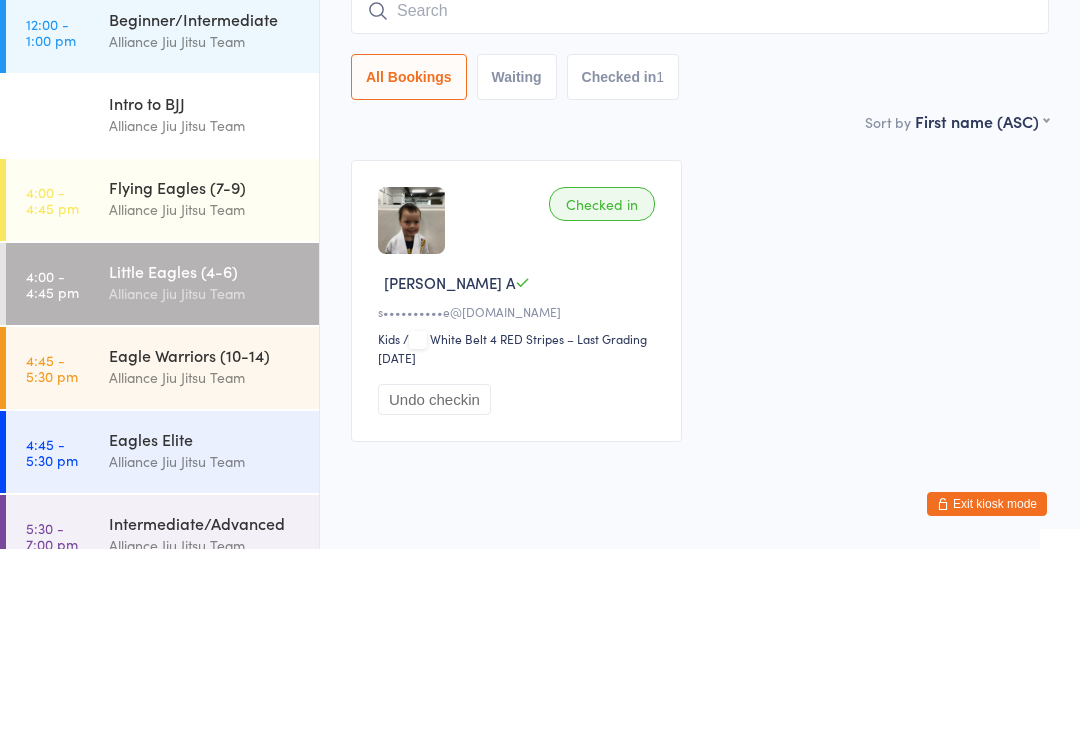 scroll, scrollTop: 57, scrollLeft: 0, axis: vertical 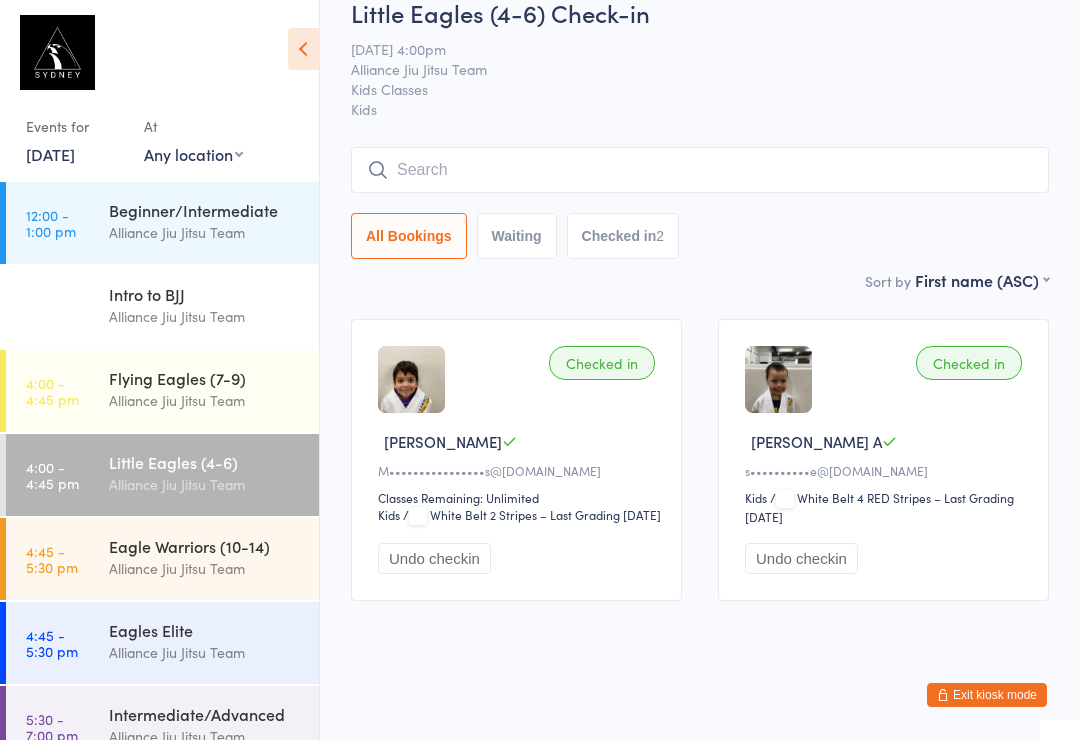 click at bounding box center [700, 170] 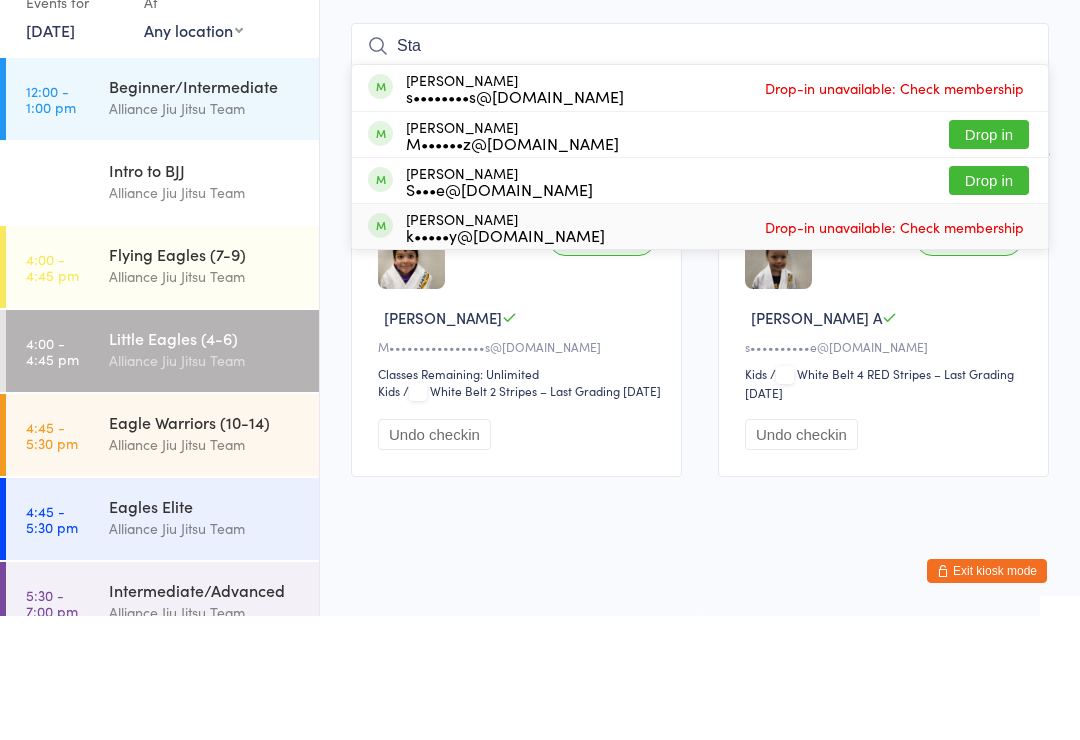 type on "Sta" 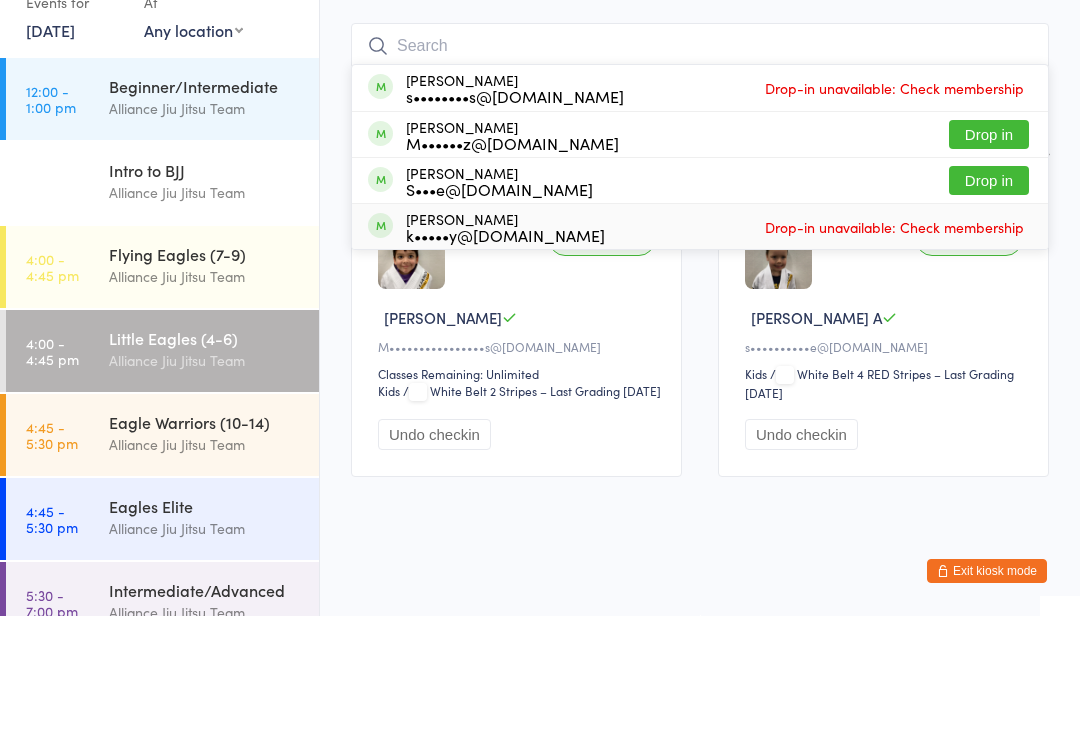 scroll, scrollTop: 75, scrollLeft: 0, axis: vertical 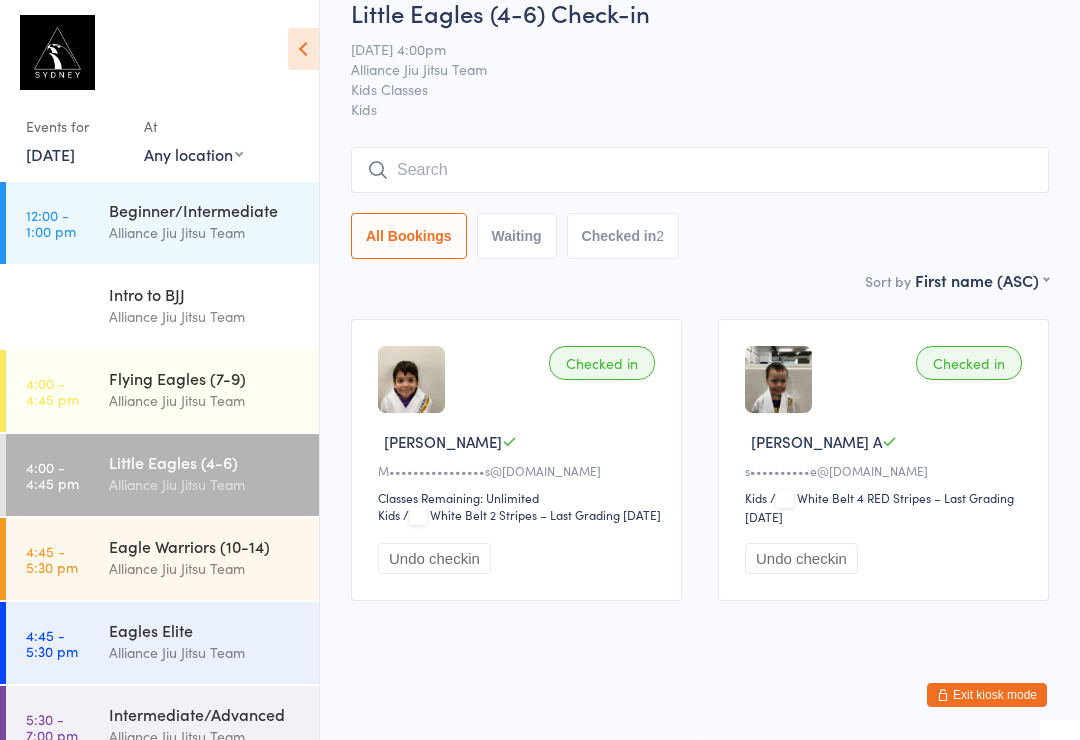 click on "Alliance Jiu Jitsu Team" at bounding box center (205, 400) 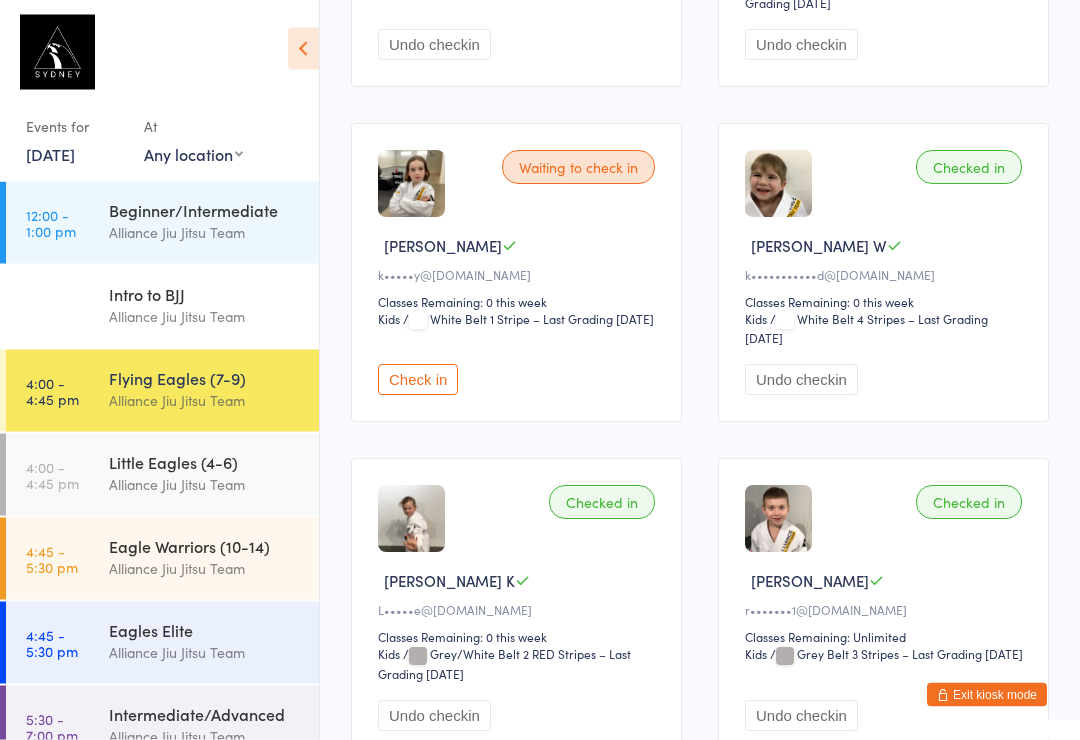 scroll, scrollTop: 563, scrollLeft: 0, axis: vertical 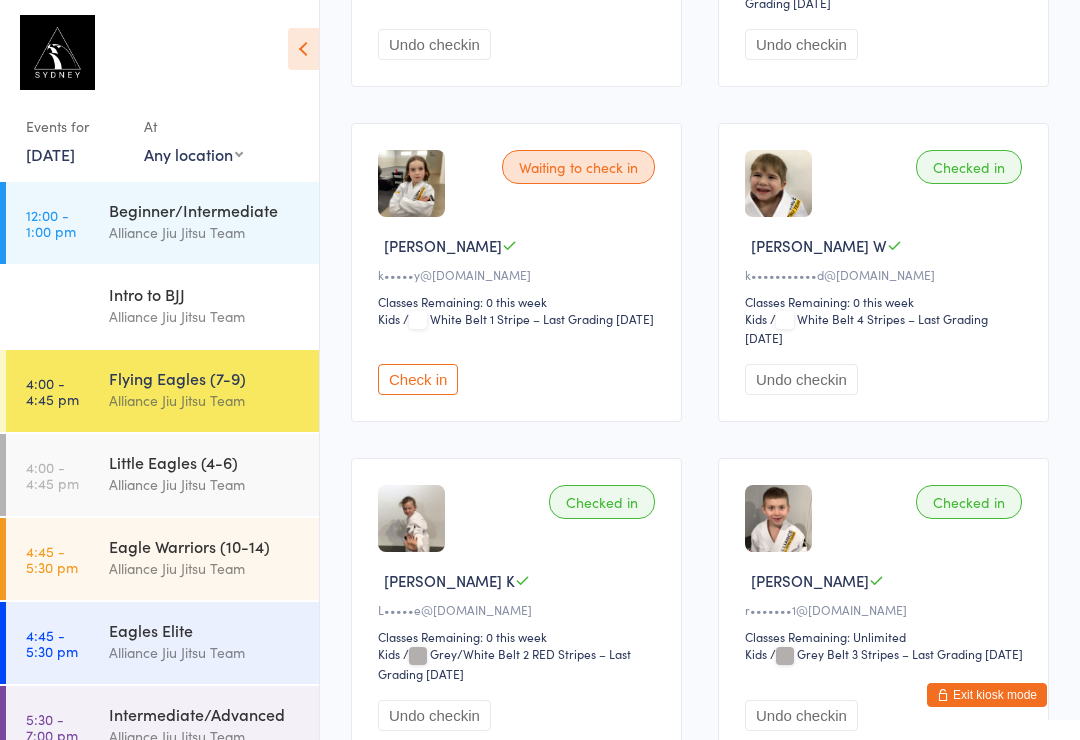 click on "Waiting to check in" at bounding box center (578, 167) 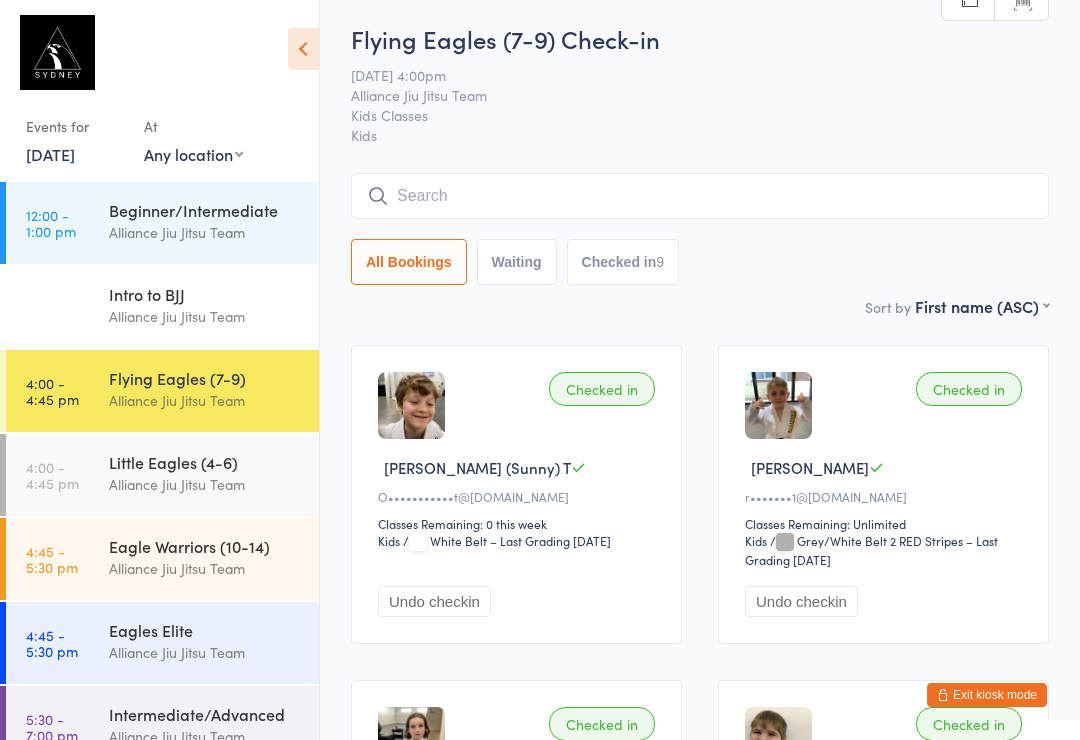scroll, scrollTop: 0, scrollLeft: 0, axis: both 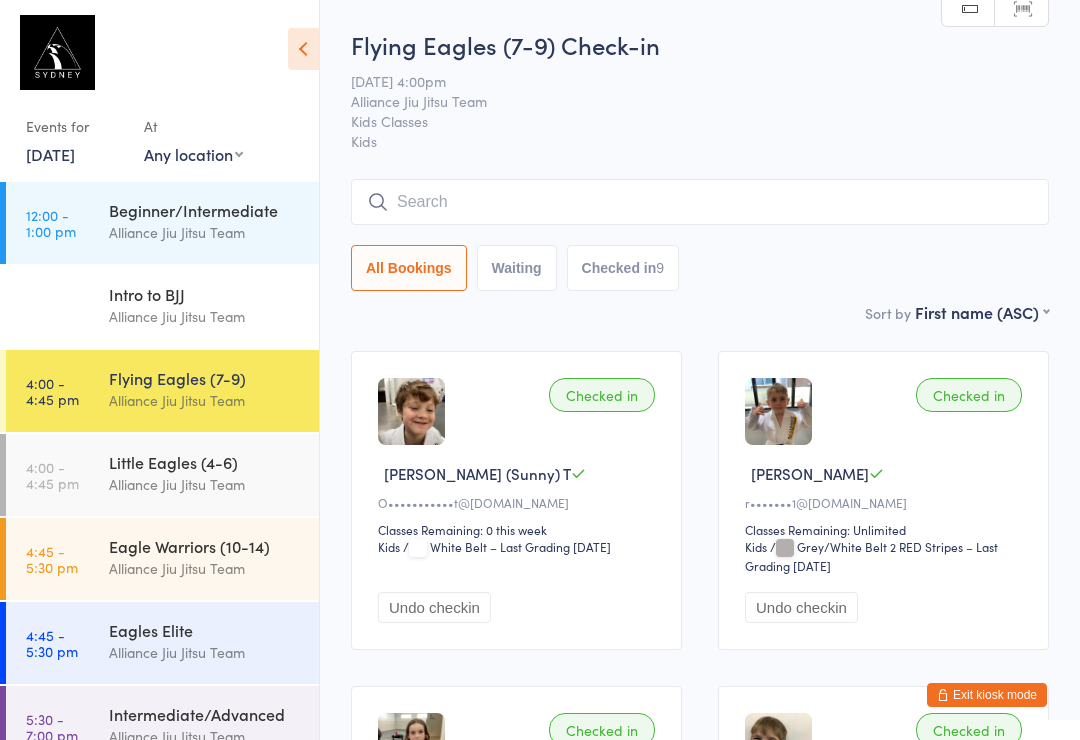 click at bounding box center (700, 202) 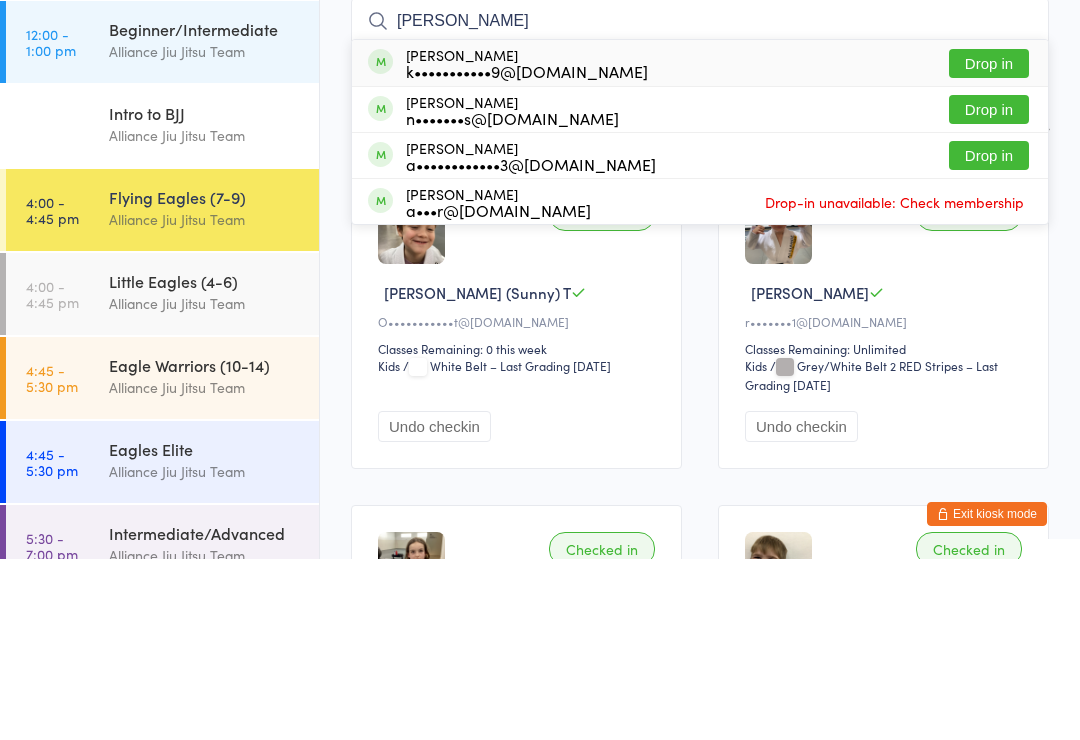 type on "[PERSON_NAME]" 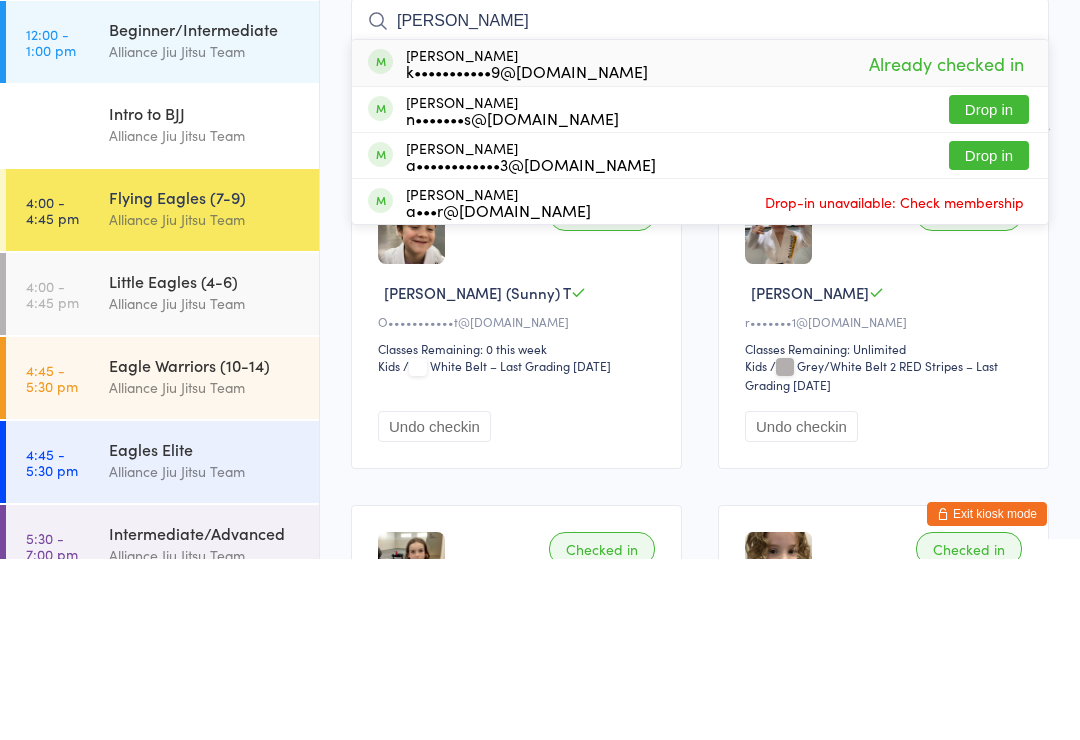 type on "[PERSON_NAME]" 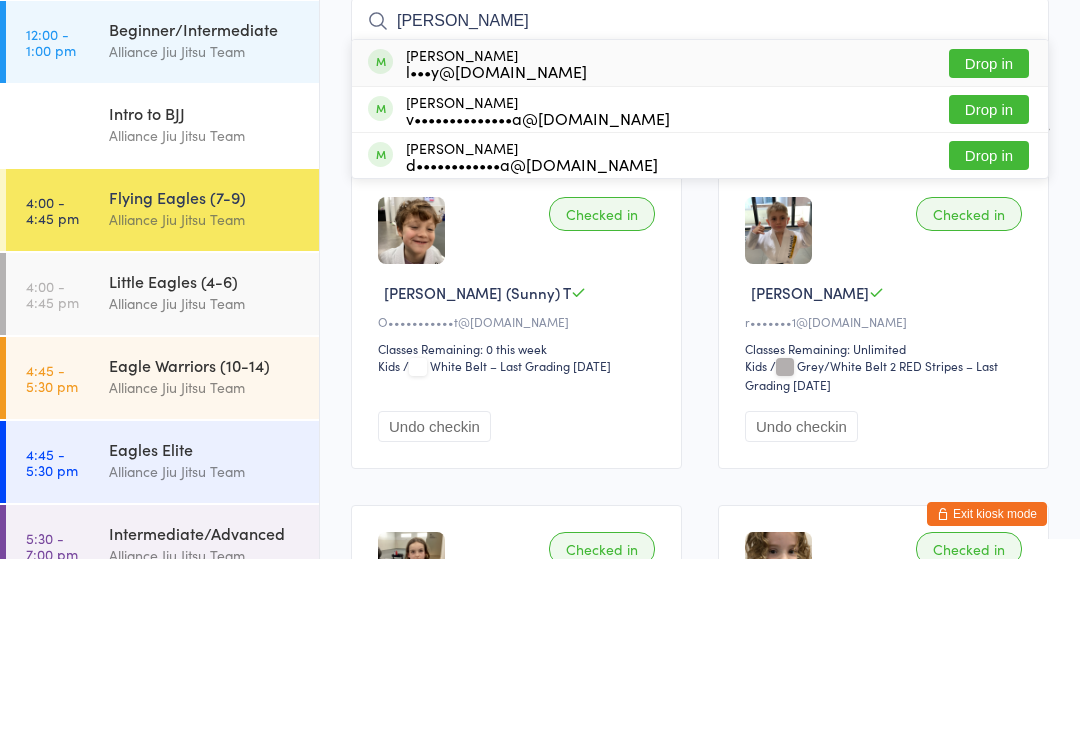 type on "[PERSON_NAME]" 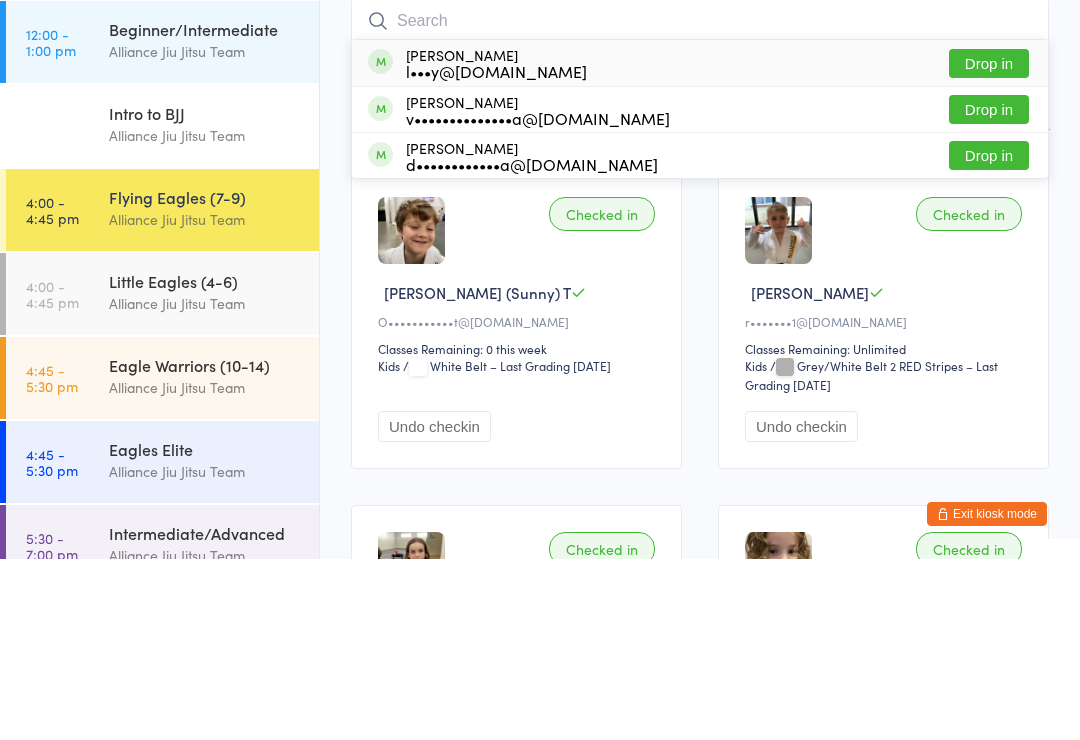 scroll, scrollTop: 181, scrollLeft: 0, axis: vertical 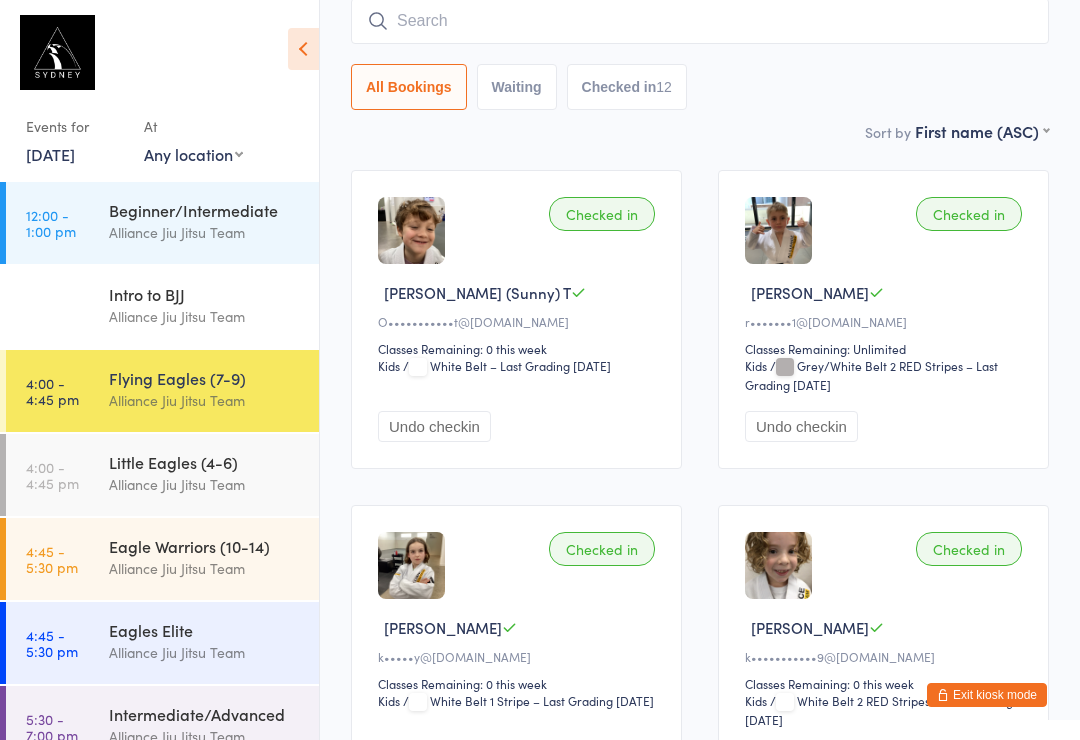 click on "Eagles Elite" at bounding box center [205, 630] 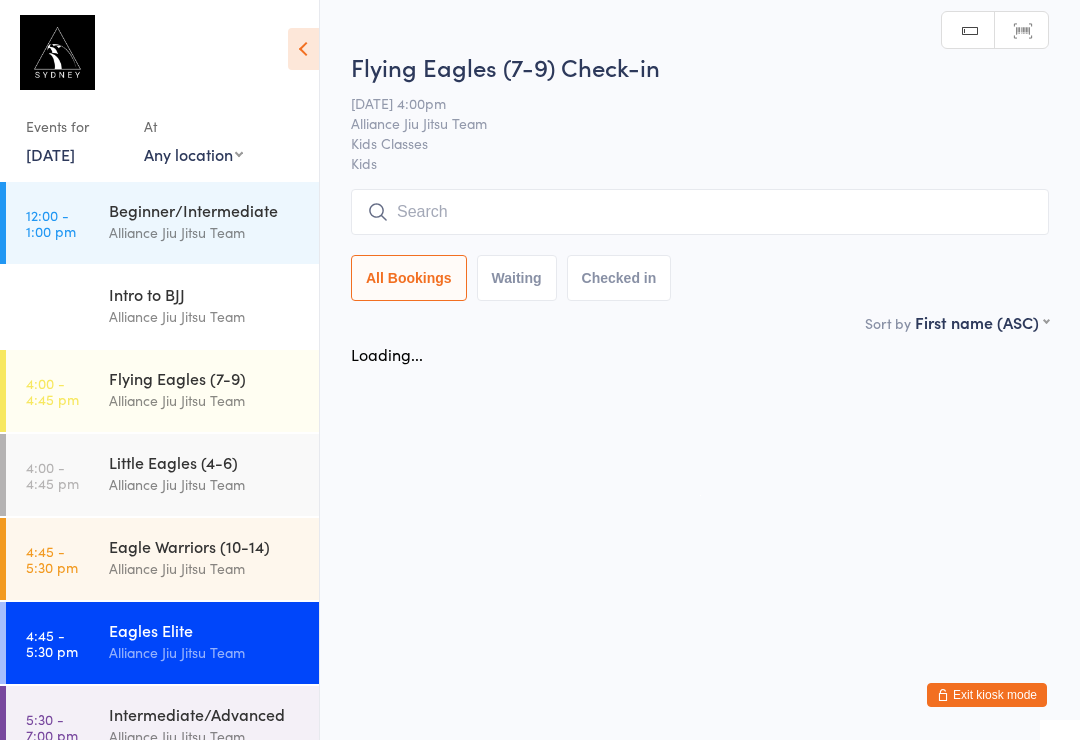 scroll, scrollTop: 0, scrollLeft: 0, axis: both 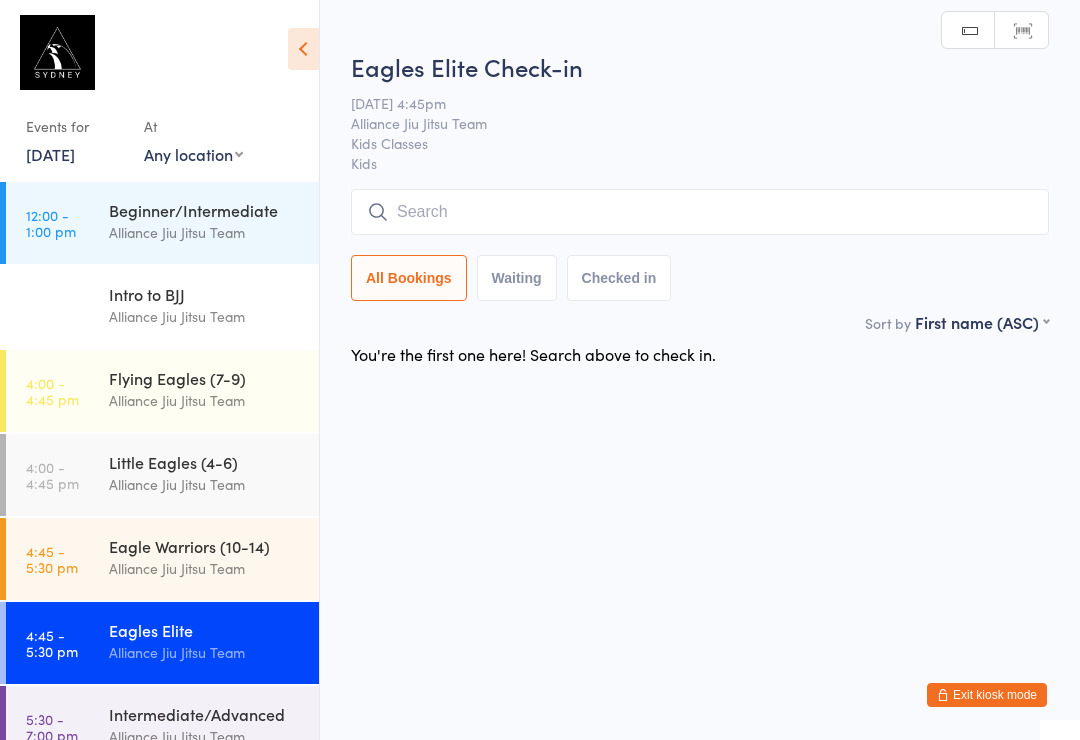 click on "Alliance Jiu Jitsu Team" at bounding box center (205, 568) 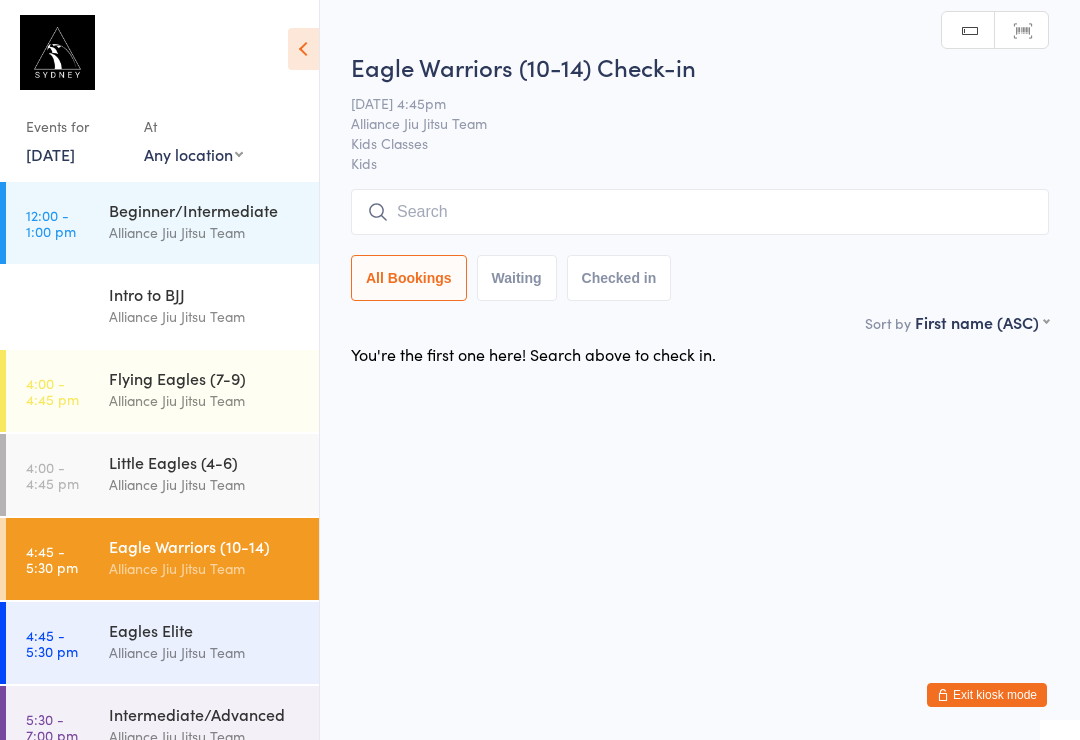 click on "Eagles Elite" at bounding box center [205, 630] 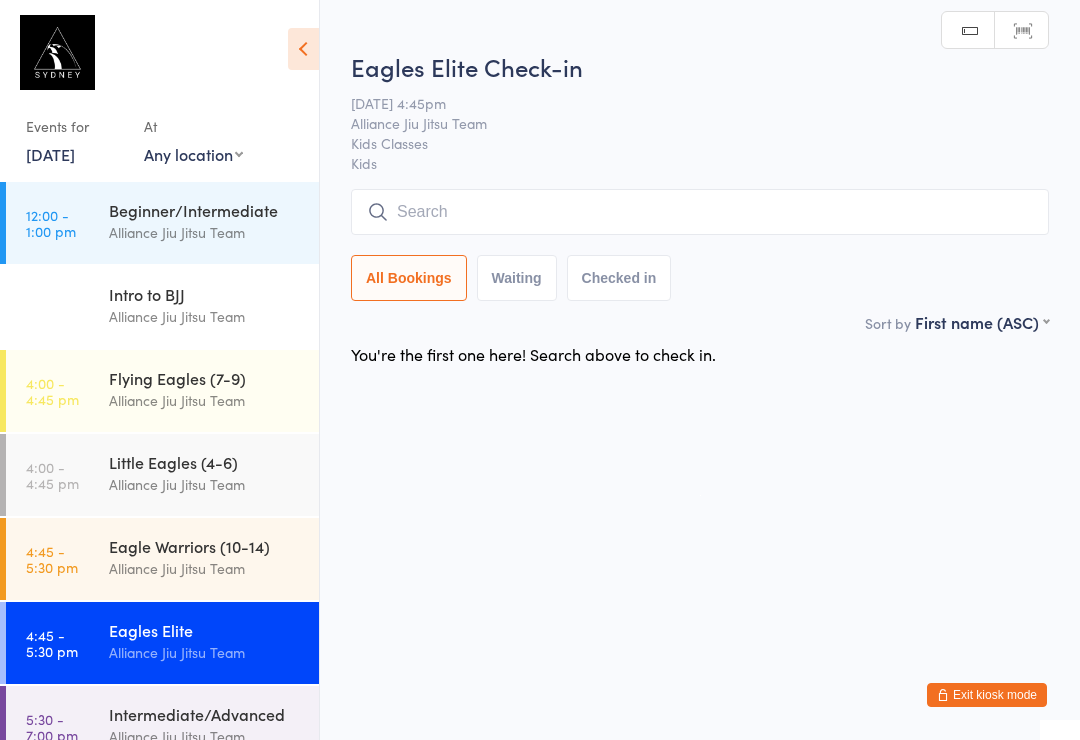 click at bounding box center [700, 212] 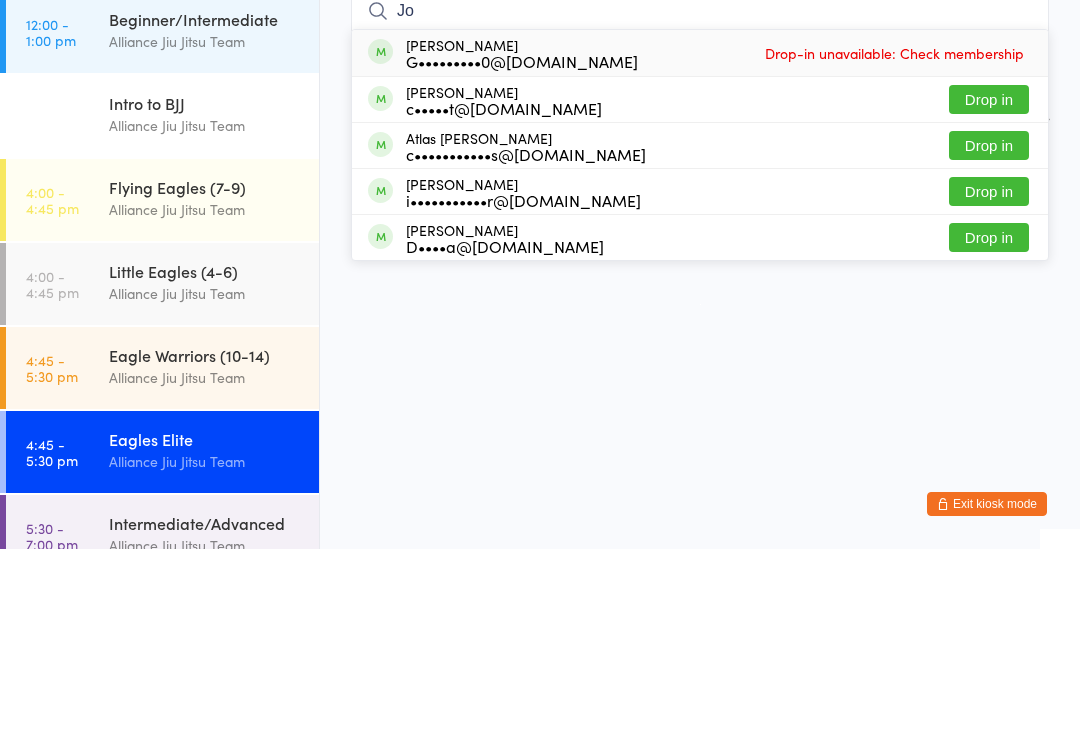 type on "Jo" 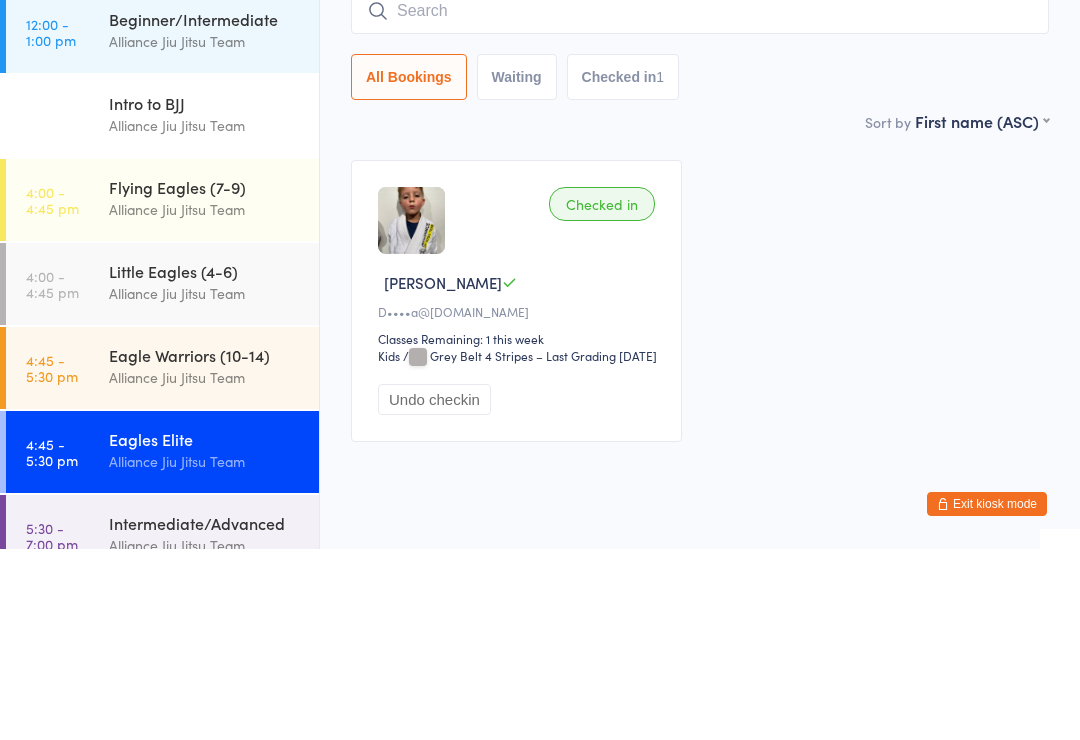 scroll, scrollTop: 75, scrollLeft: 0, axis: vertical 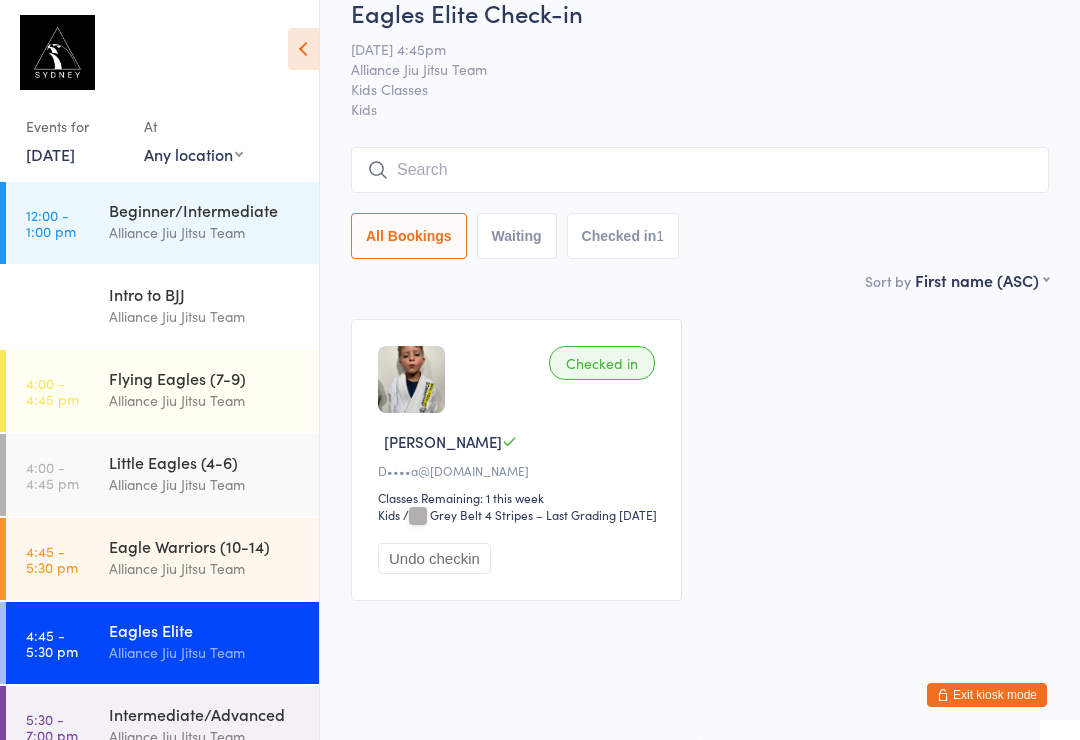click on "4:45 - 5:30 pm Eagle Warriors (10-14) Alliance Jiu Jitsu Team" at bounding box center (162, 559) 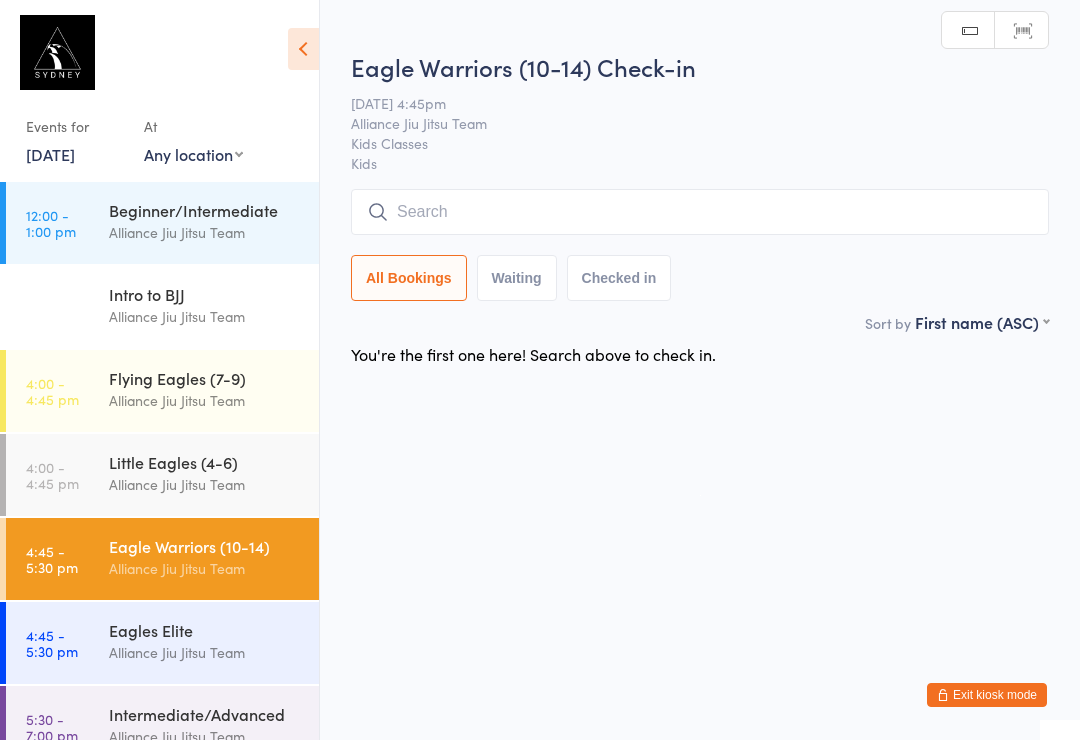 click at bounding box center (700, 212) 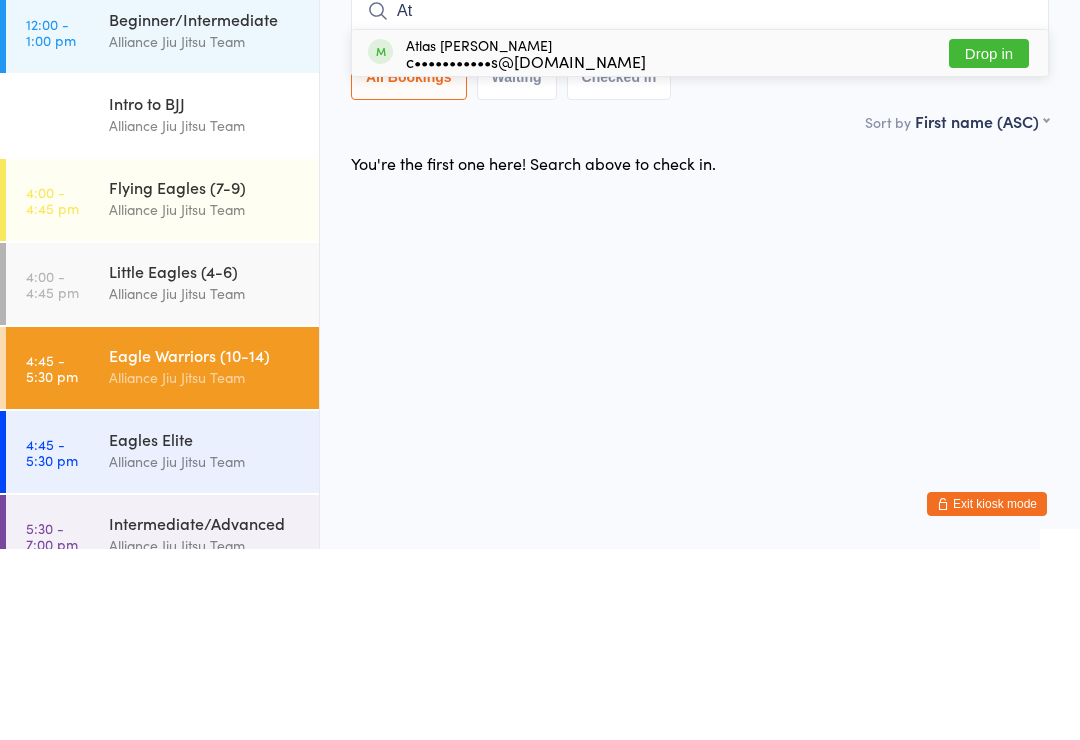 type on "At" 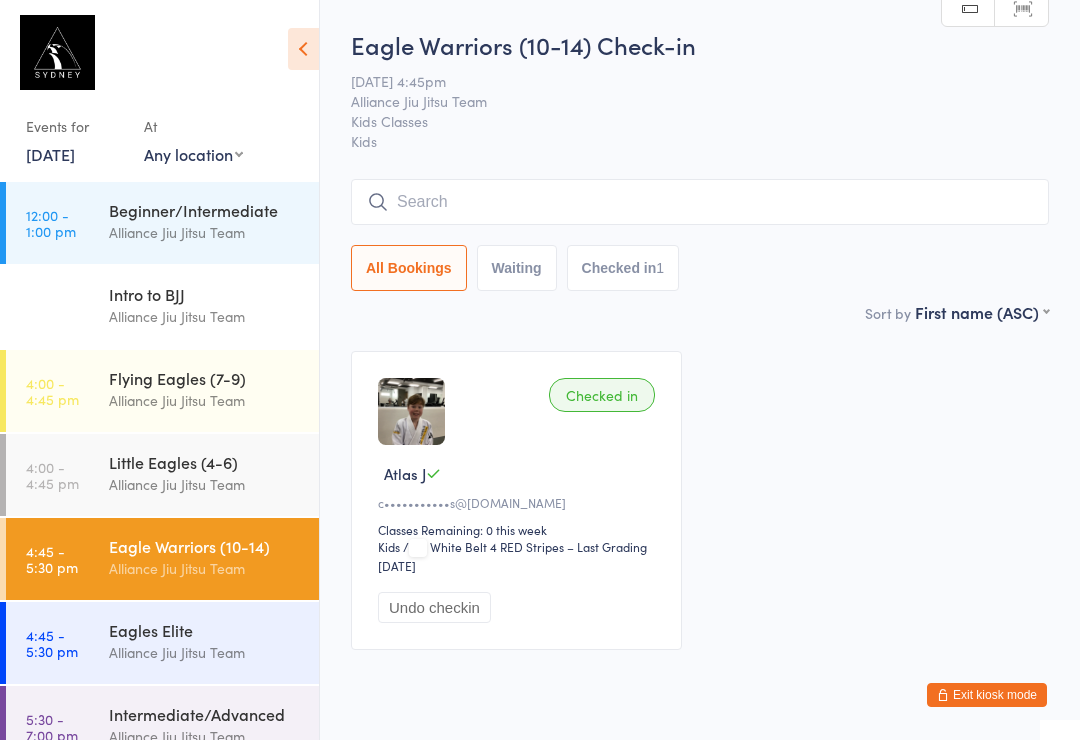 click on "Alliance Jiu Jitsu Team" at bounding box center [205, 568] 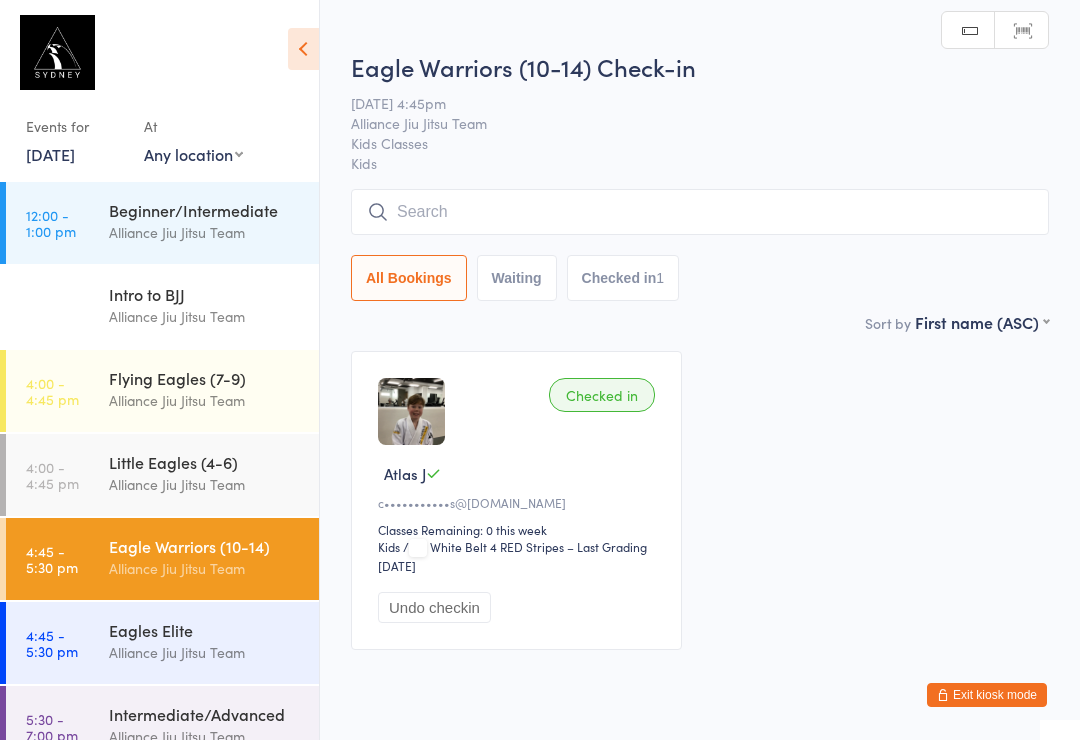 click at bounding box center [700, 212] 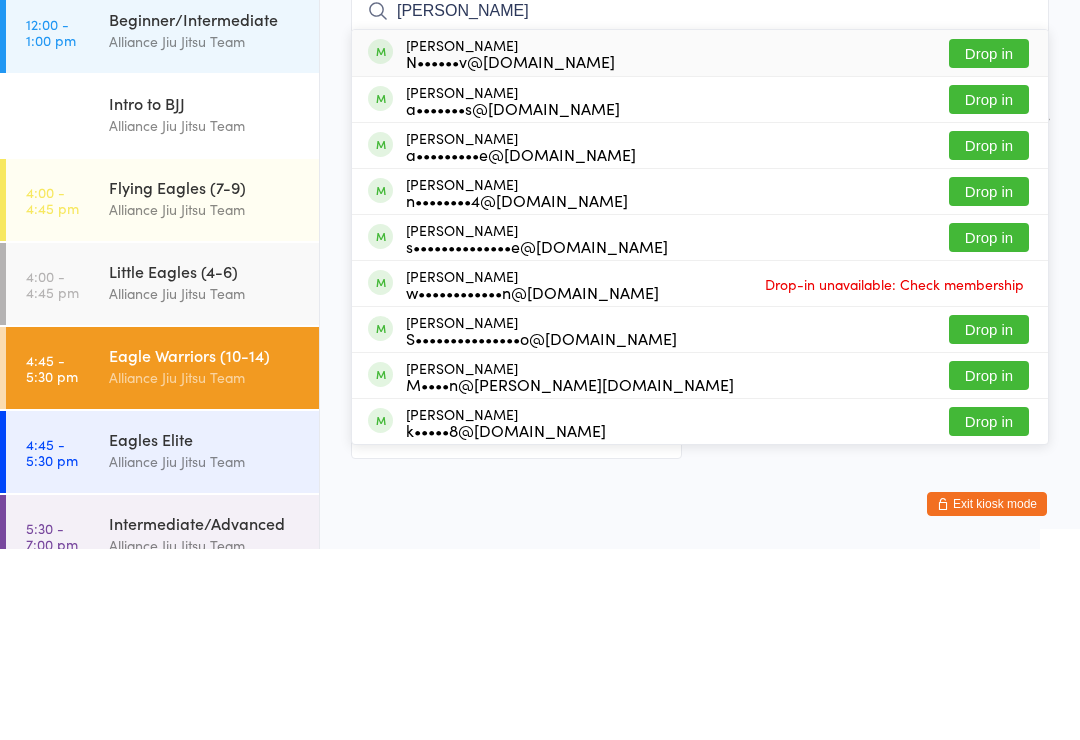 type on "[PERSON_NAME]" 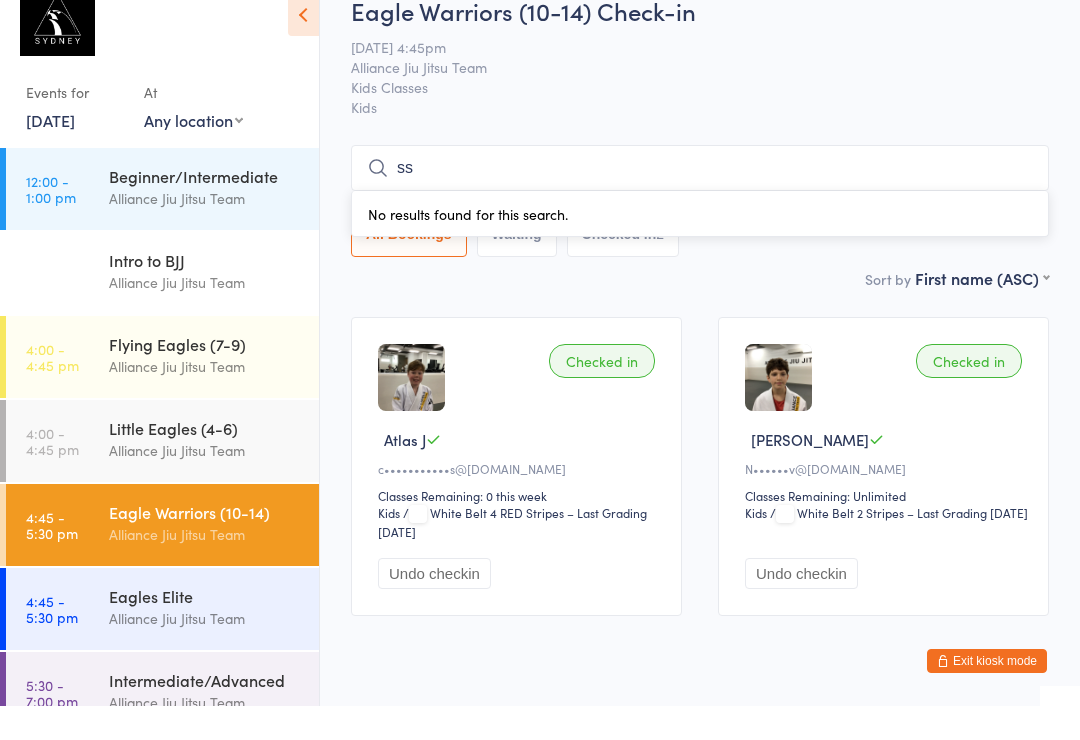 type on "s" 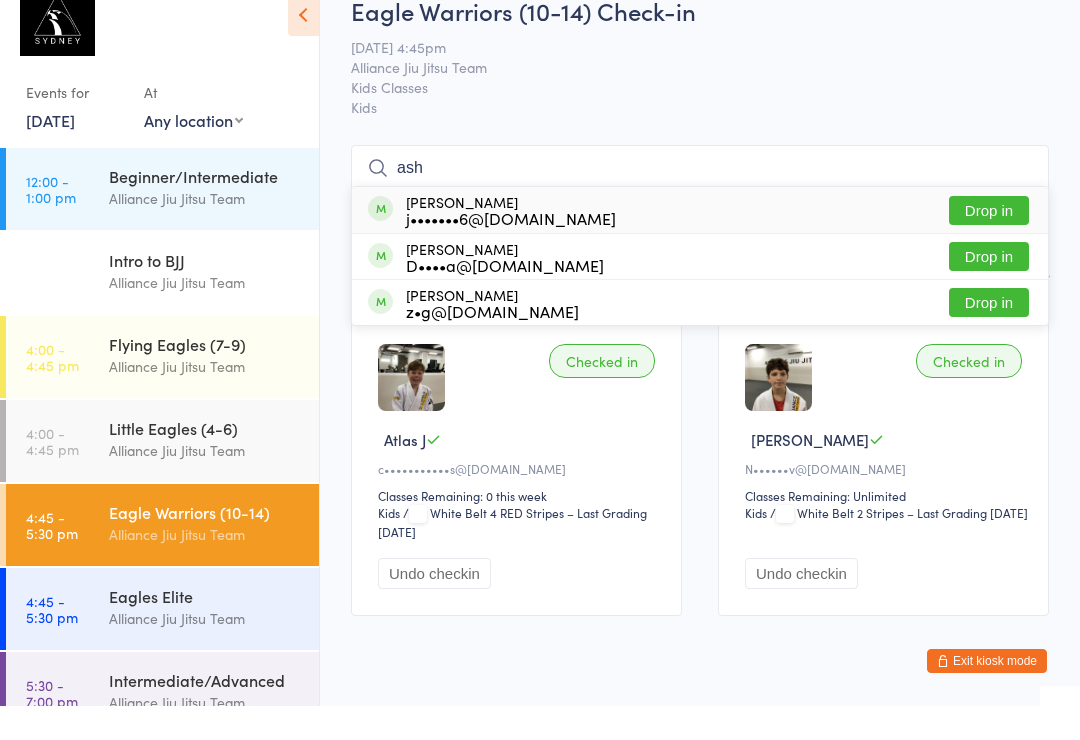 type on "ash" 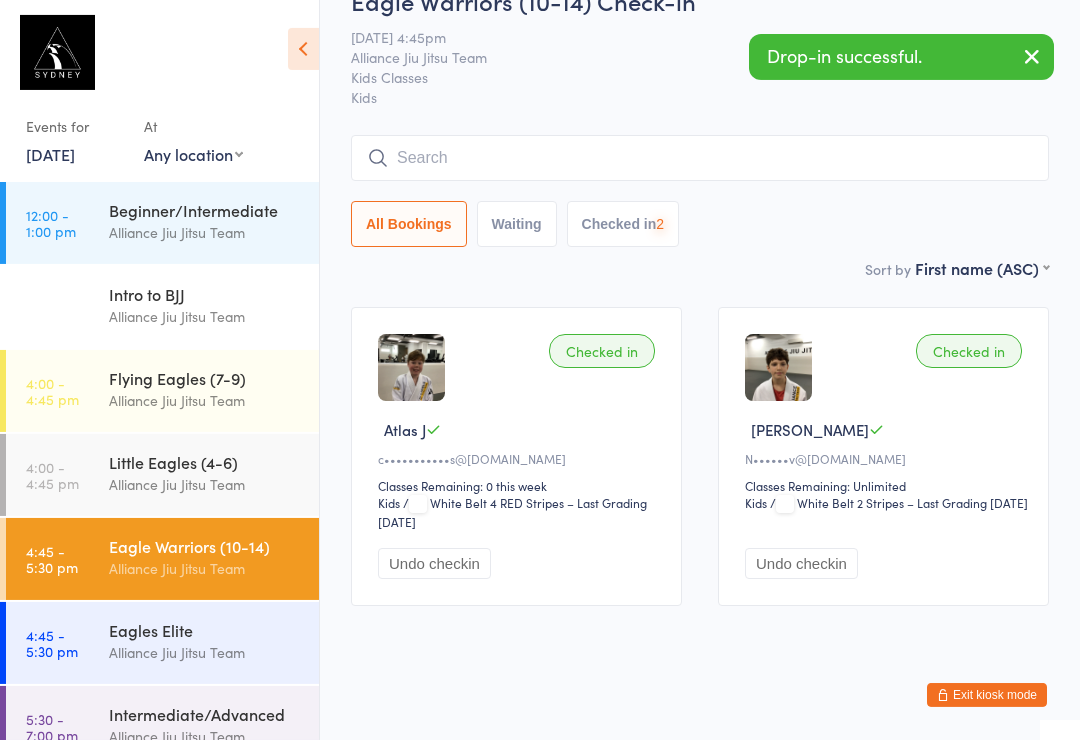 scroll, scrollTop: 47, scrollLeft: 0, axis: vertical 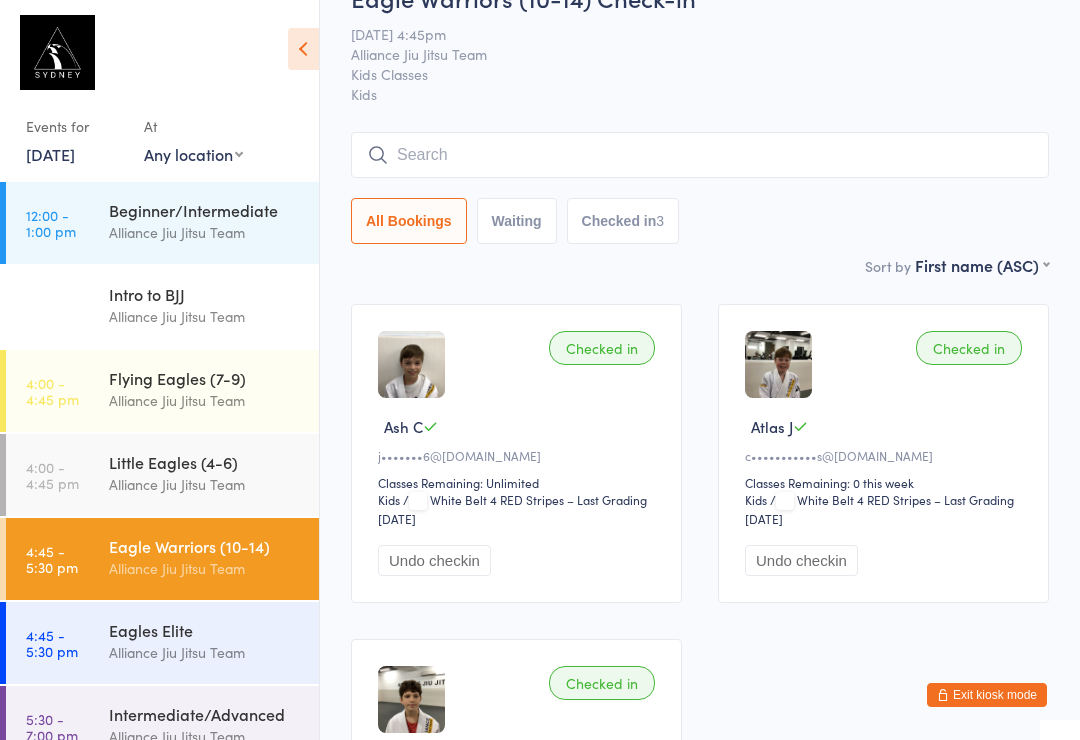 click at bounding box center (700, 155) 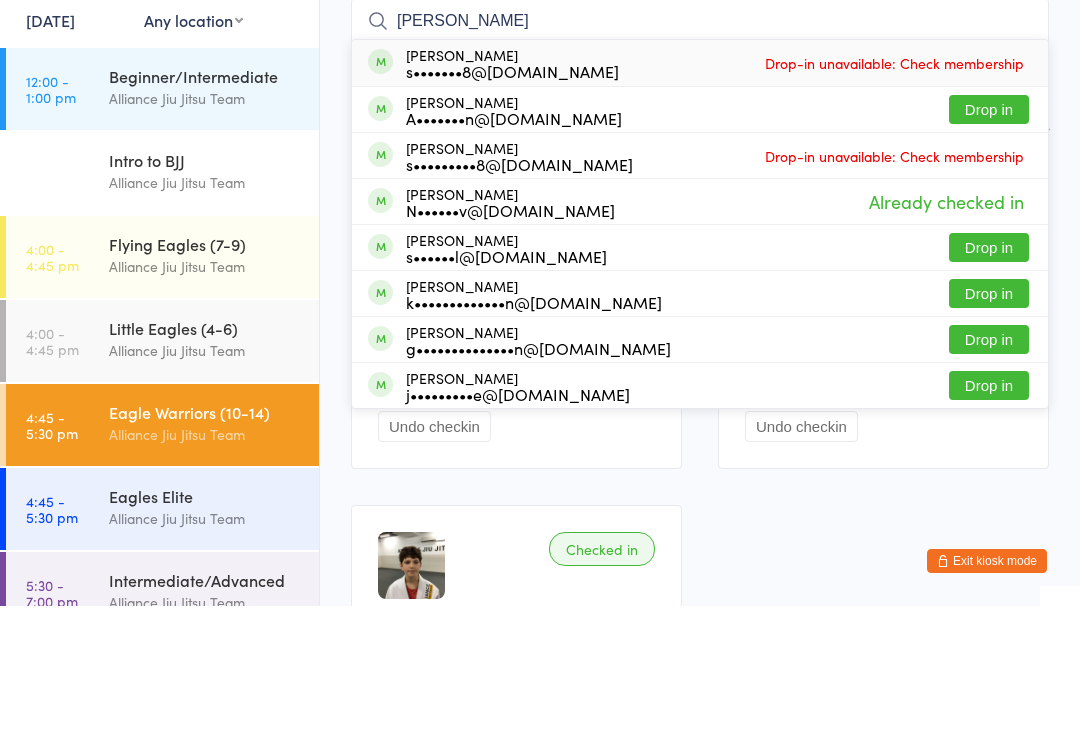 type on "[PERSON_NAME]" 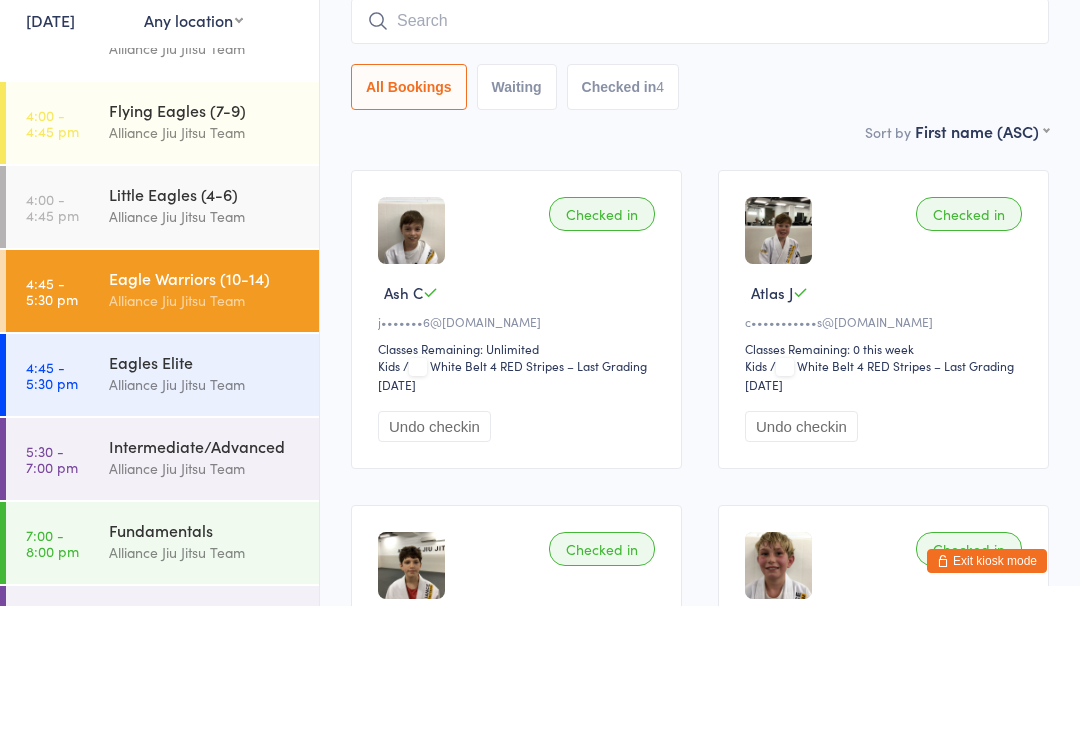 scroll, scrollTop: 136, scrollLeft: 0, axis: vertical 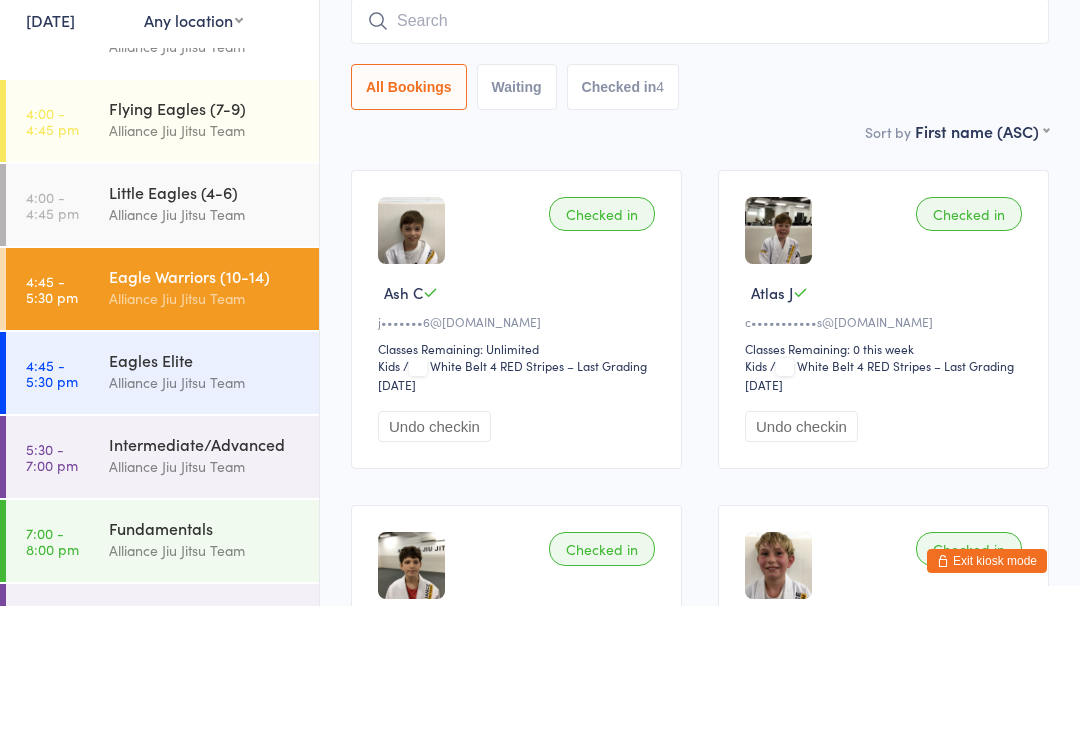 click on "Eagle Warriors (10-14)" at bounding box center (205, 410) 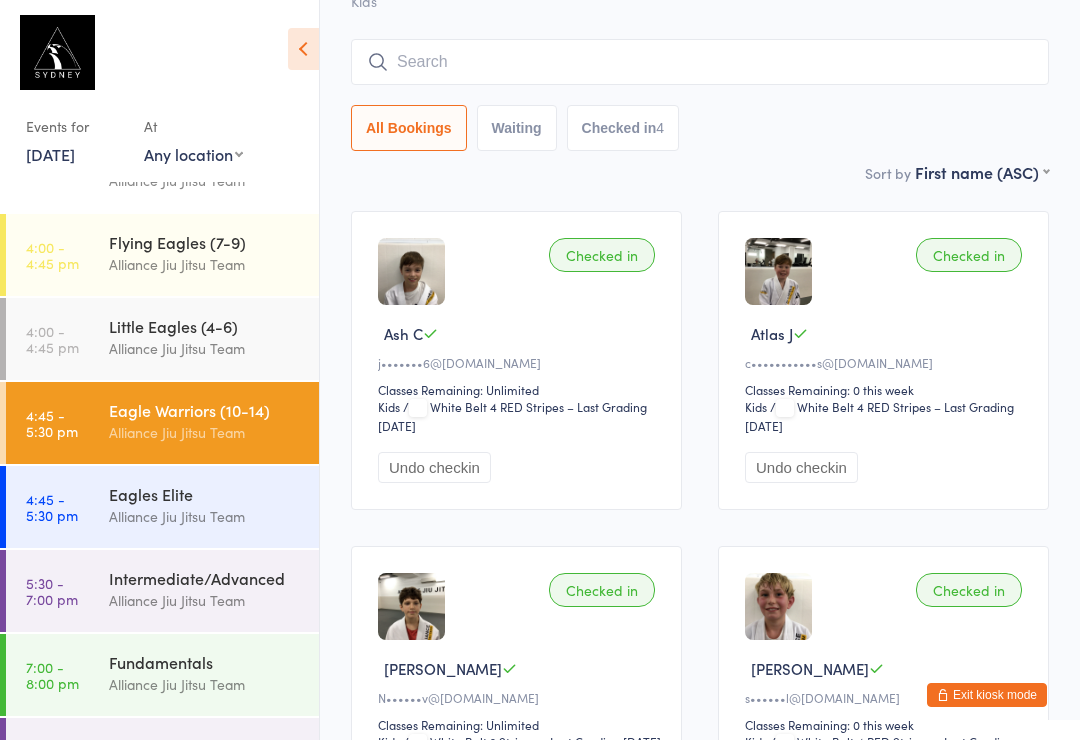 scroll, scrollTop: 136, scrollLeft: 0, axis: vertical 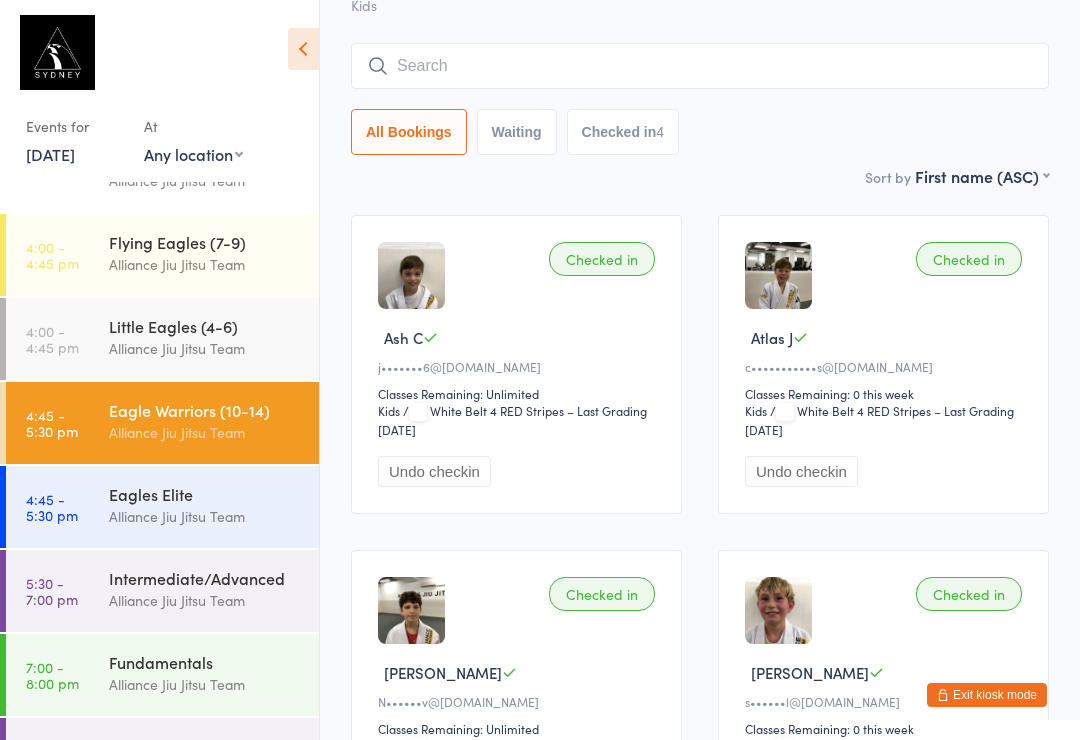 click on "All Bookings Waiting  Checked in  4" at bounding box center [700, 99] 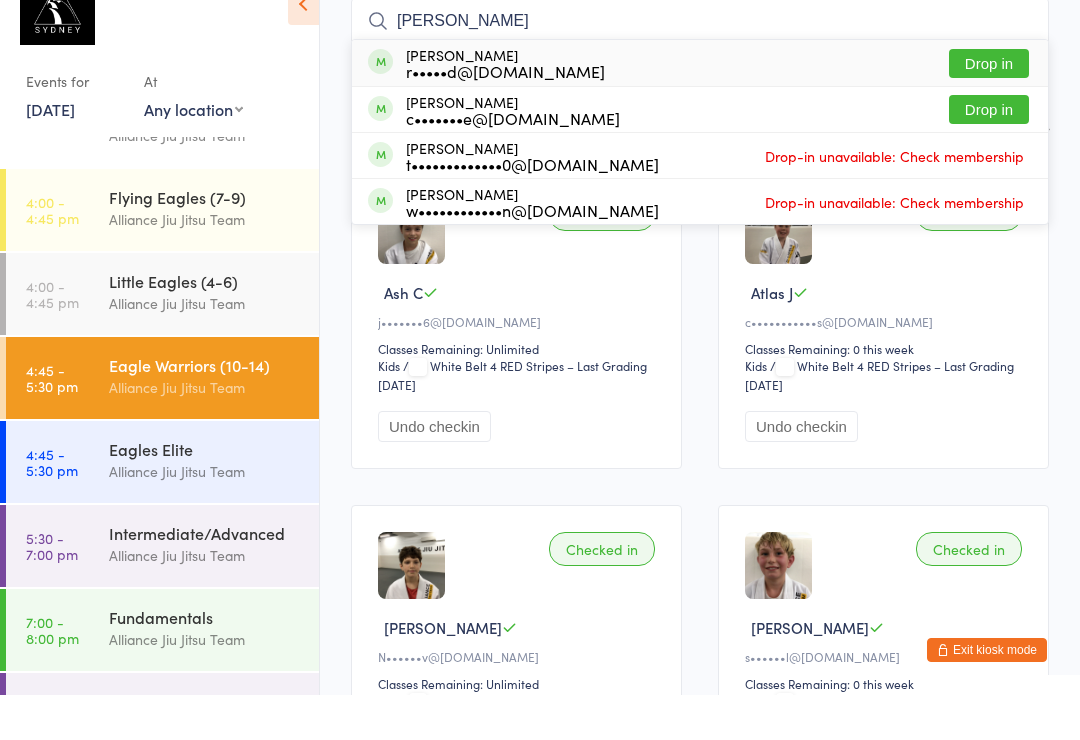 type on "[PERSON_NAME]" 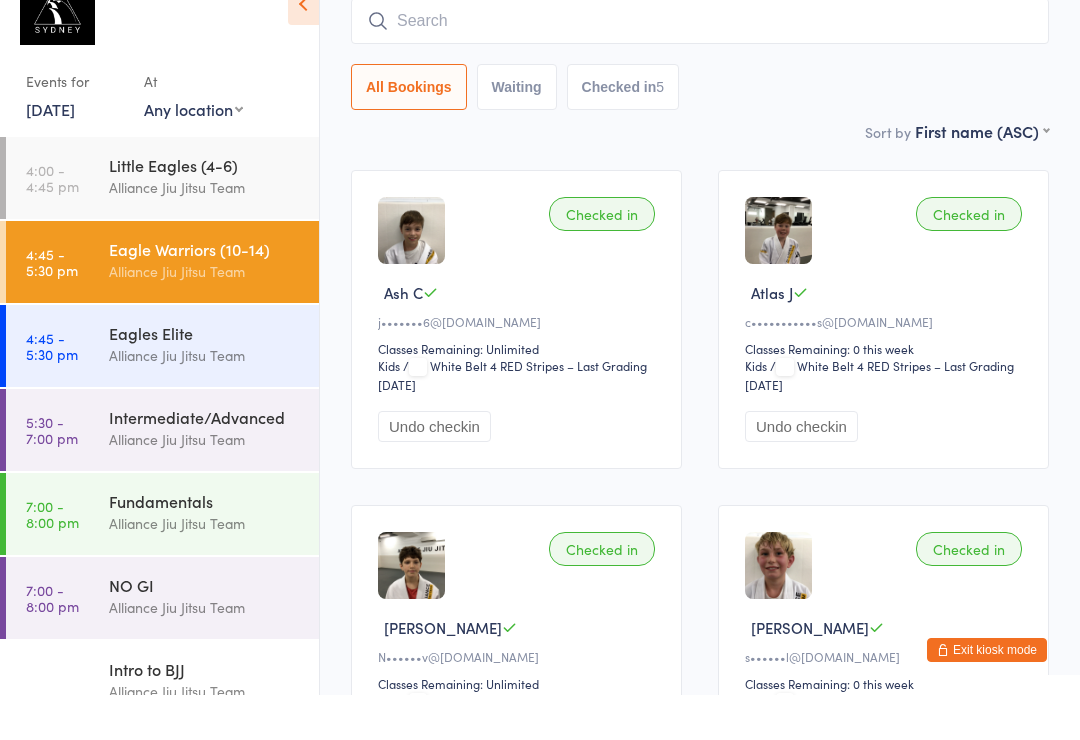scroll, scrollTop: 251, scrollLeft: 0, axis: vertical 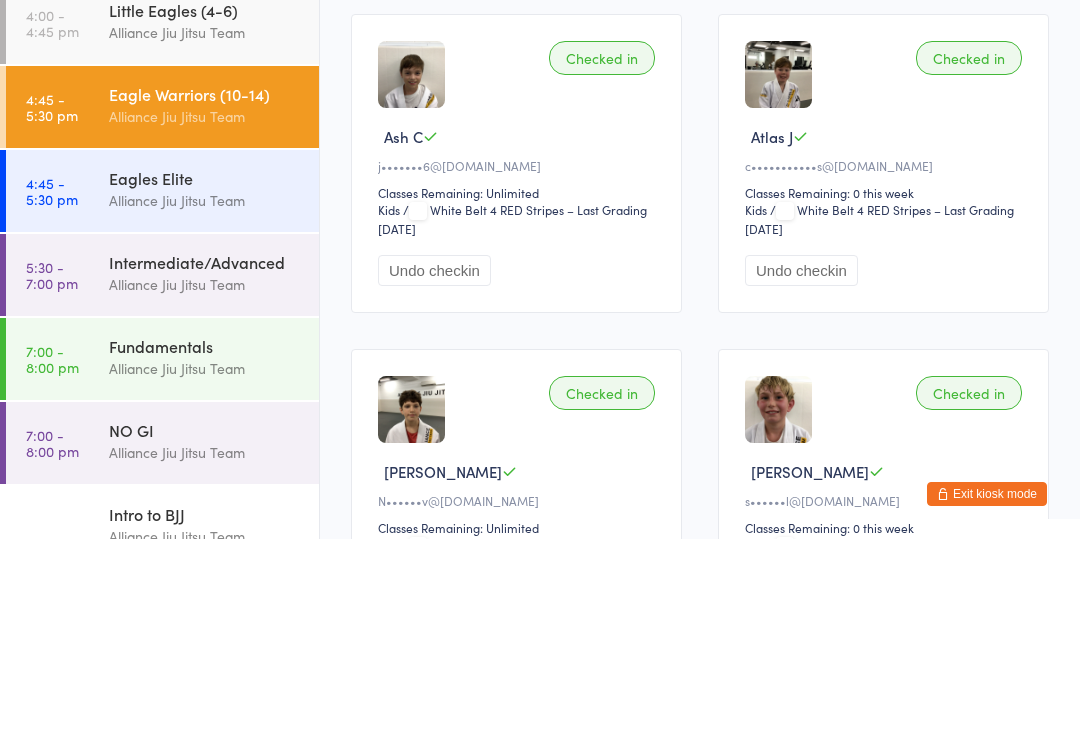 click on "Intermediate/Advanced" at bounding box center [205, 463] 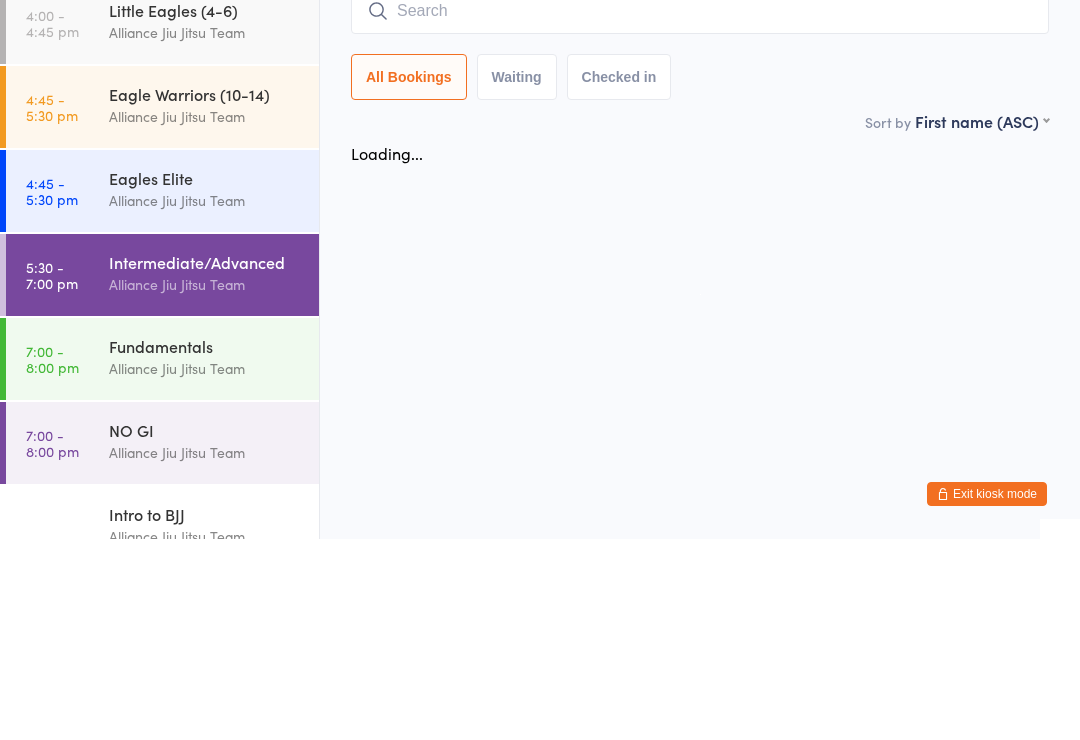 scroll, scrollTop: 0, scrollLeft: 0, axis: both 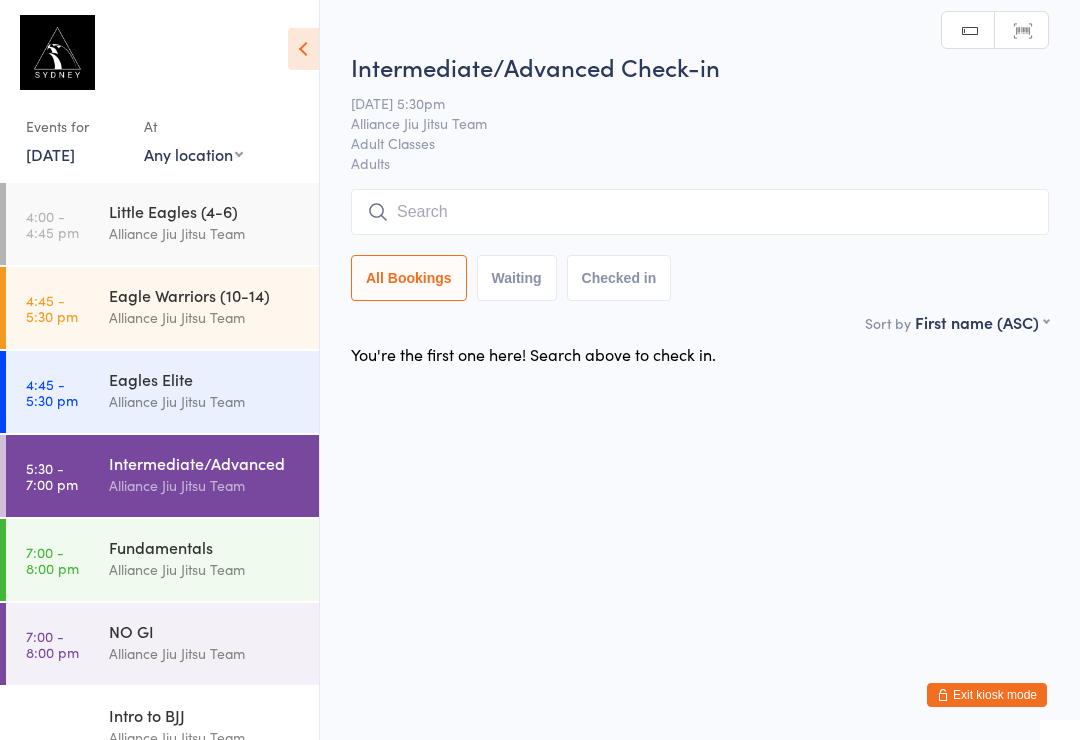 click at bounding box center (700, 212) 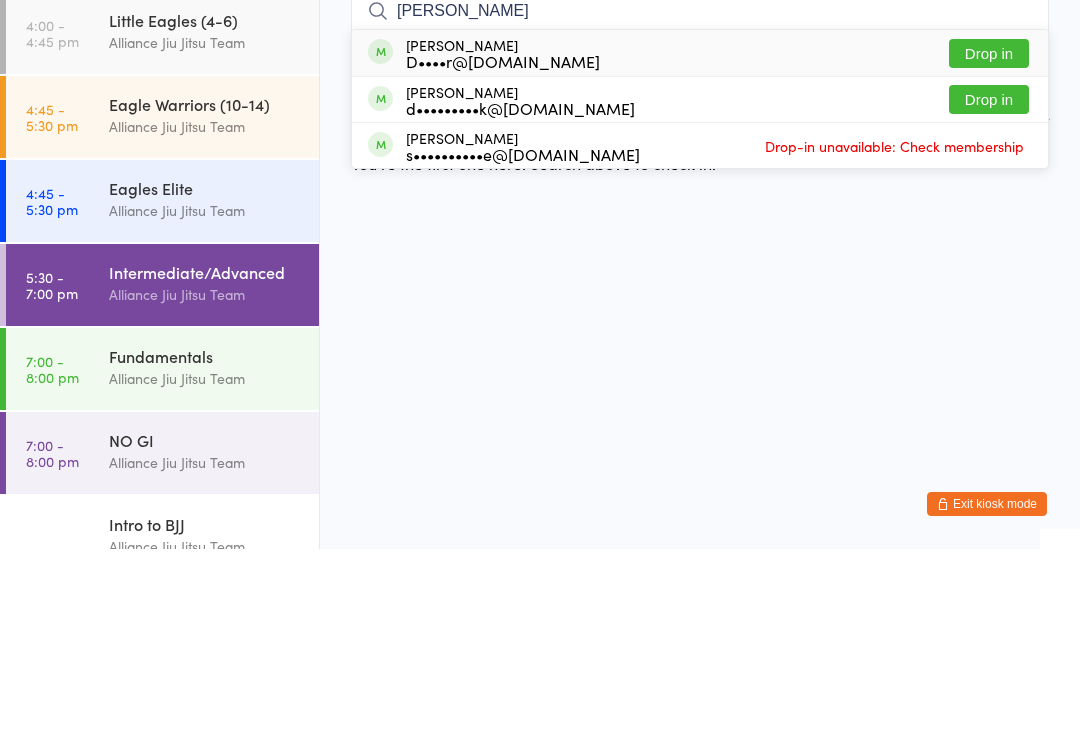 type on "[PERSON_NAME]" 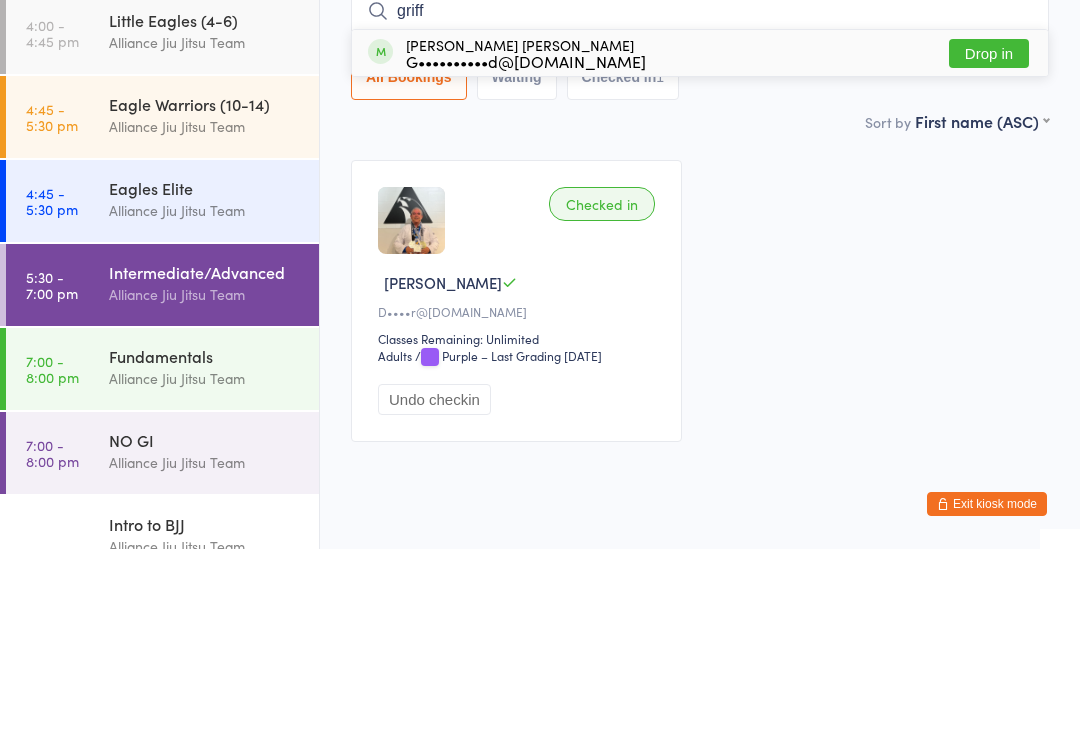 type on "griff" 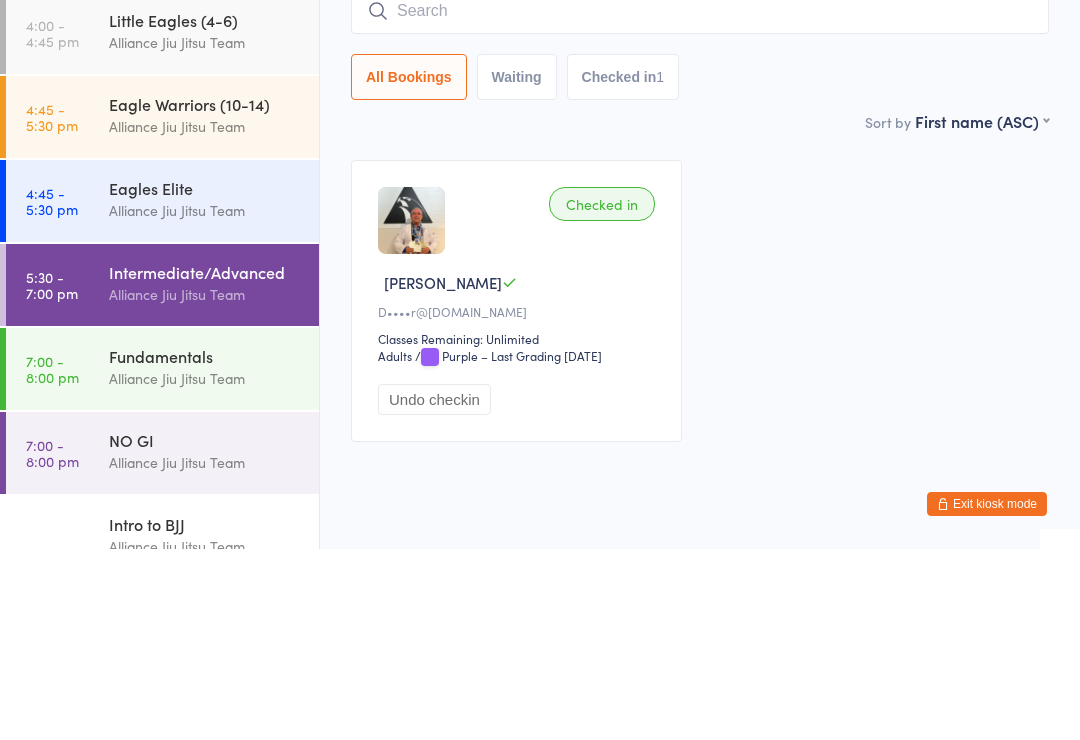 scroll, scrollTop: 57, scrollLeft: 0, axis: vertical 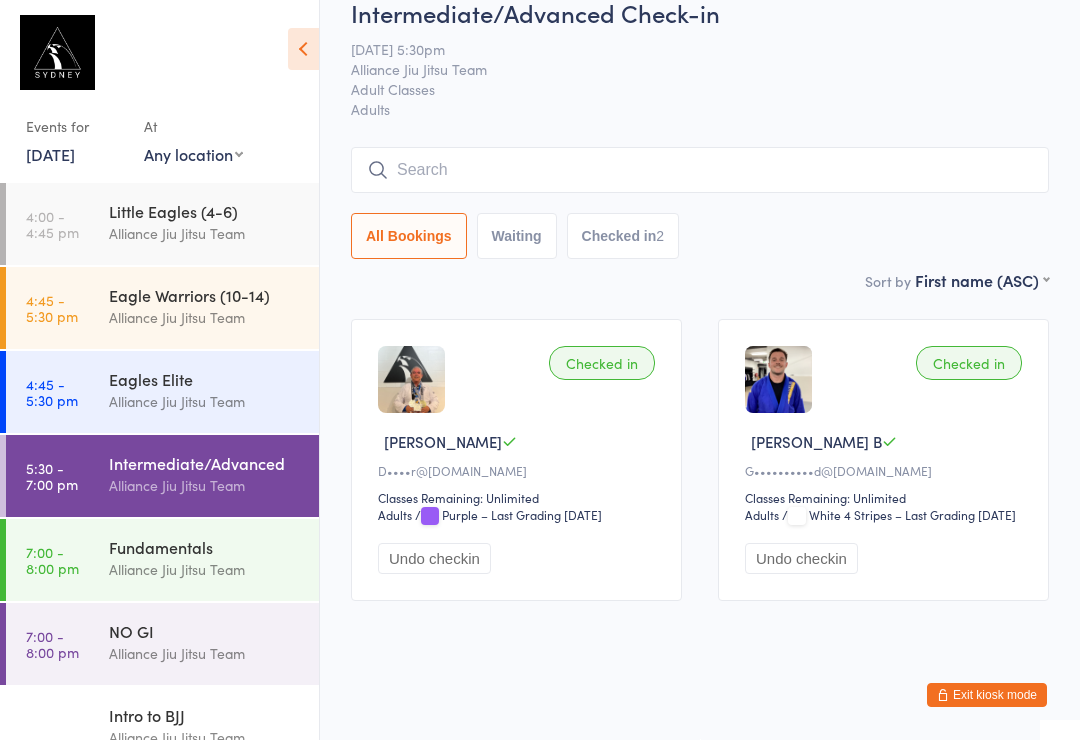 click at bounding box center (700, 170) 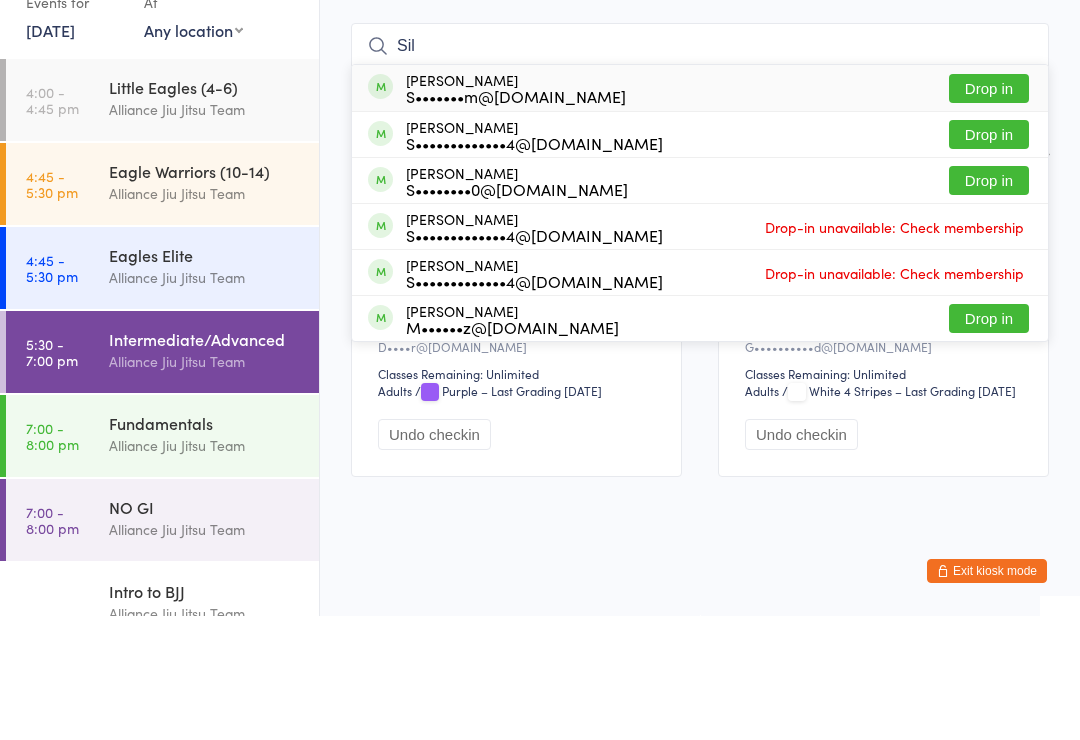 type on "Sil" 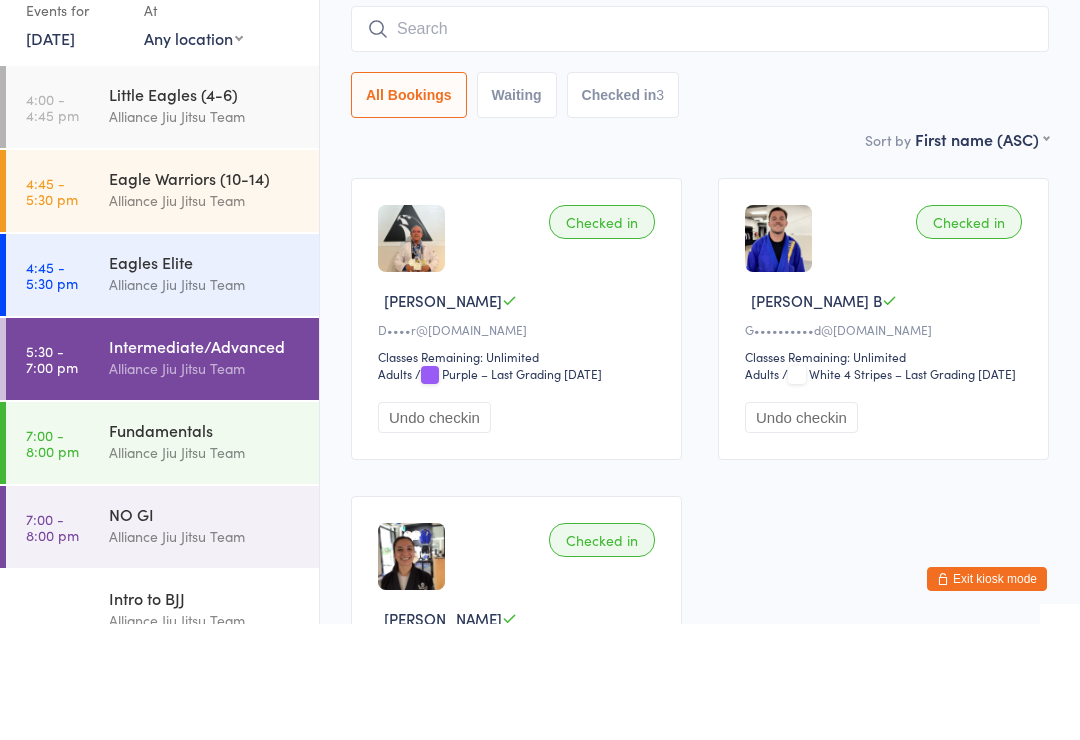 scroll, scrollTop: 251, scrollLeft: 0, axis: vertical 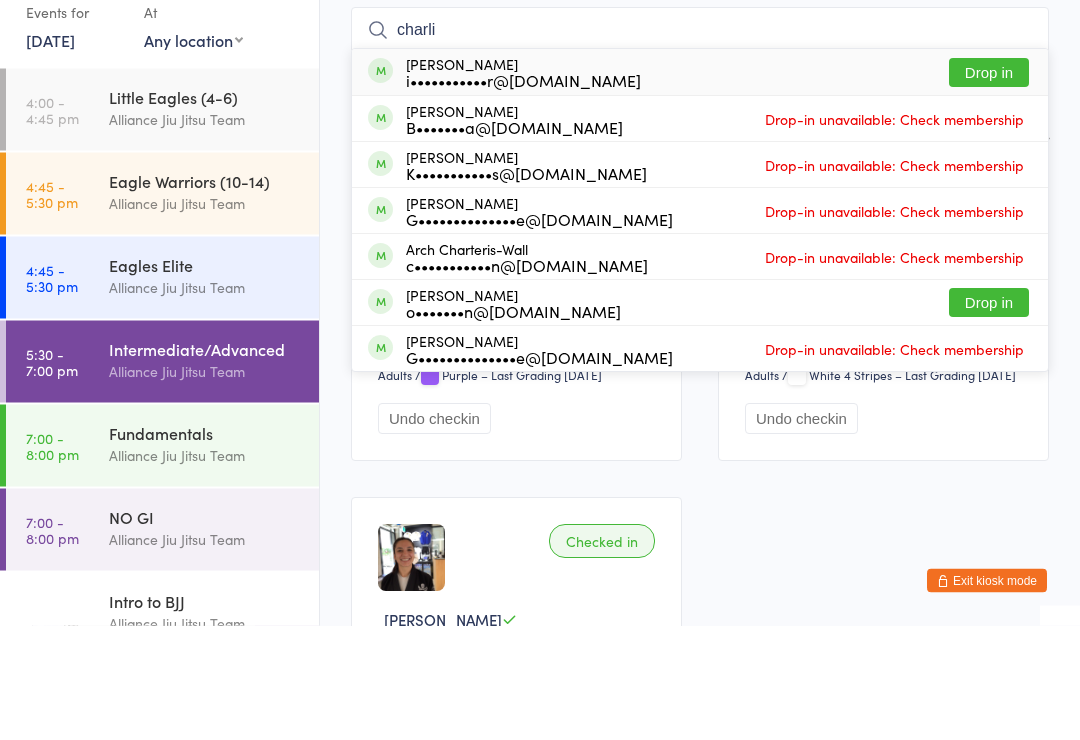 type on "charli" 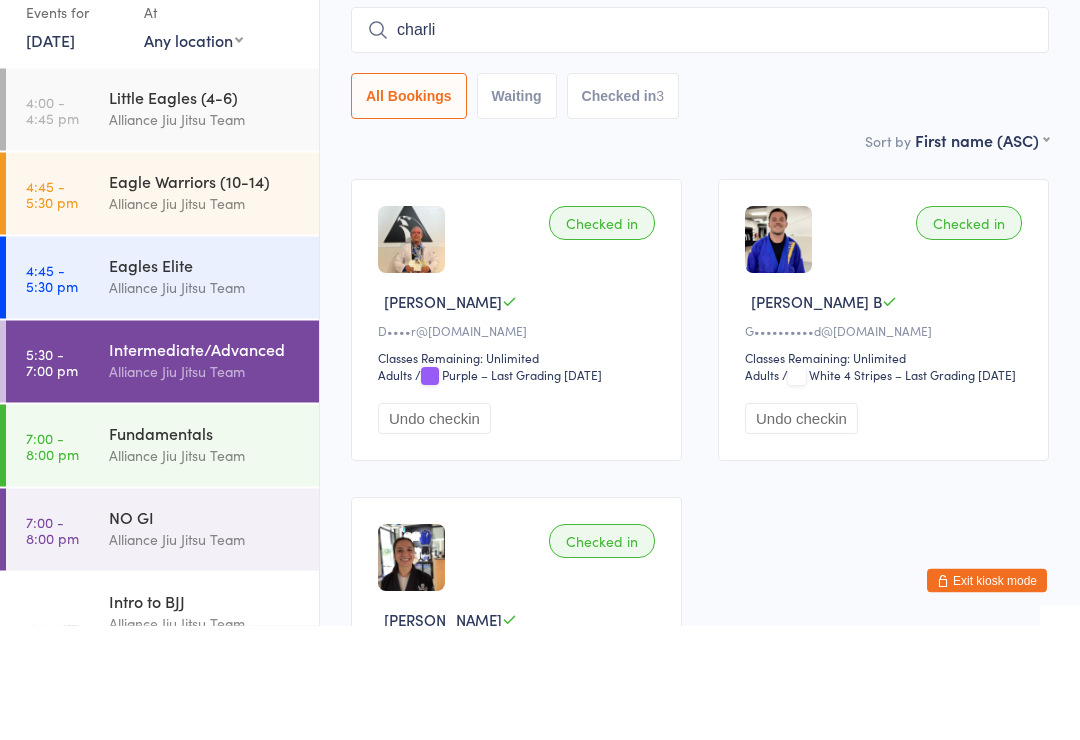 type 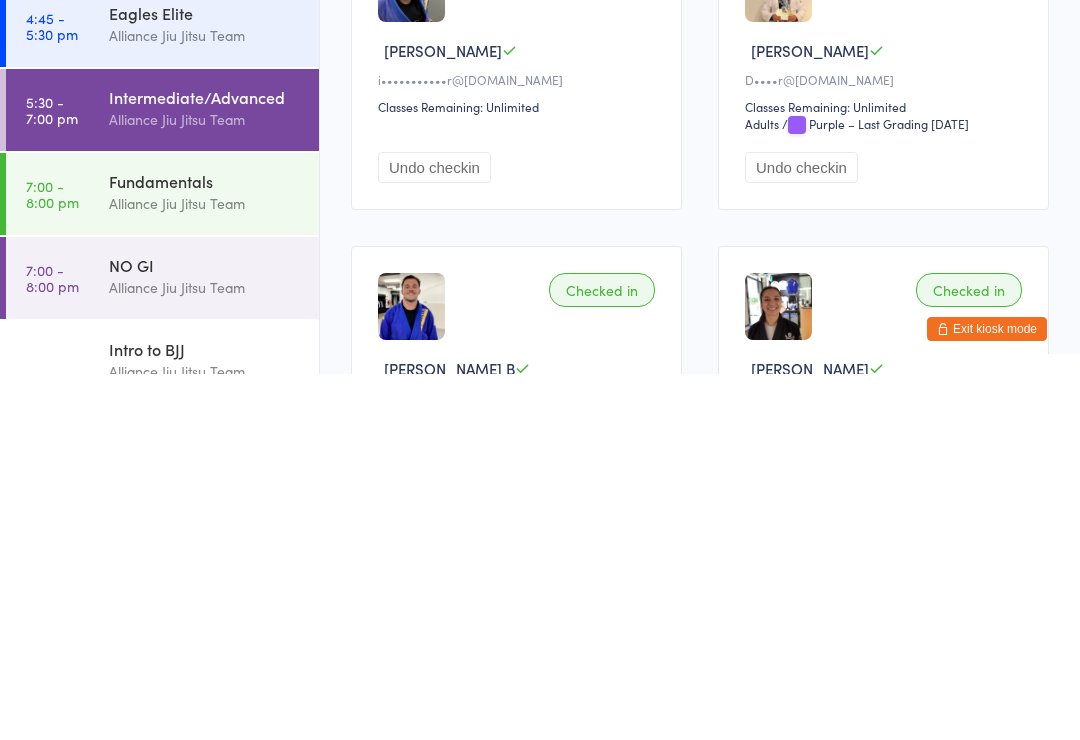 click on "NO GI" at bounding box center [205, 631] 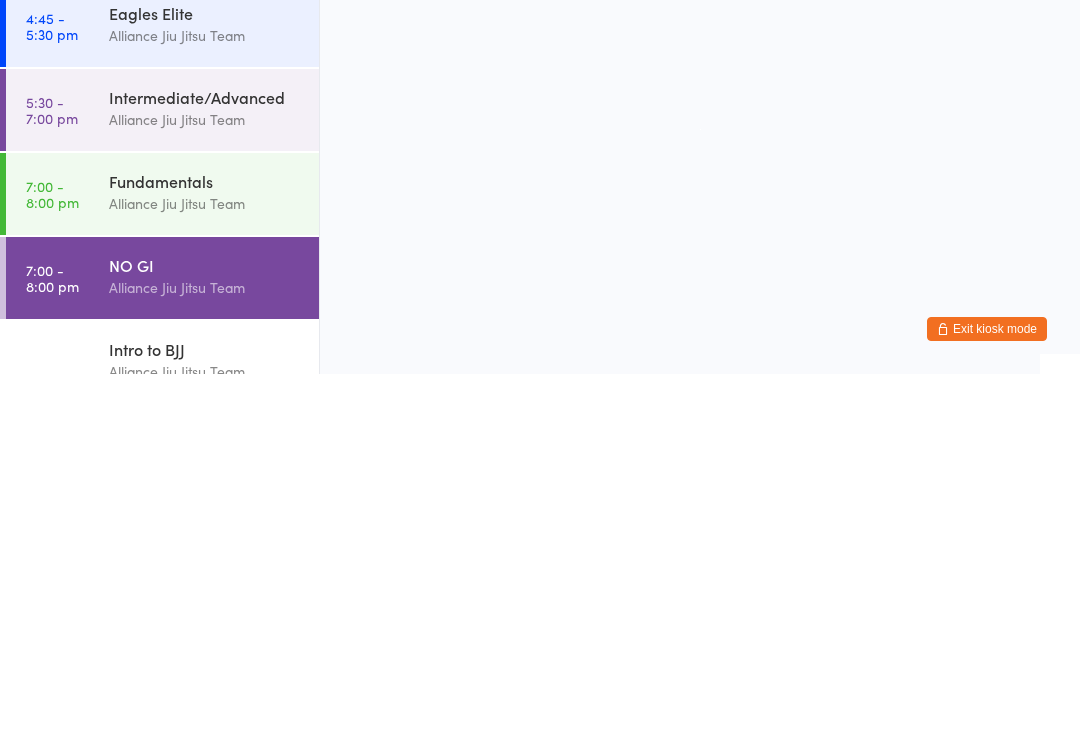 scroll, scrollTop: 0, scrollLeft: 0, axis: both 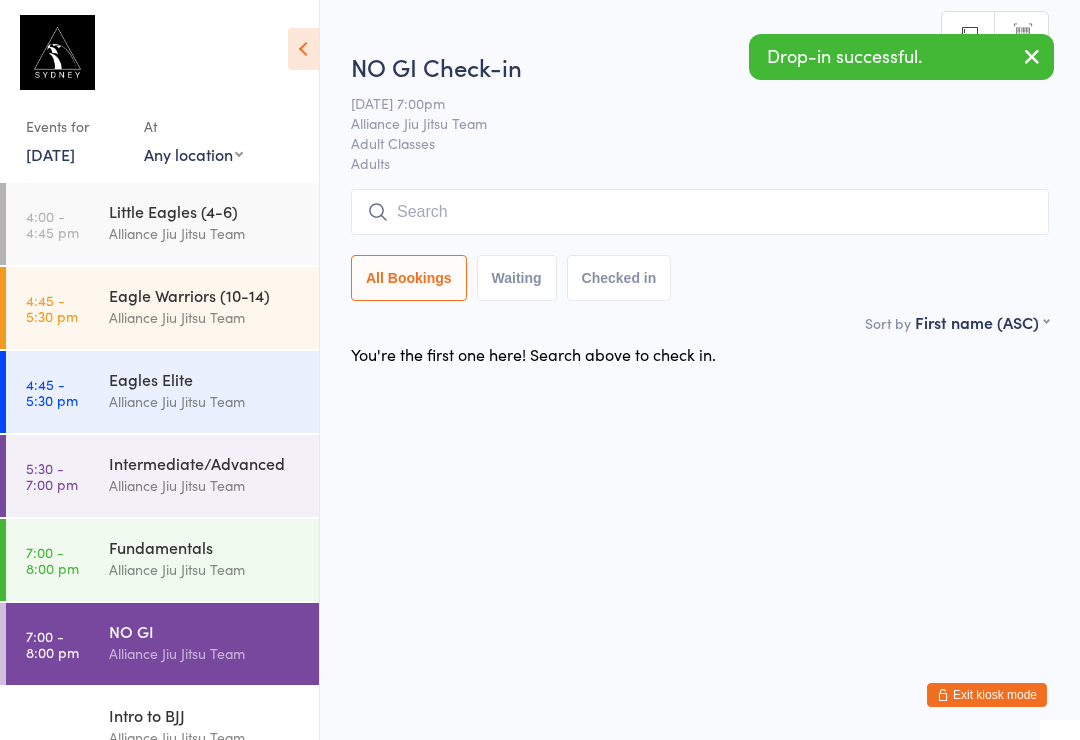 click at bounding box center [700, 212] 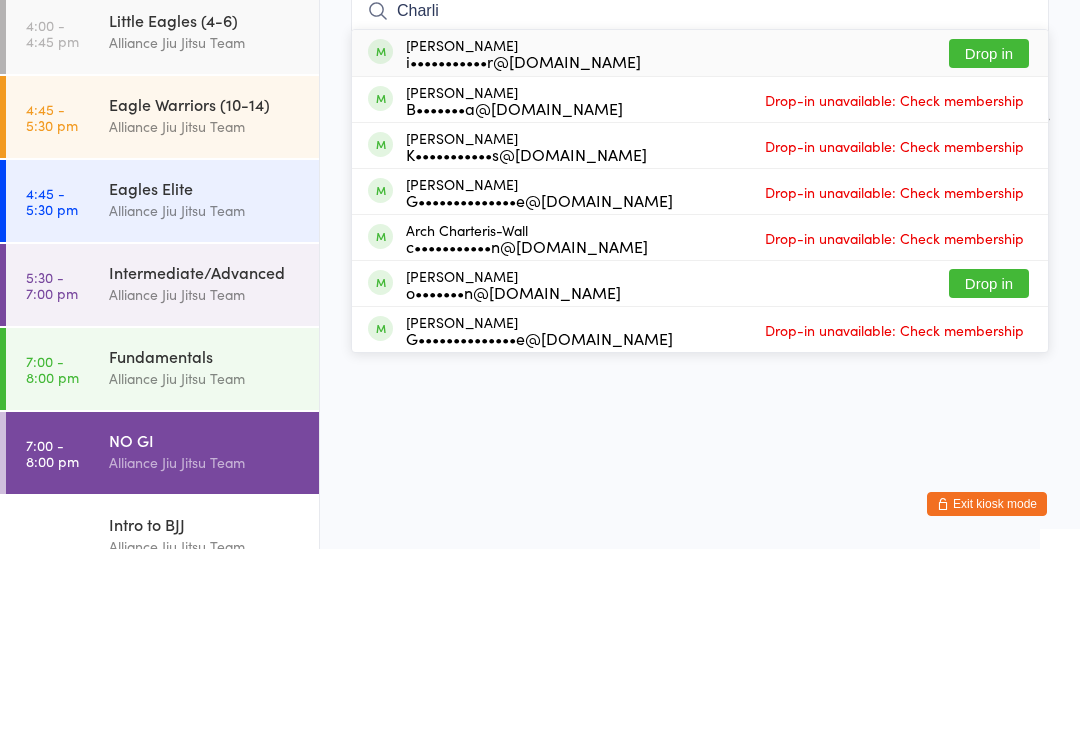 type on "Charli" 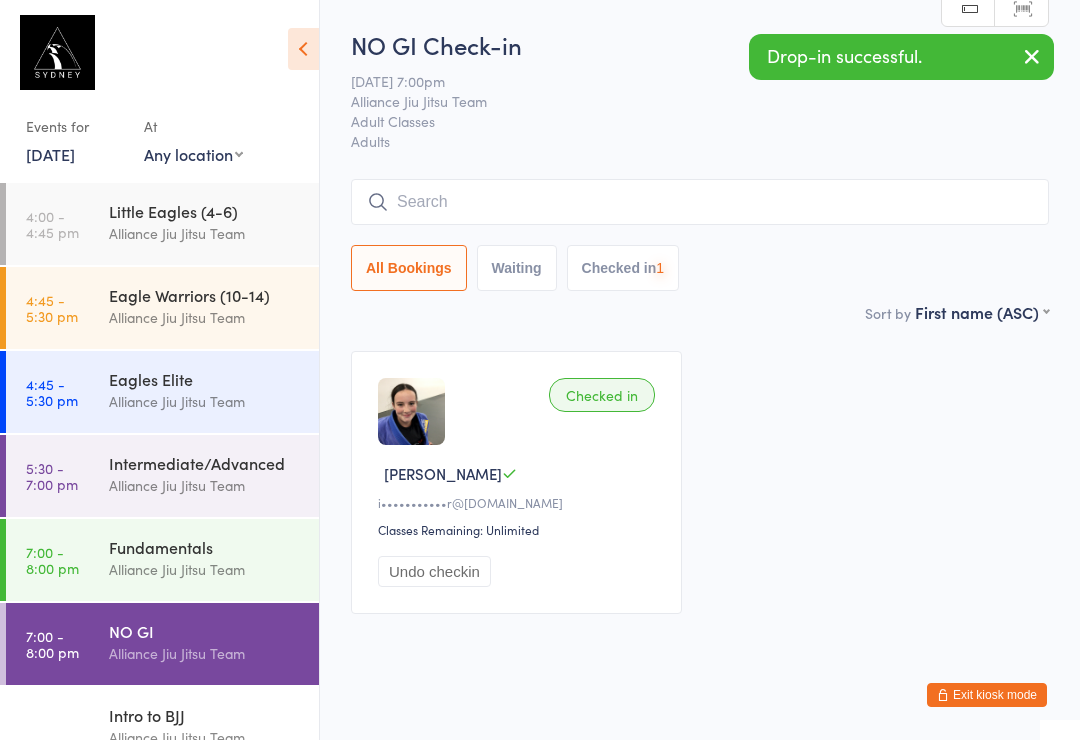 click on "Fundamentals" at bounding box center (205, 547) 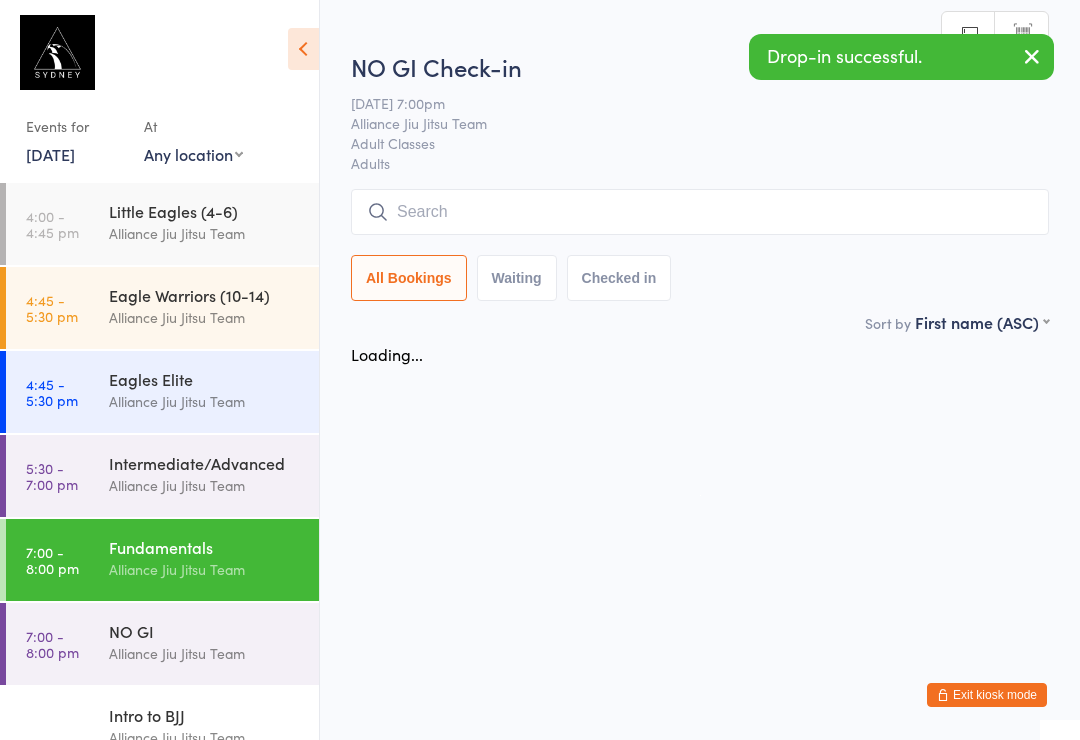click on "Intermediate/Advanced Alliance Jiu Jitsu Team" at bounding box center (214, 474) 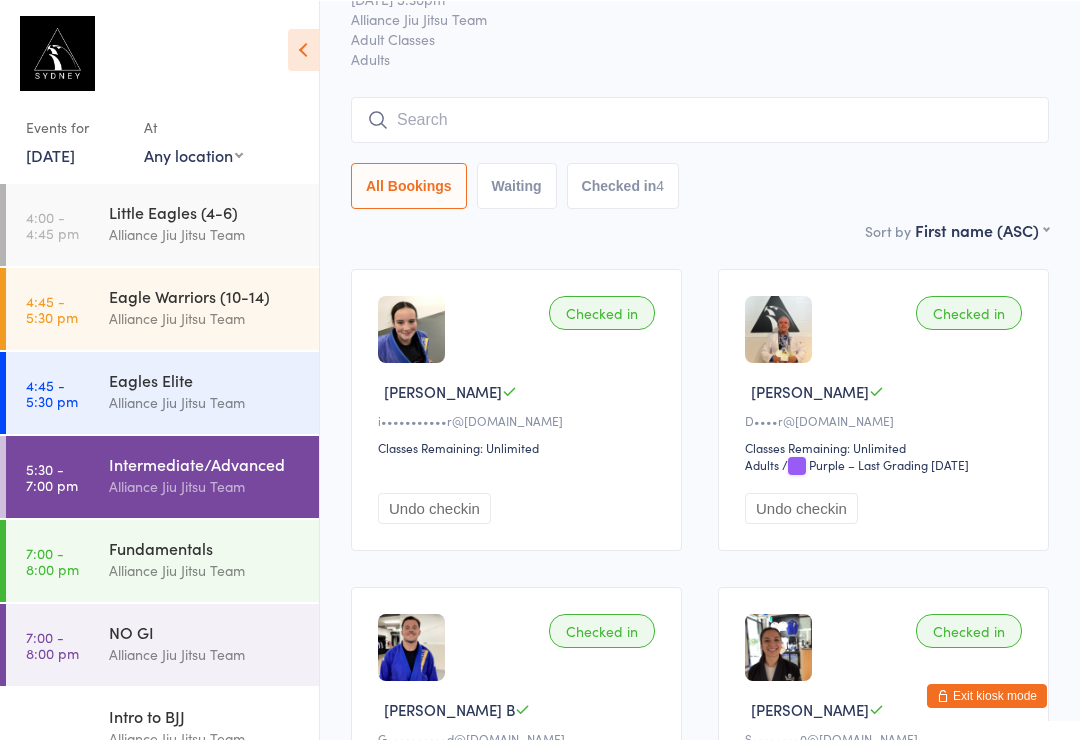 click at bounding box center (700, 119) 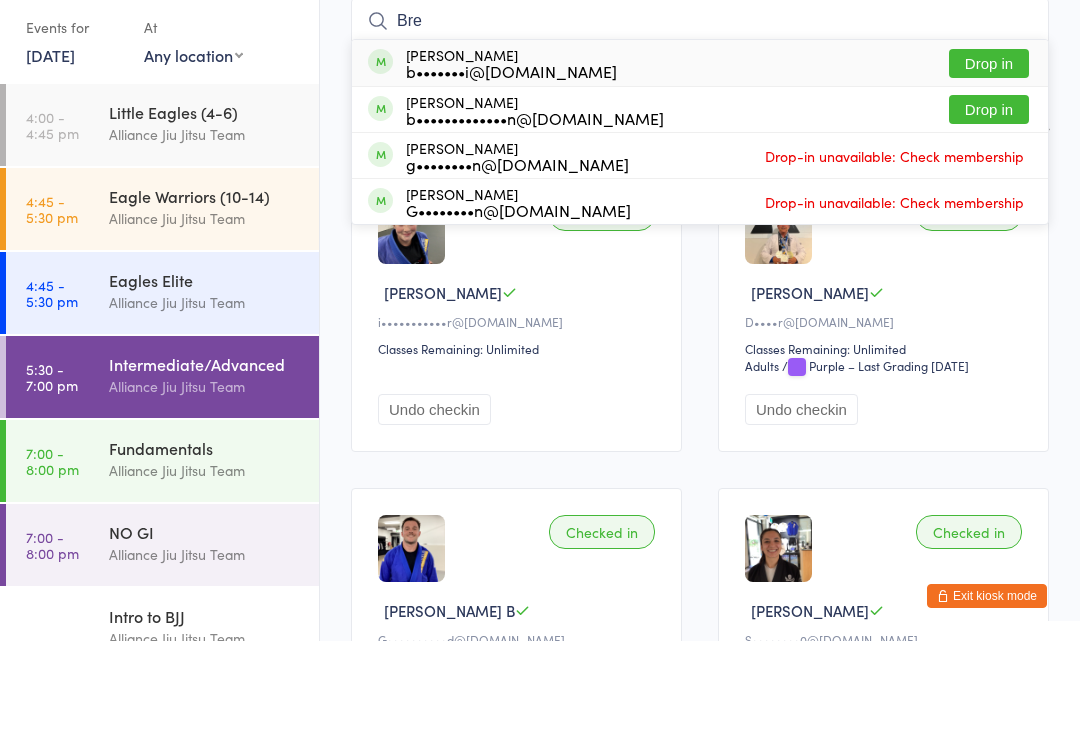 type on "Bre" 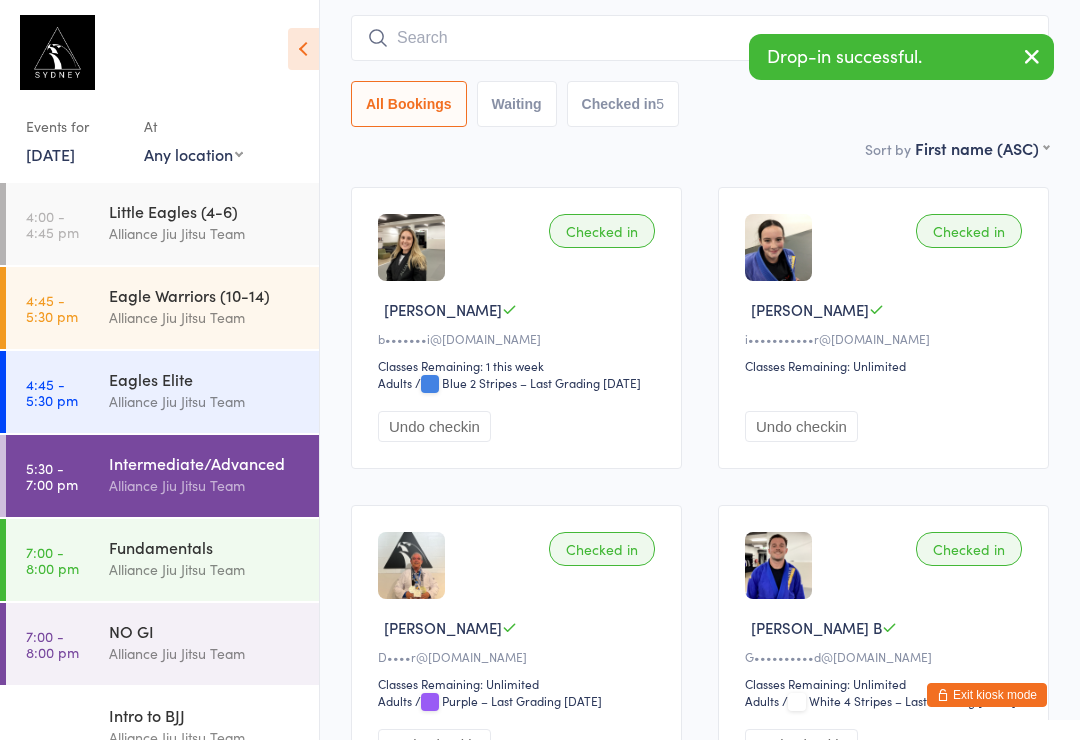 scroll, scrollTop: 0, scrollLeft: 0, axis: both 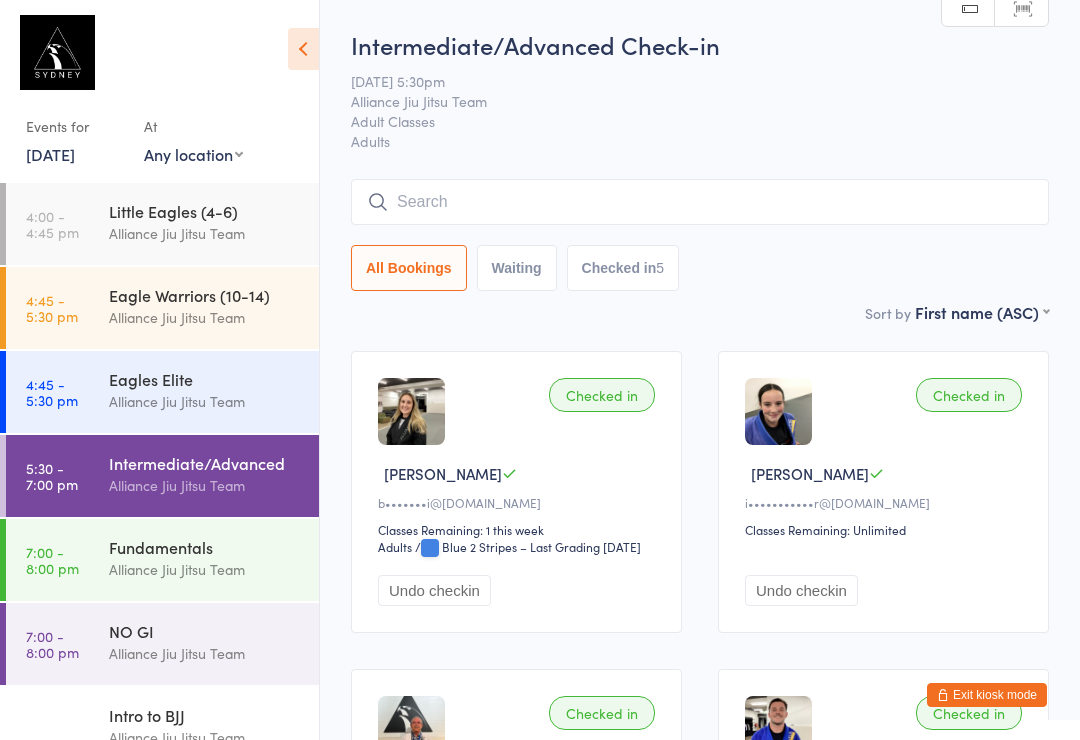 click at bounding box center (700, 202) 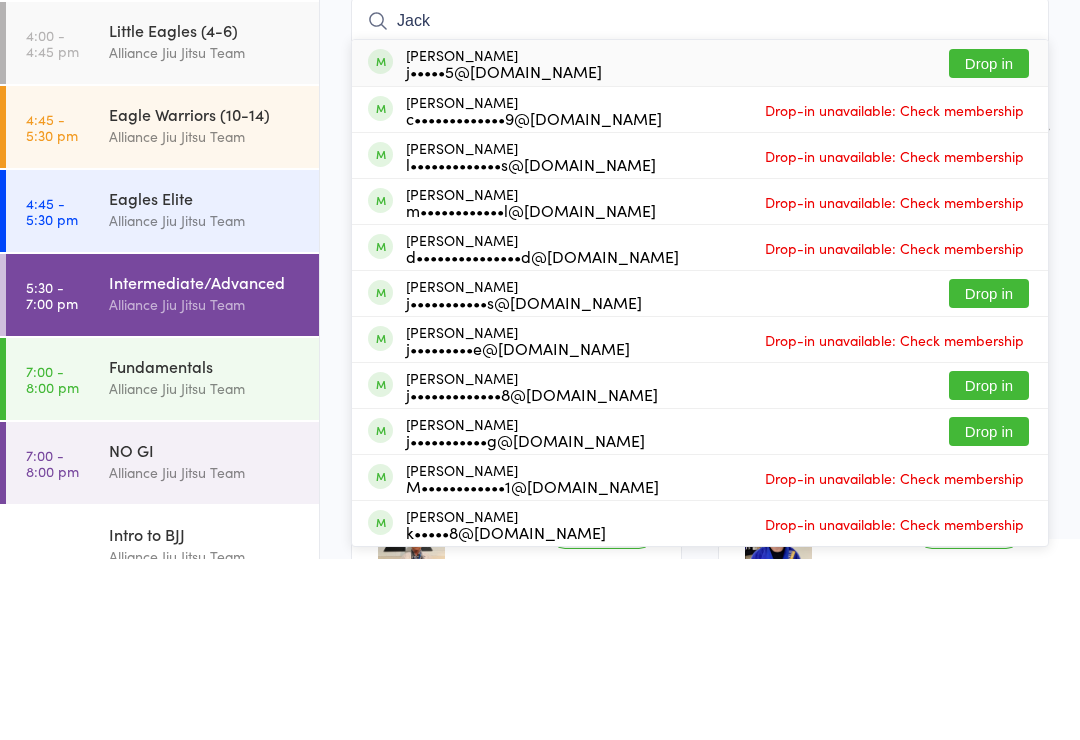 type on "Jack" 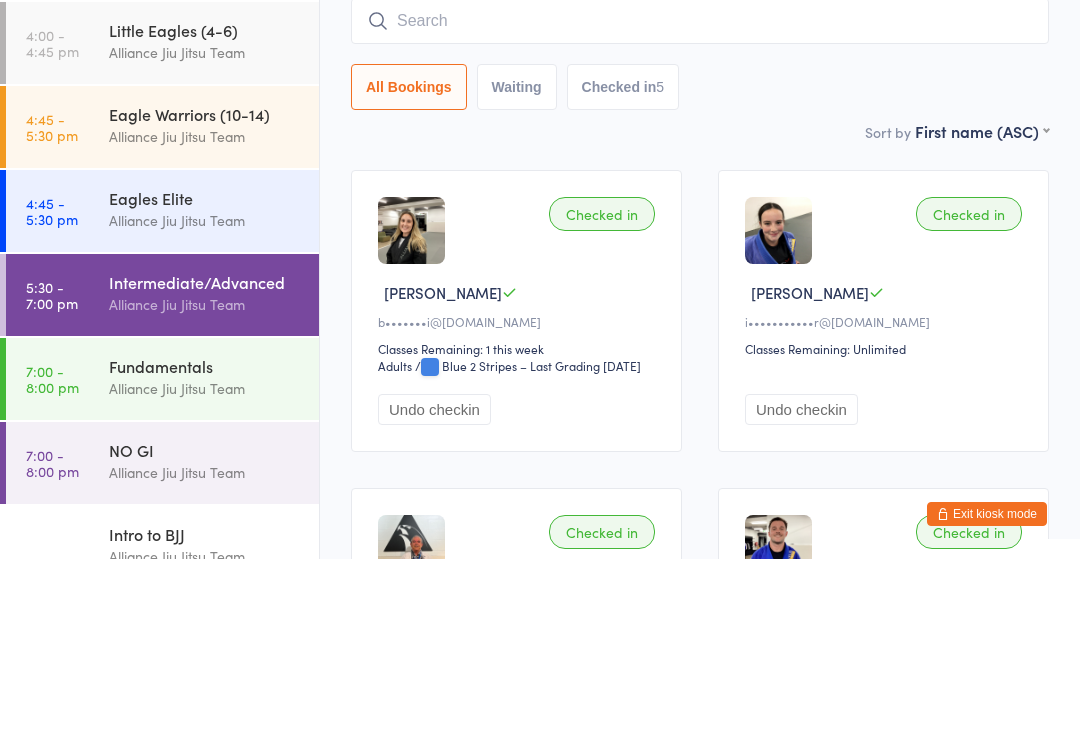 scroll, scrollTop: 181, scrollLeft: 0, axis: vertical 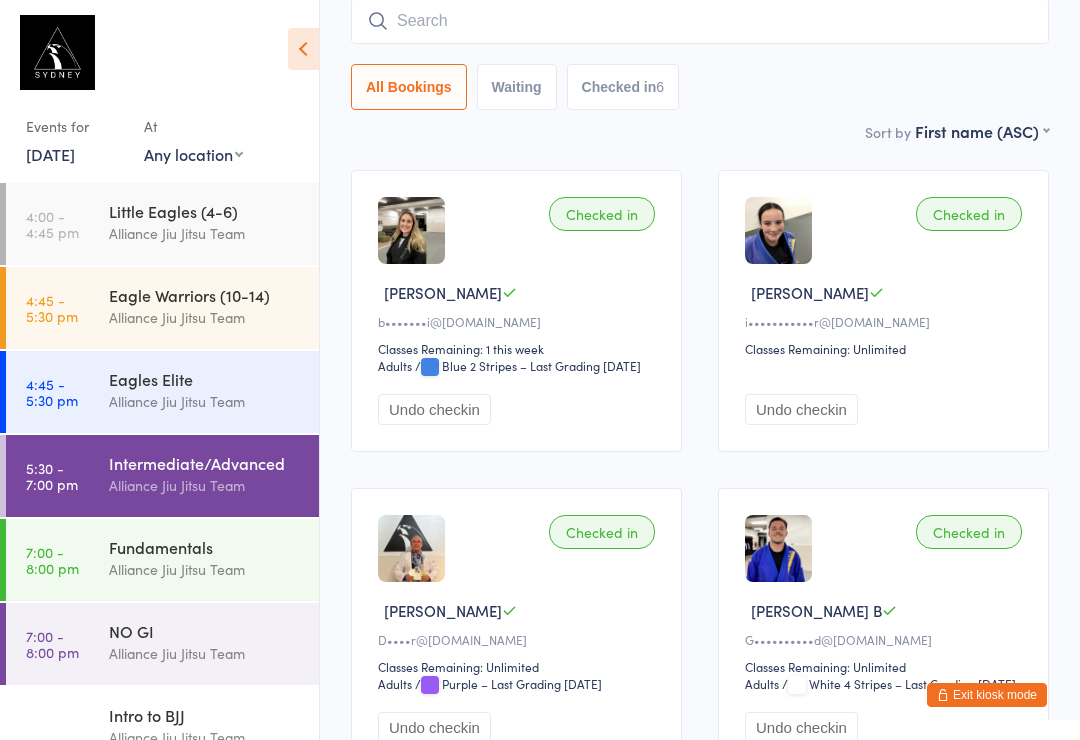 click at bounding box center [700, 21] 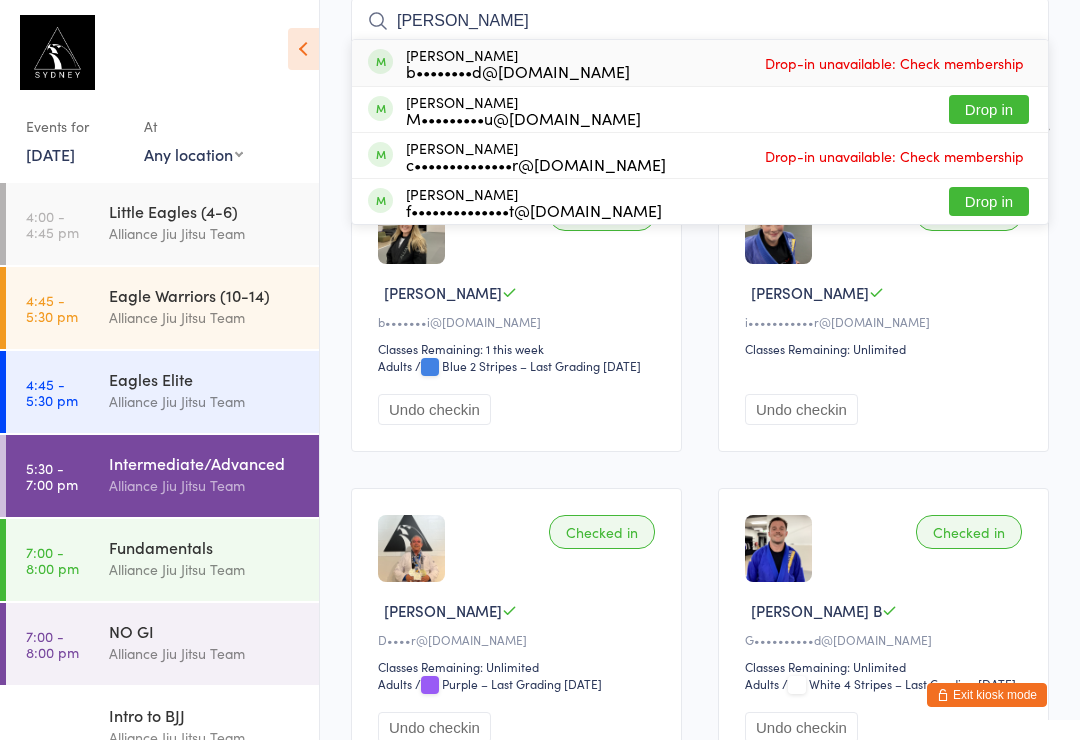 type on "[PERSON_NAME]" 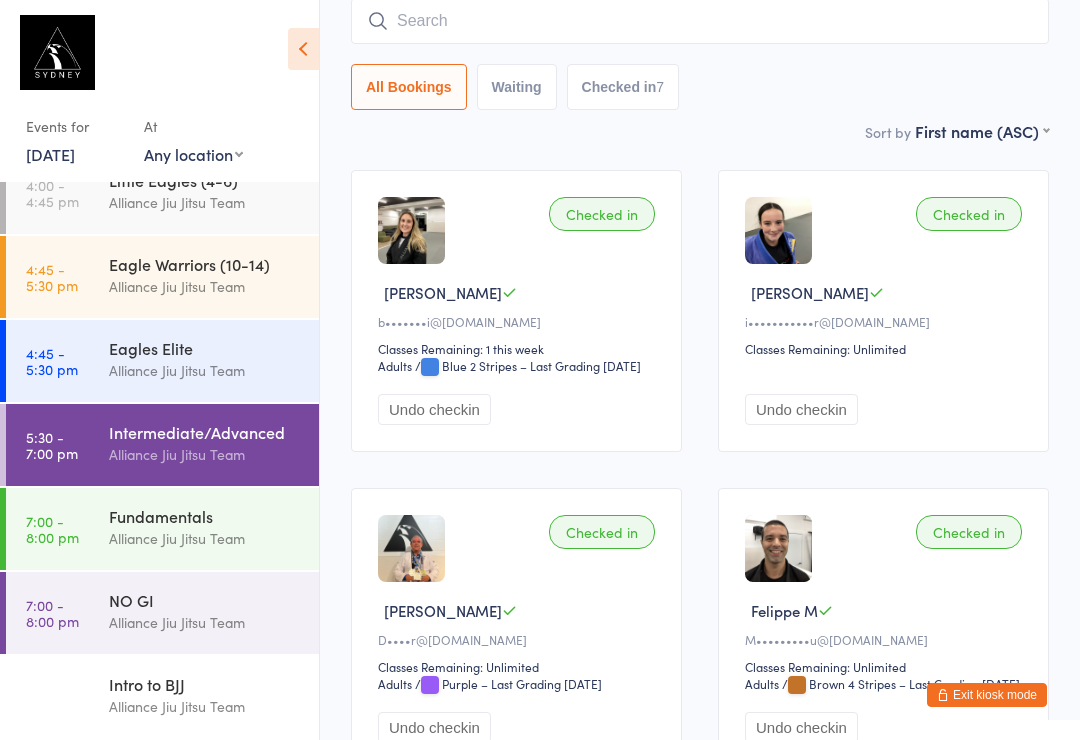 scroll, scrollTop: 282, scrollLeft: 0, axis: vertical 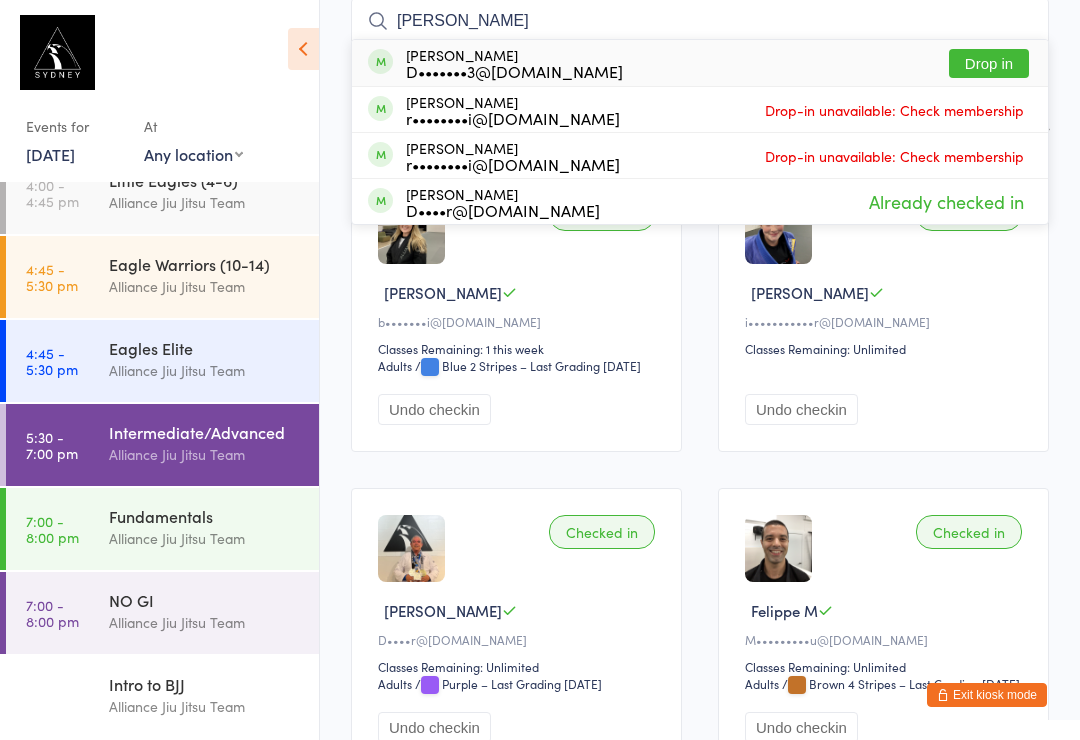 type on "[PERSON_NAME]" 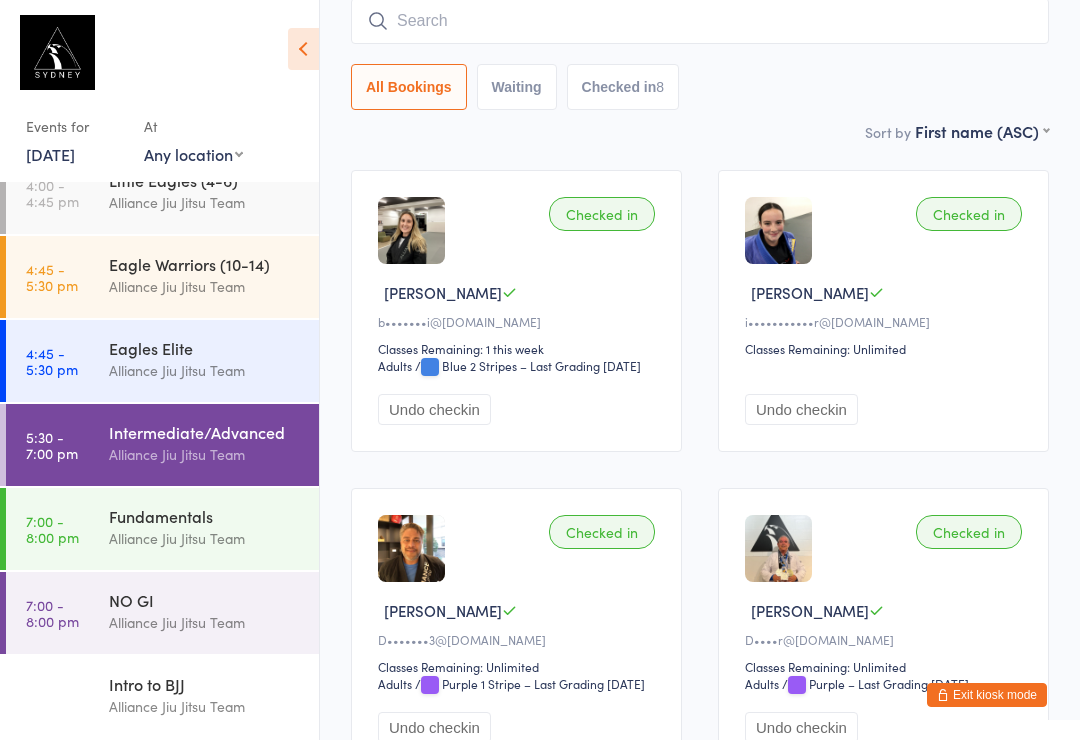 click at bounding box center (700, 21) 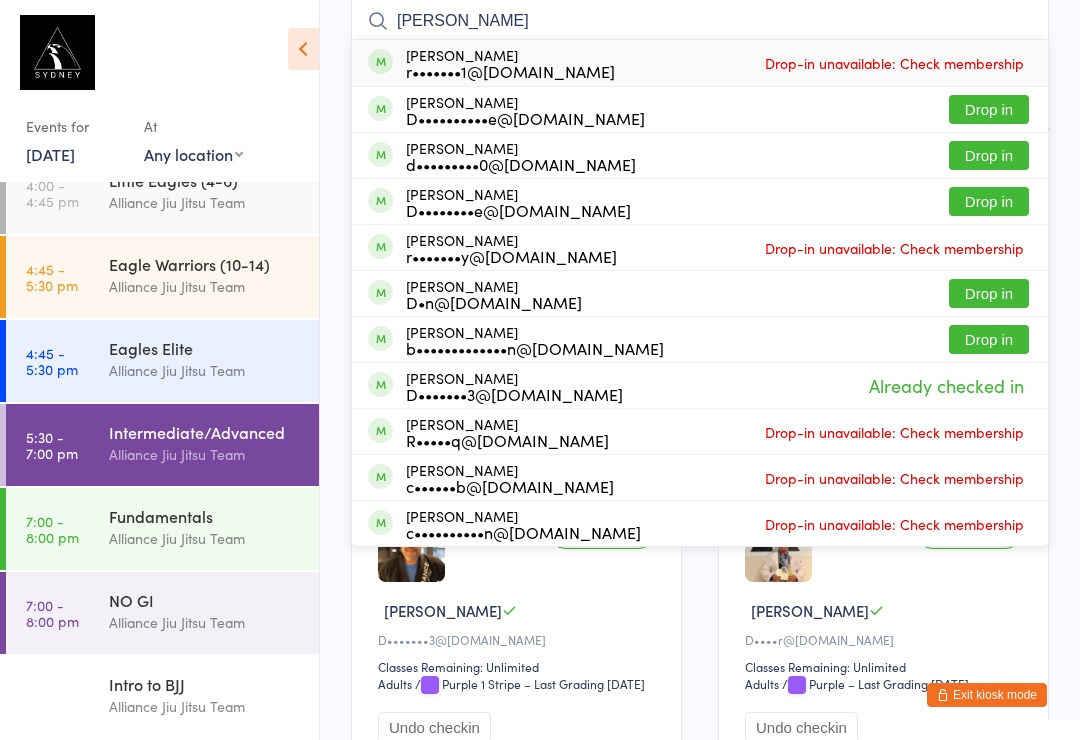 type on "[PERSON_NAME]" 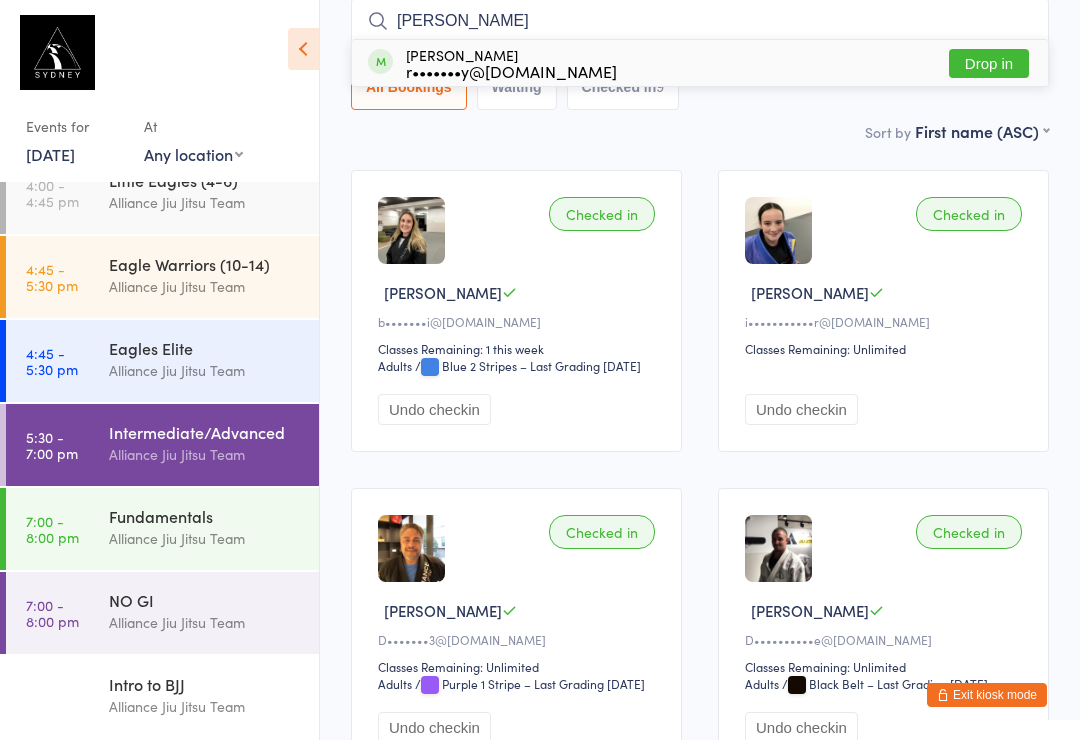 type on "[PERSON_NAME]" 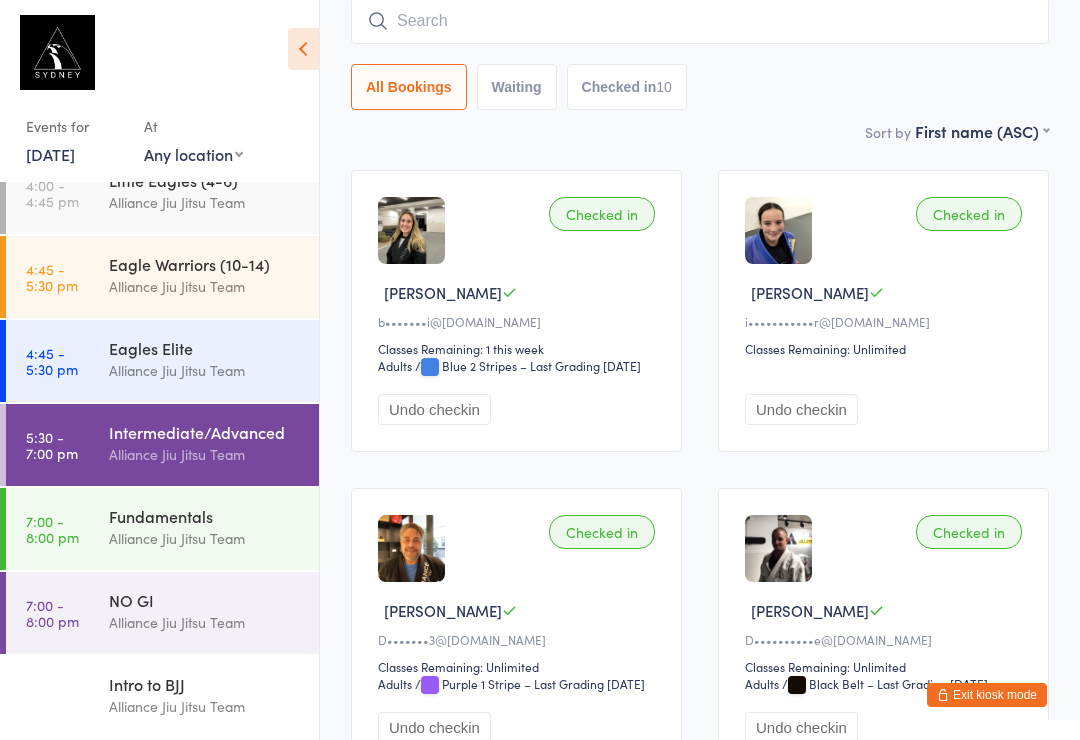 click at bounding box center [700, 21] 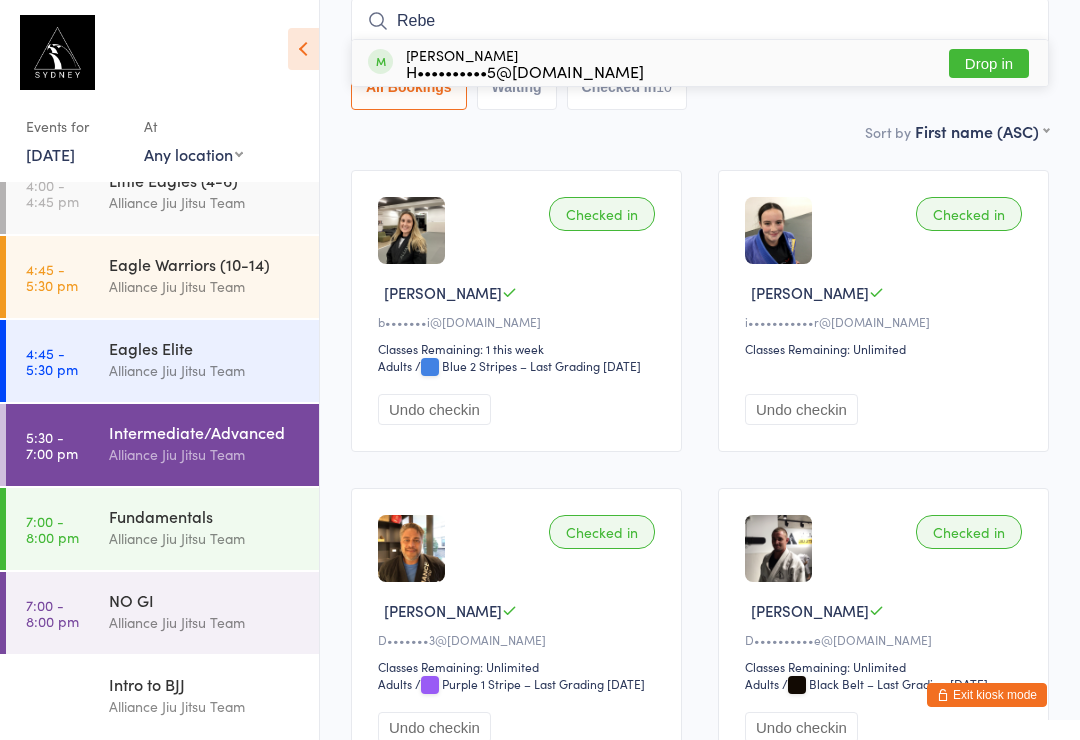 type on "Rebe" 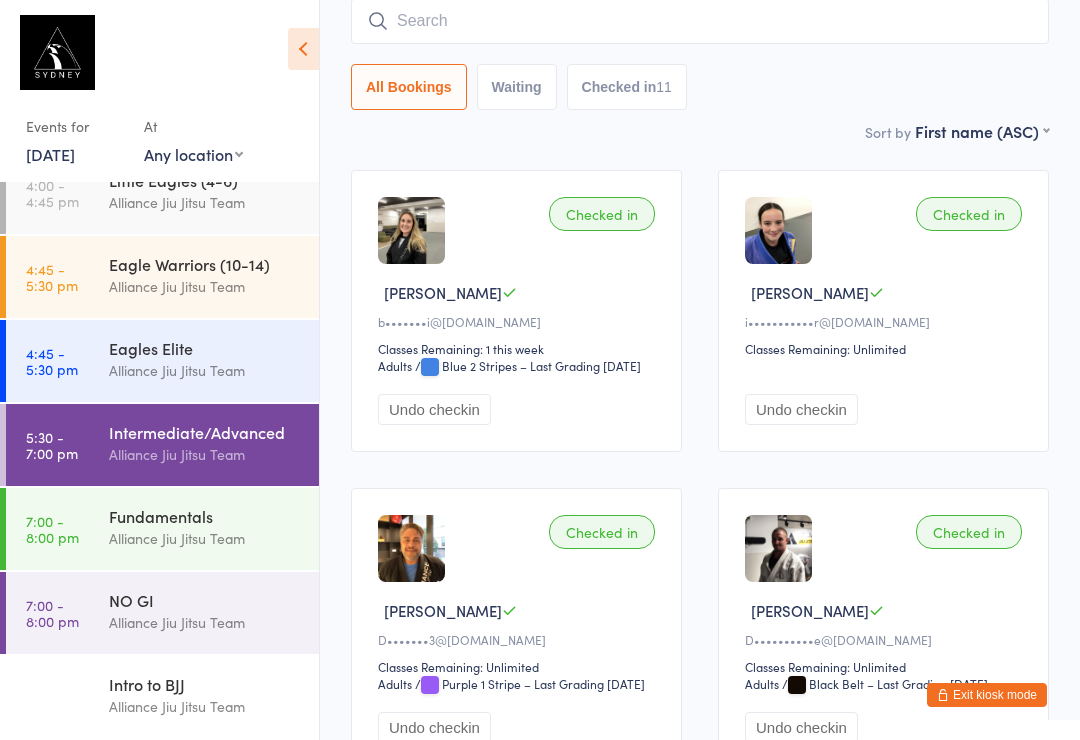 type on "$" 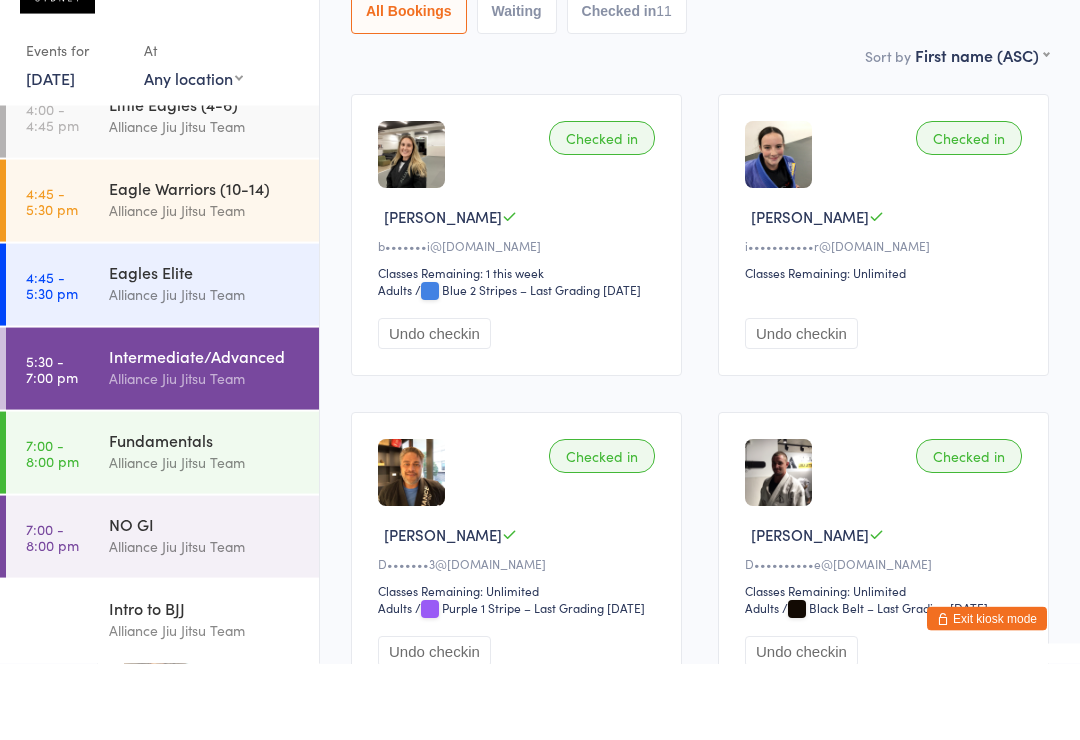scroll, scrollTop: 251, scrollLeft: 0, axis: vertical 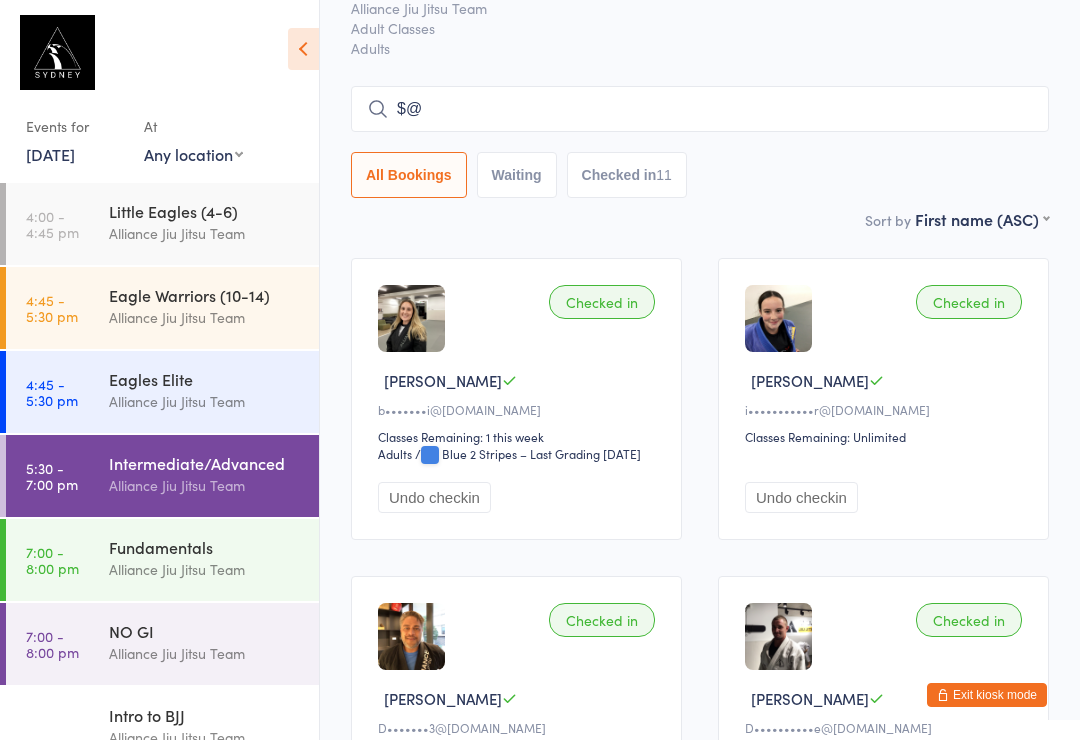 type on "$" 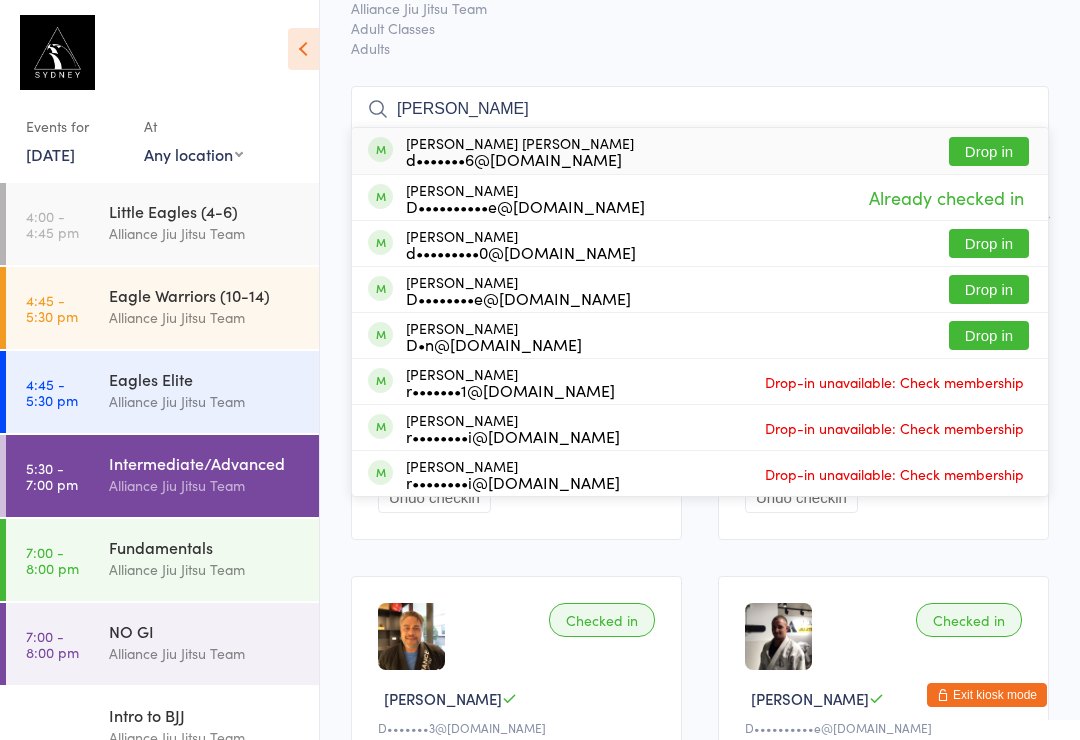 type on "[PERSON_NAME]" 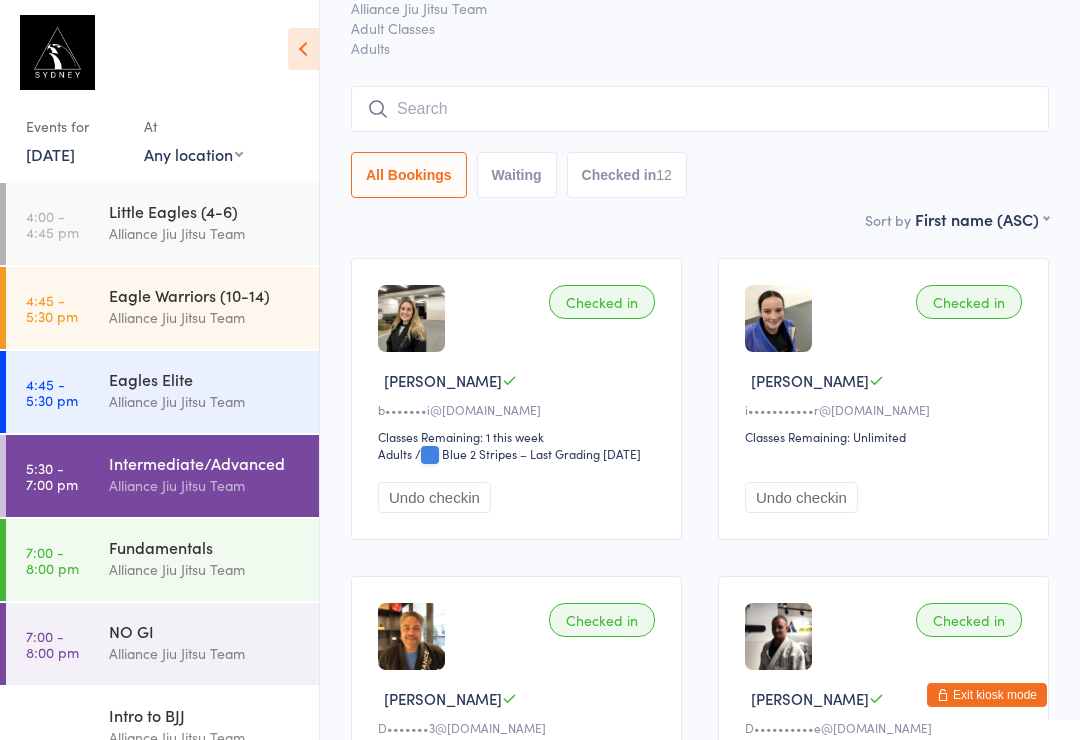 click at bounding box center [700, 109] 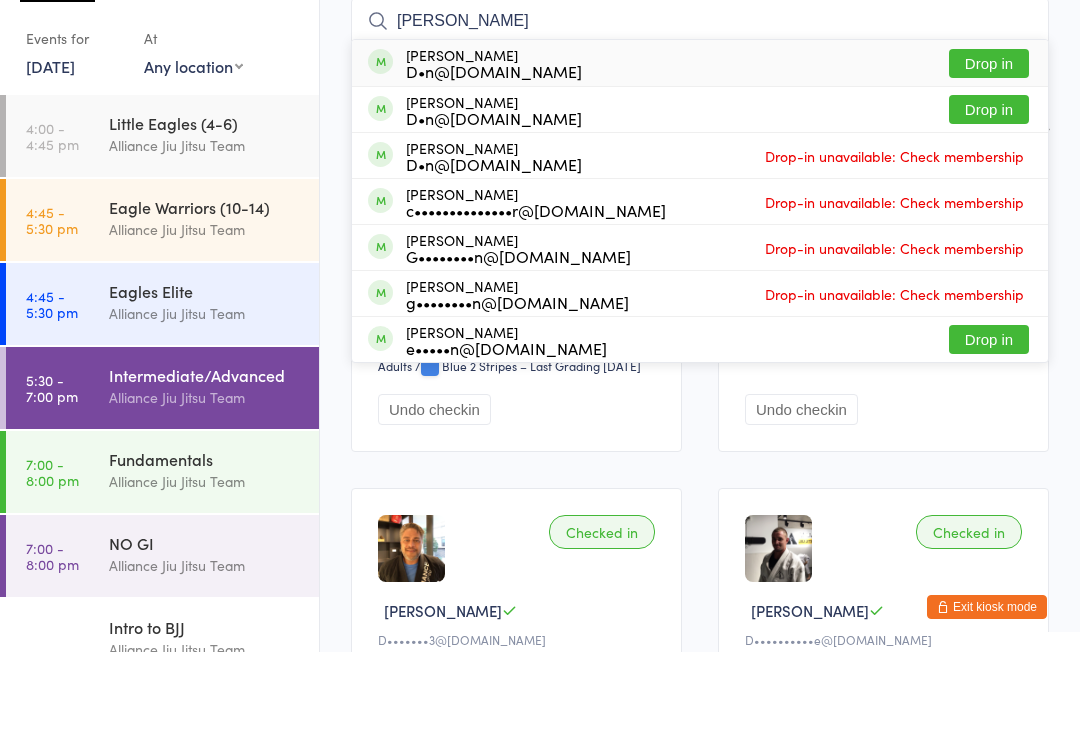 type on "[PERSON_NAME]" 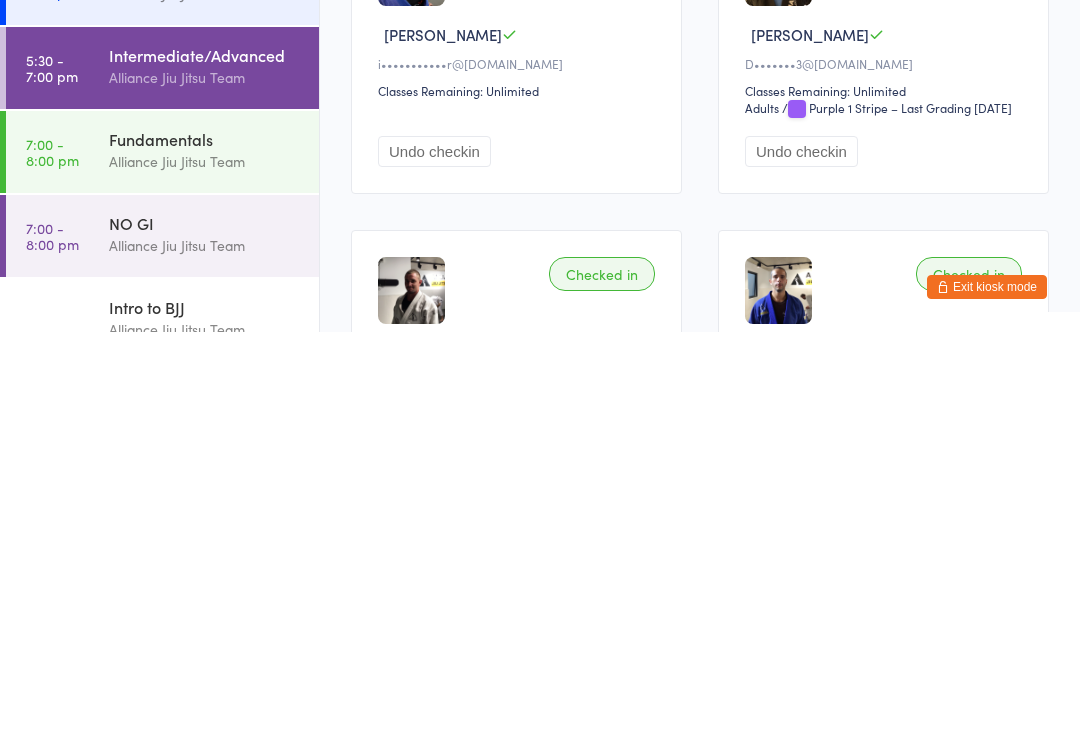 scroll, scrollTop: 350, scrollLeft: 0, axis: vertical 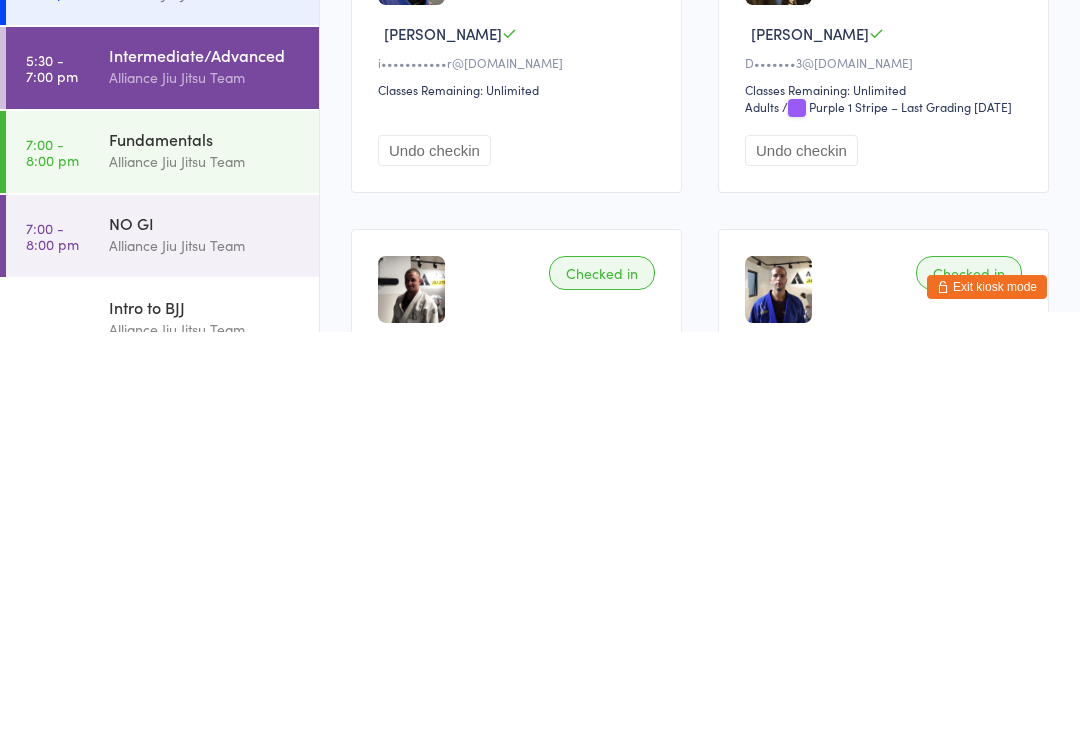 click on "Alliance Jiu Jitsu Team" at bounding box center (205, 653) 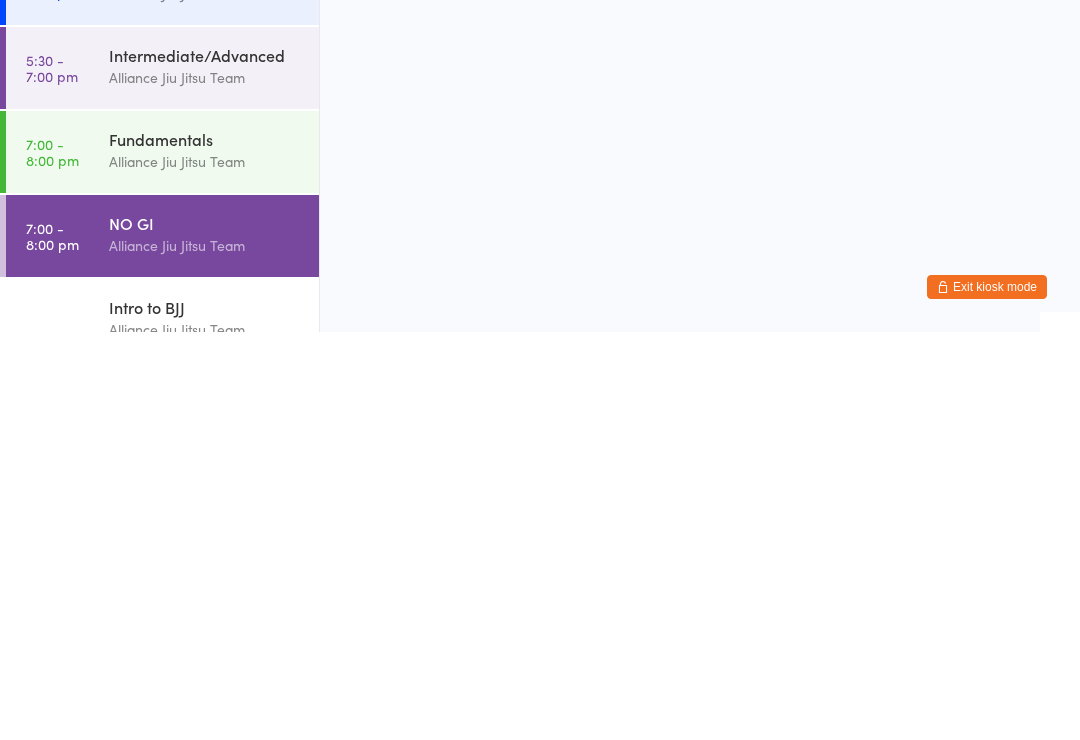 scroll, scrollTop: 0, scrollLeft: 0, axis: both 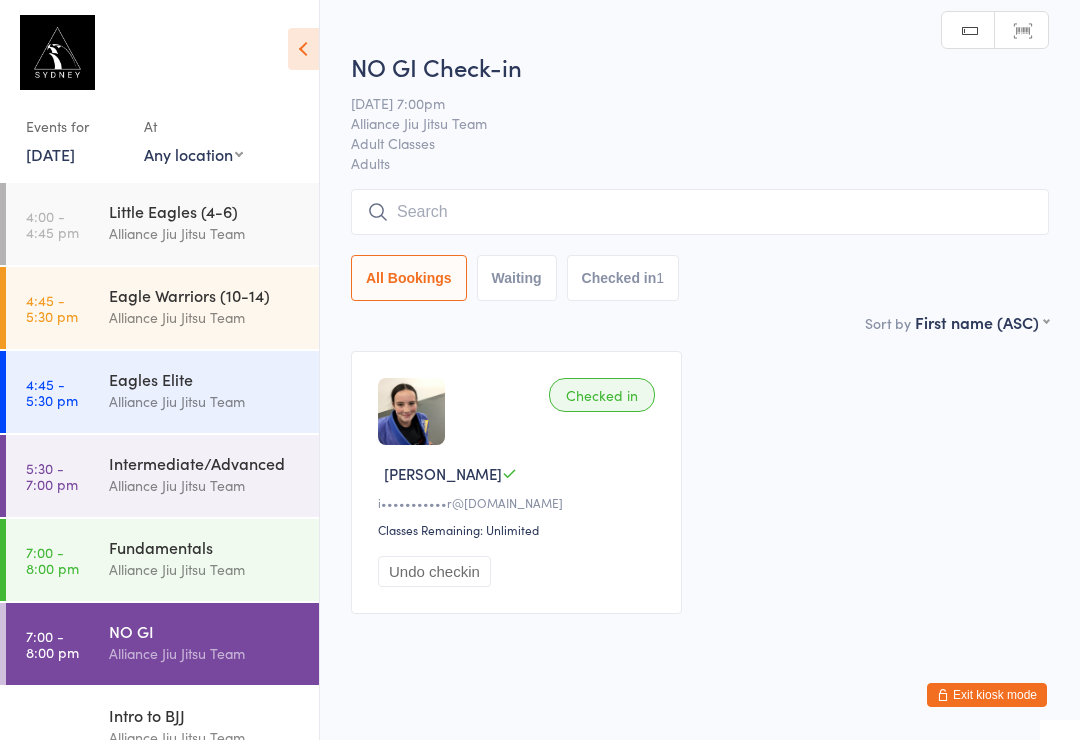 click at bounding box center [700, 212] 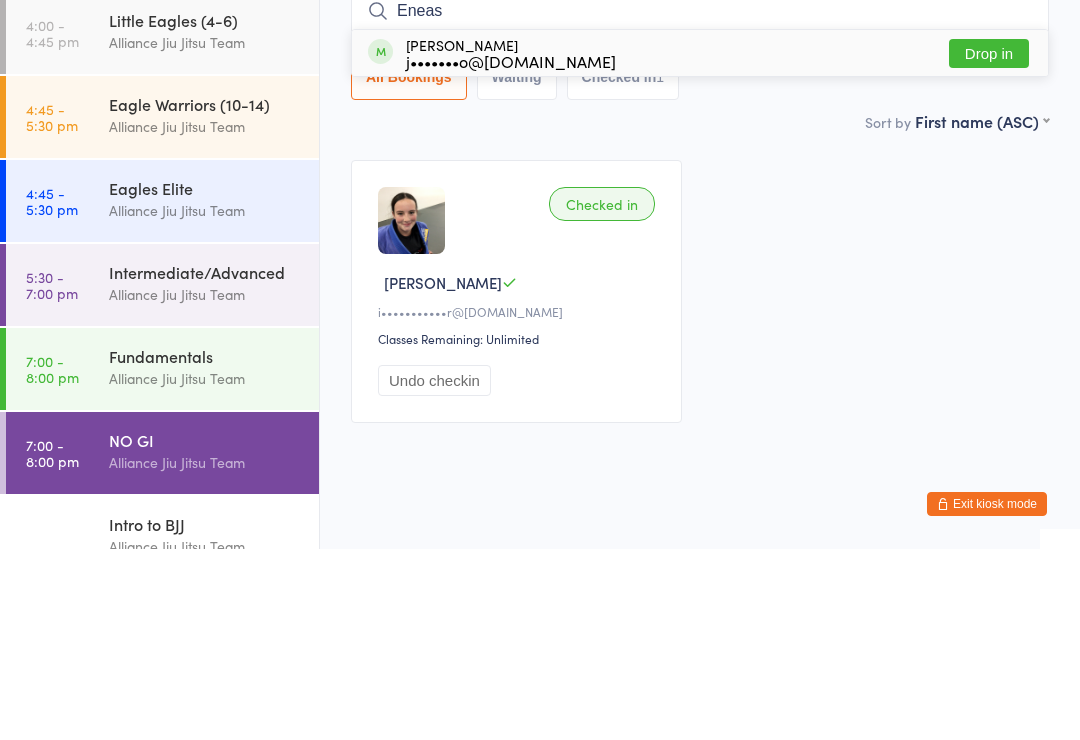 type on "Eneas" 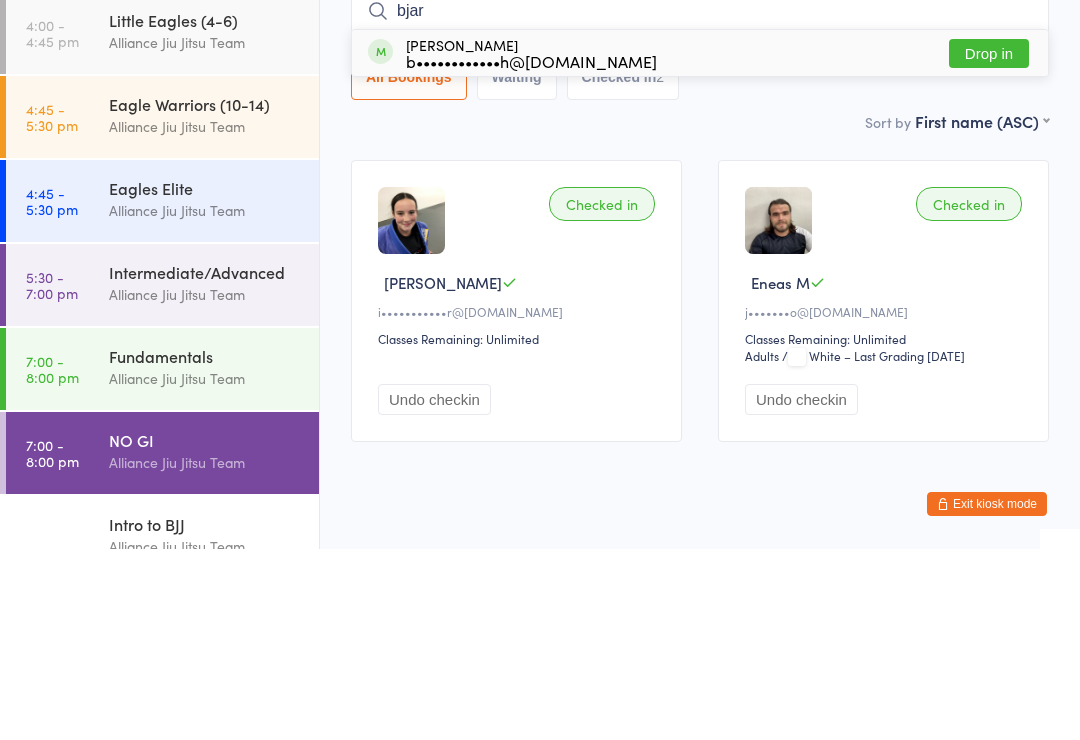 type on "bjar" 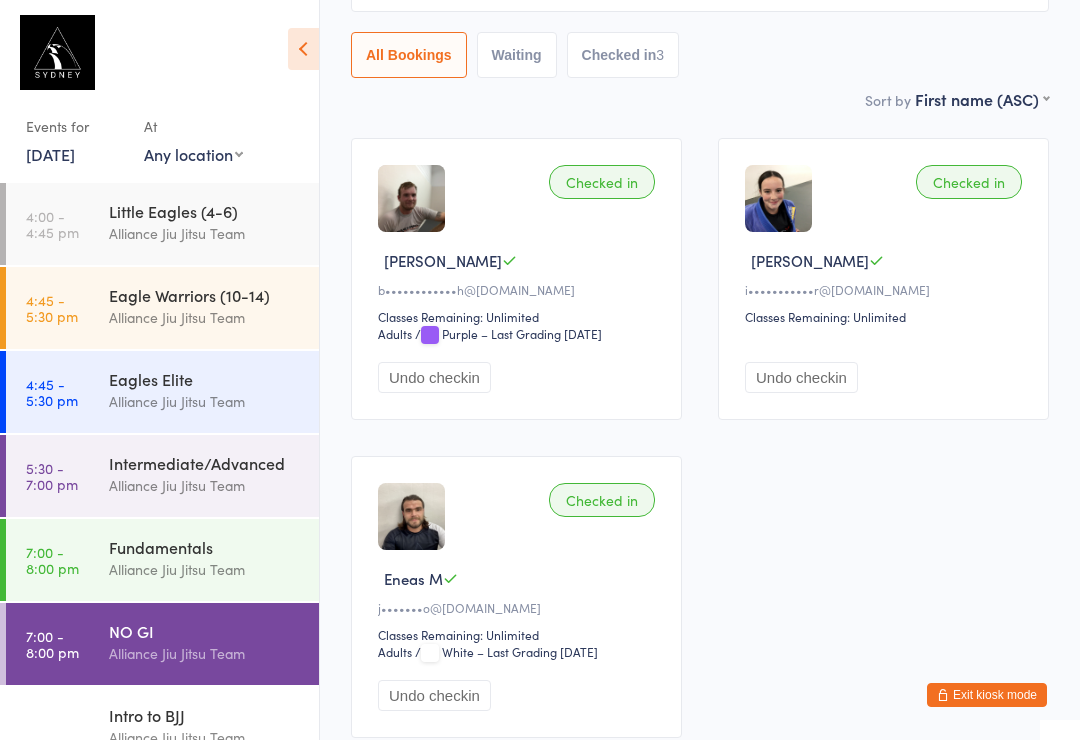 scroll, scrollTop: 212, scrollLeft: 0, axis: vertical 